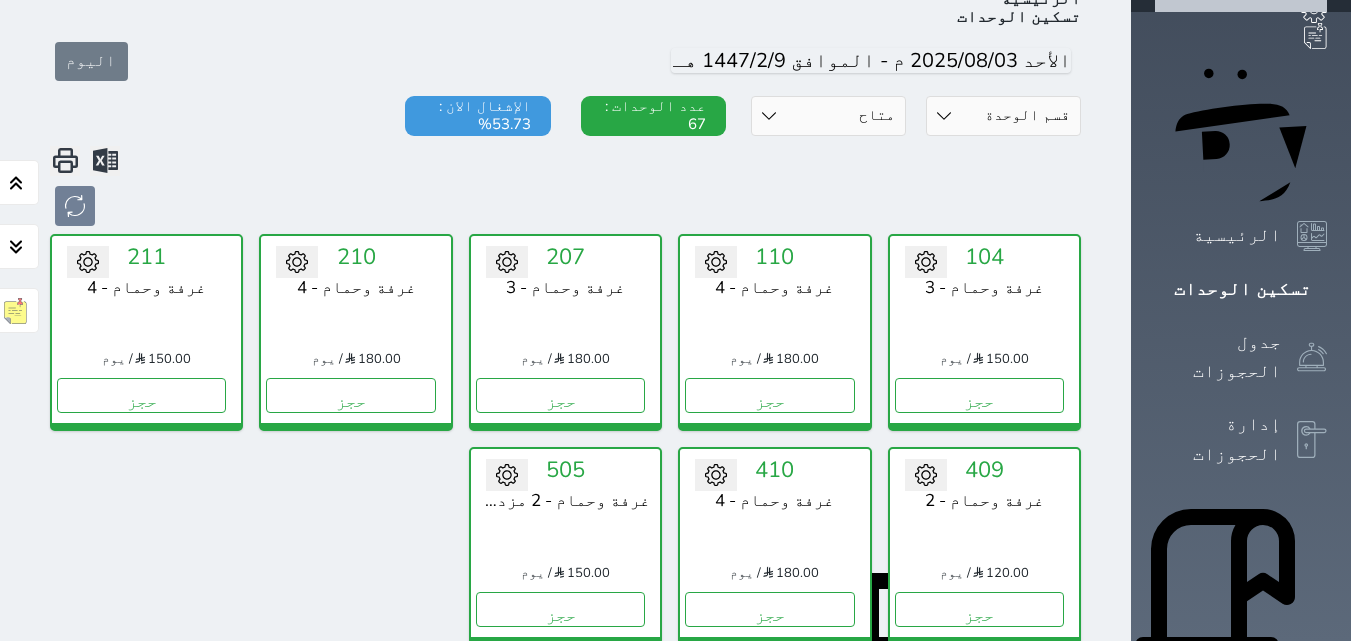 scroll, scrollTop: 160, scrollLeft: 0, axis: vertical 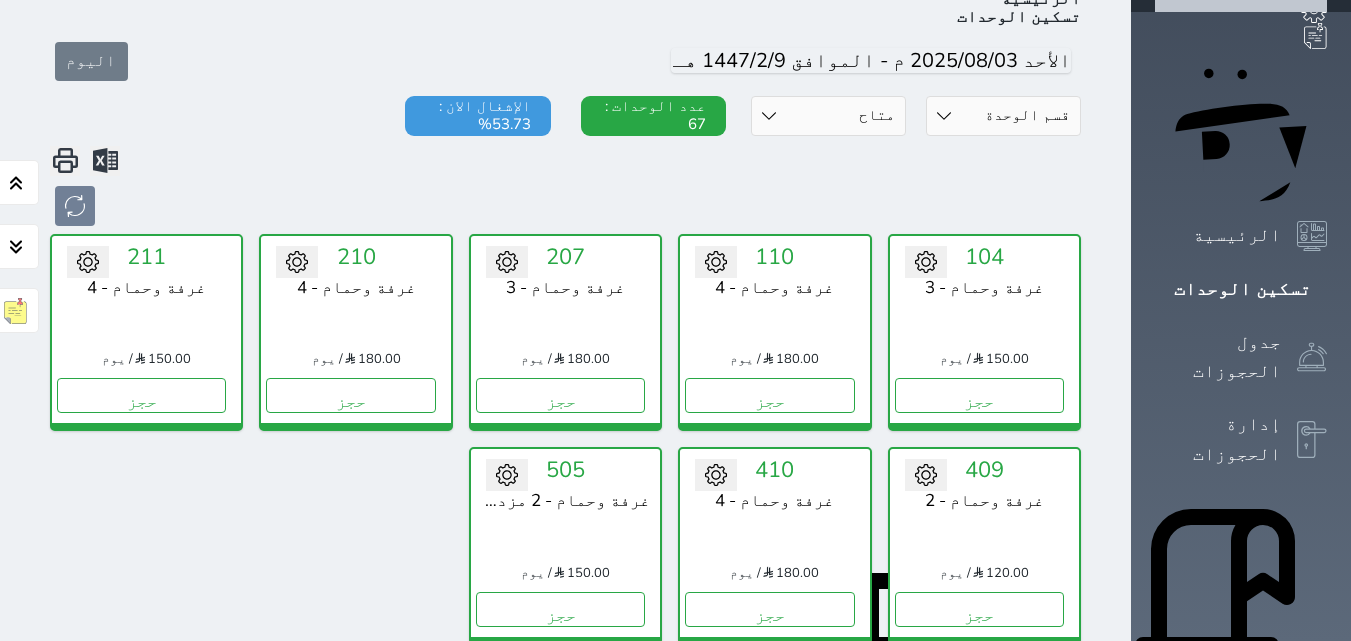 select on "4" 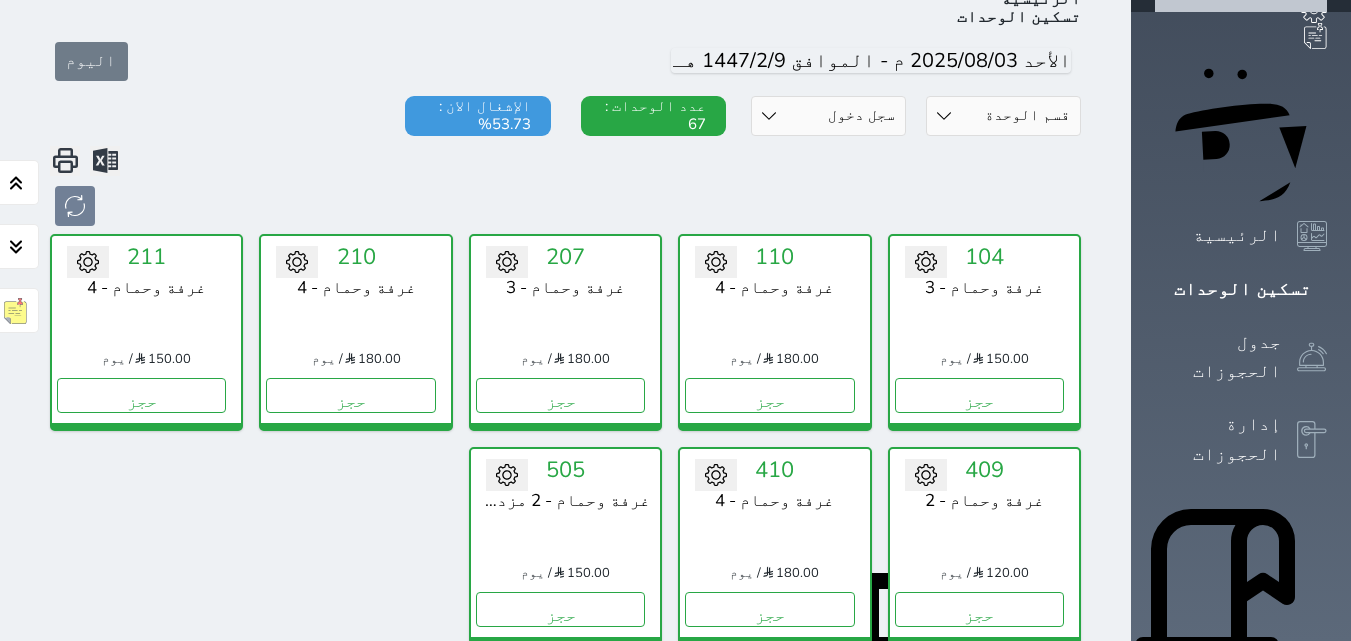click on "حالة الوحدات متاح تحت التنظيف تحت الصيانة سجل دخول  لم يتم تسجيل الدخول" at bounding box center [828, 116] 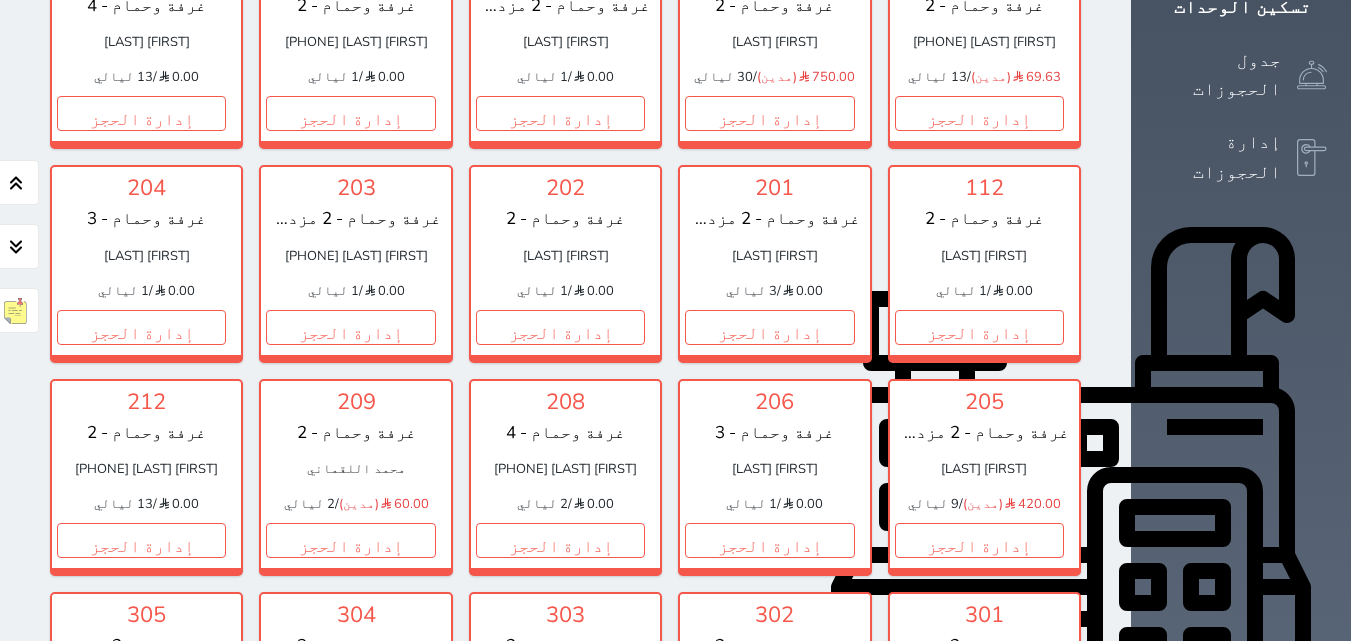 scroll, scrollTop: 360, scrollLeft: 0, axis: vertical 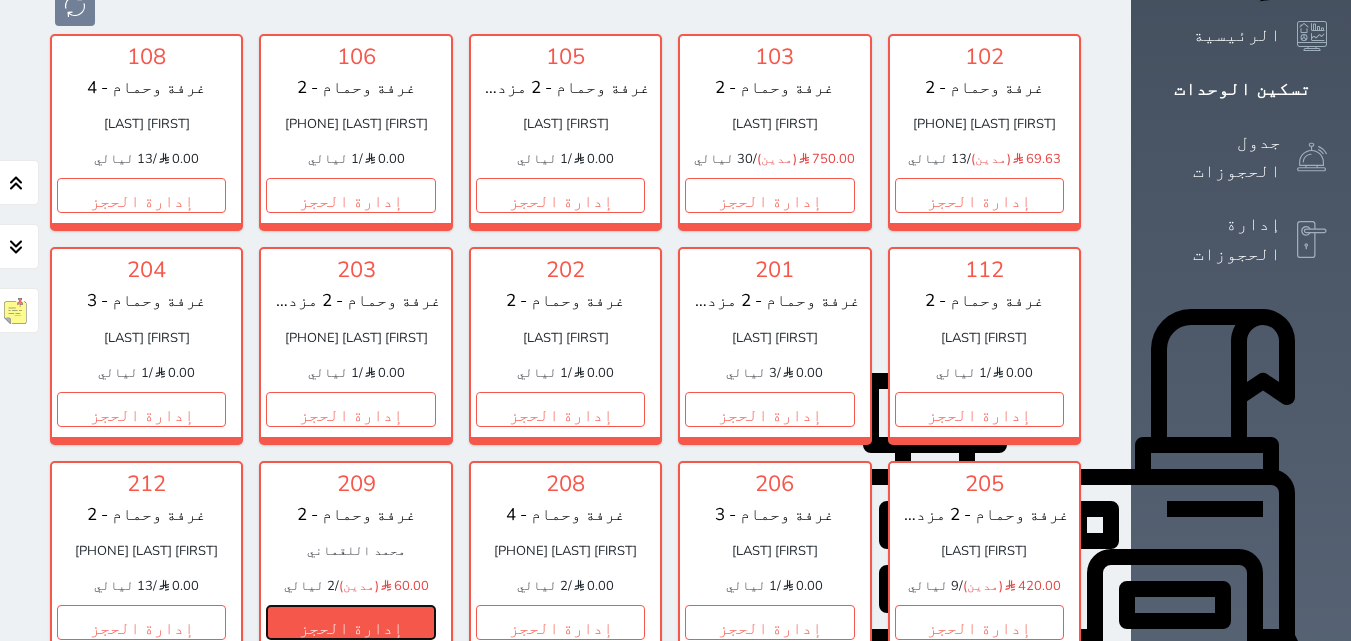 click on "إدارة الحجز" at bounding box center [350, 622] 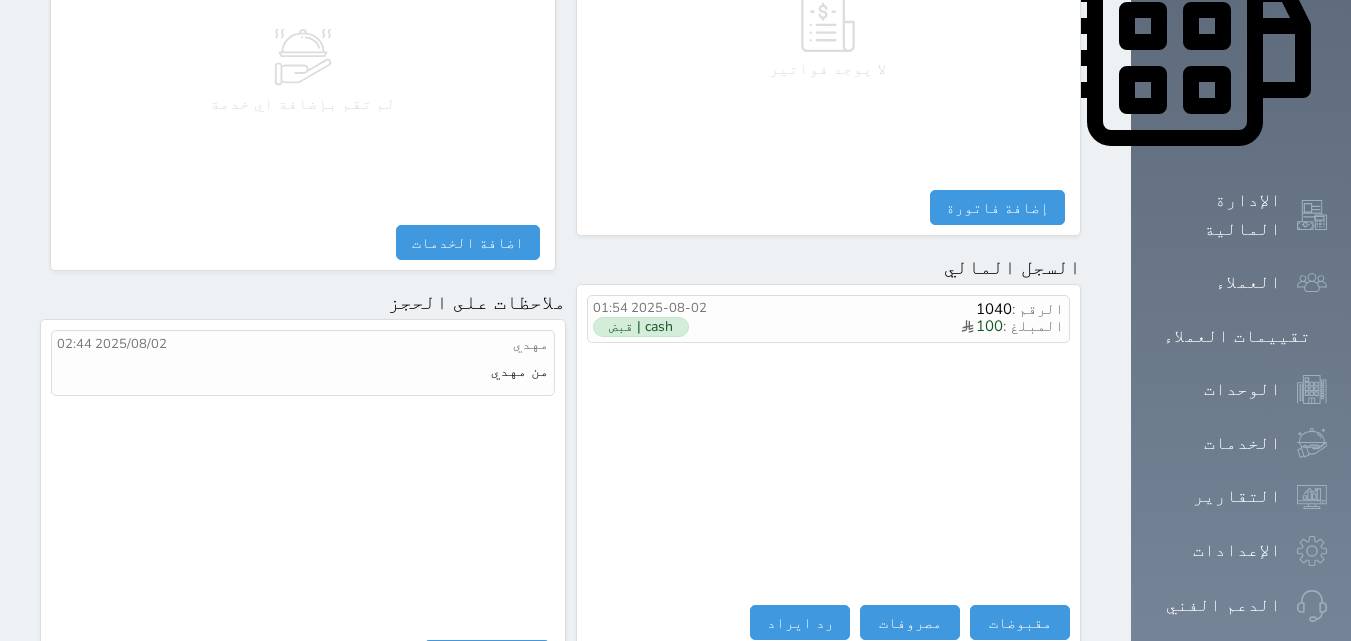 scroll, scrollTop: 1140, scrollLeft: 0, axis: vertical 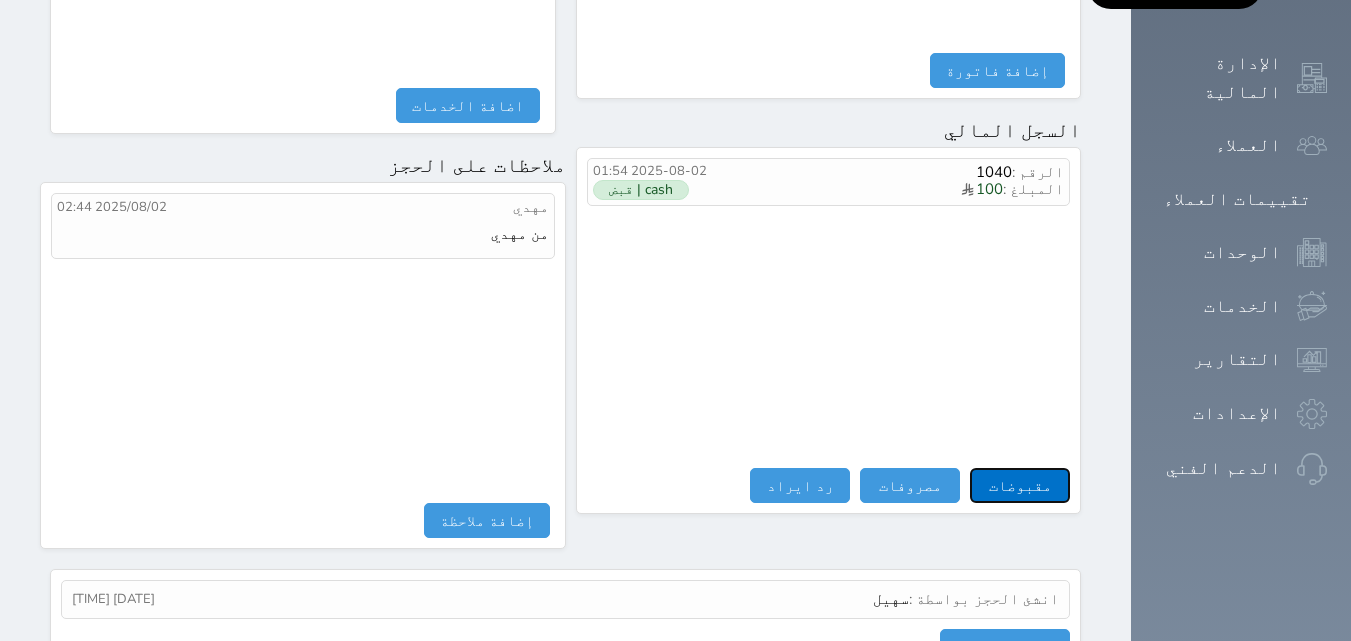 click on "مقبوضات" at bounding box center (1020, 485) 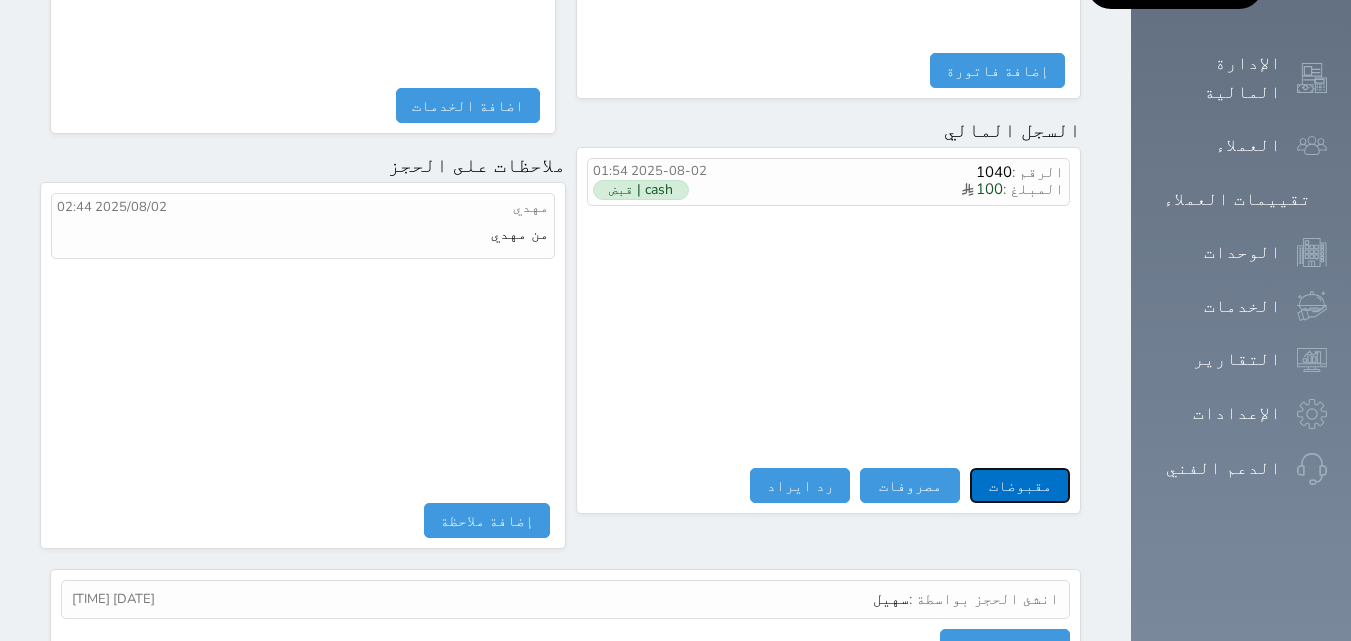 select 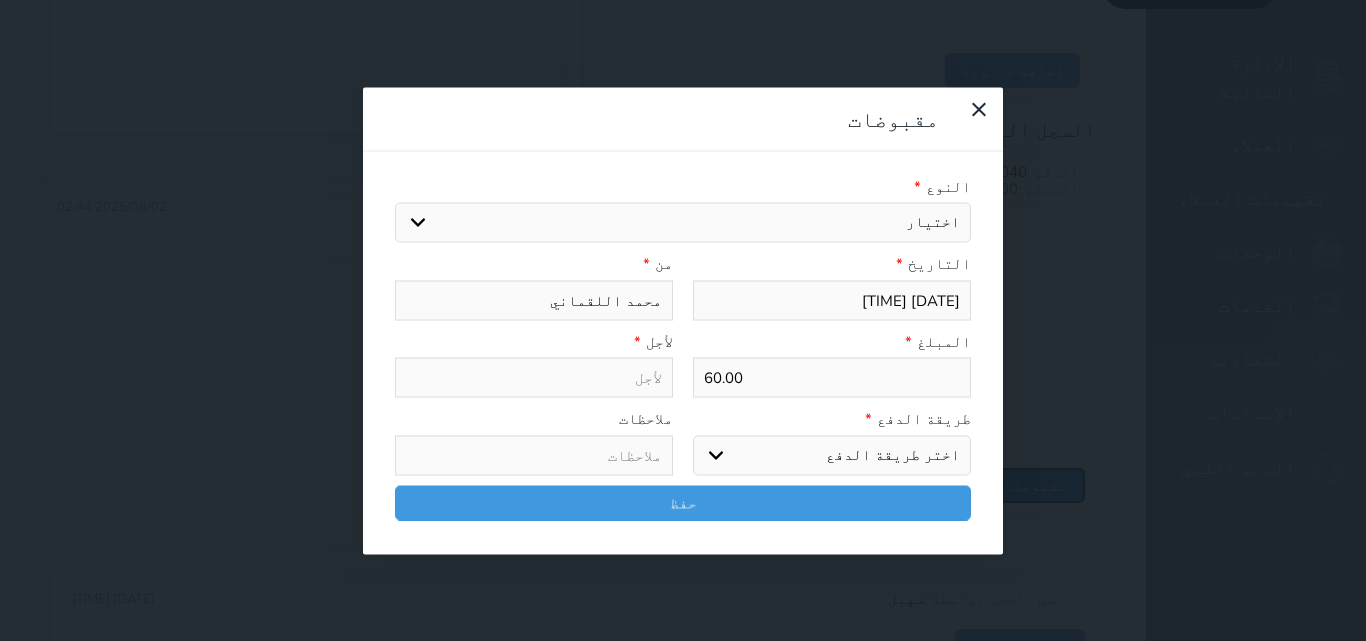 select 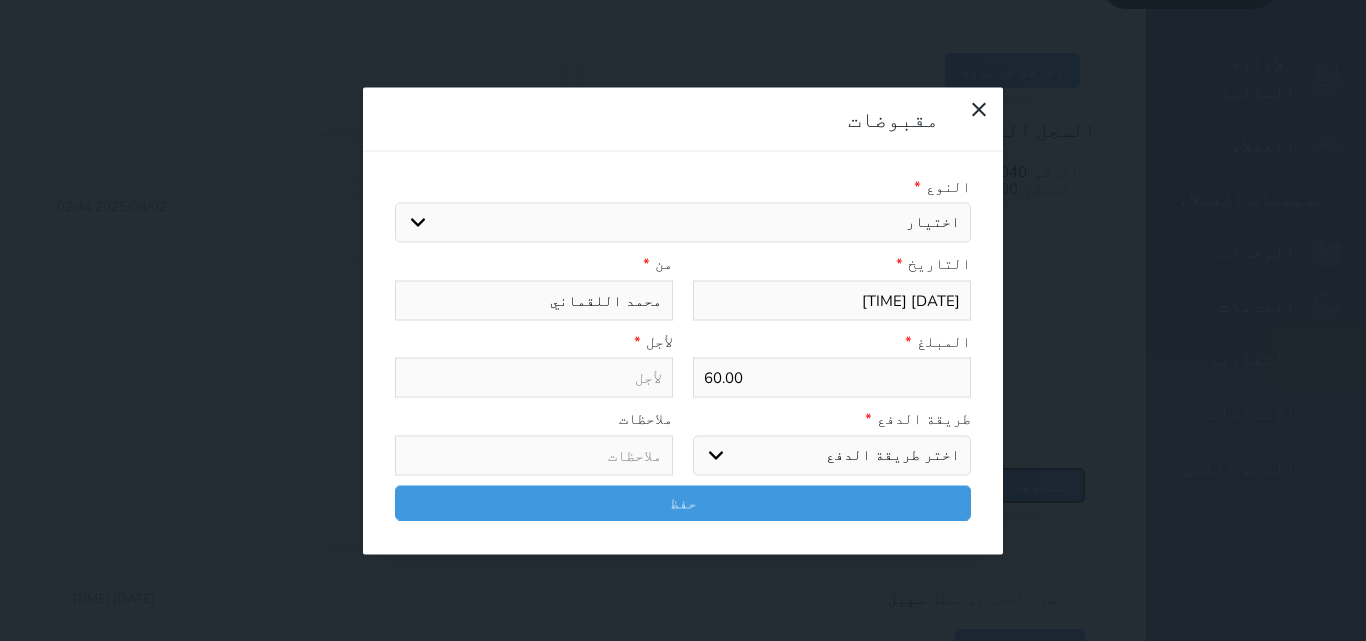 select 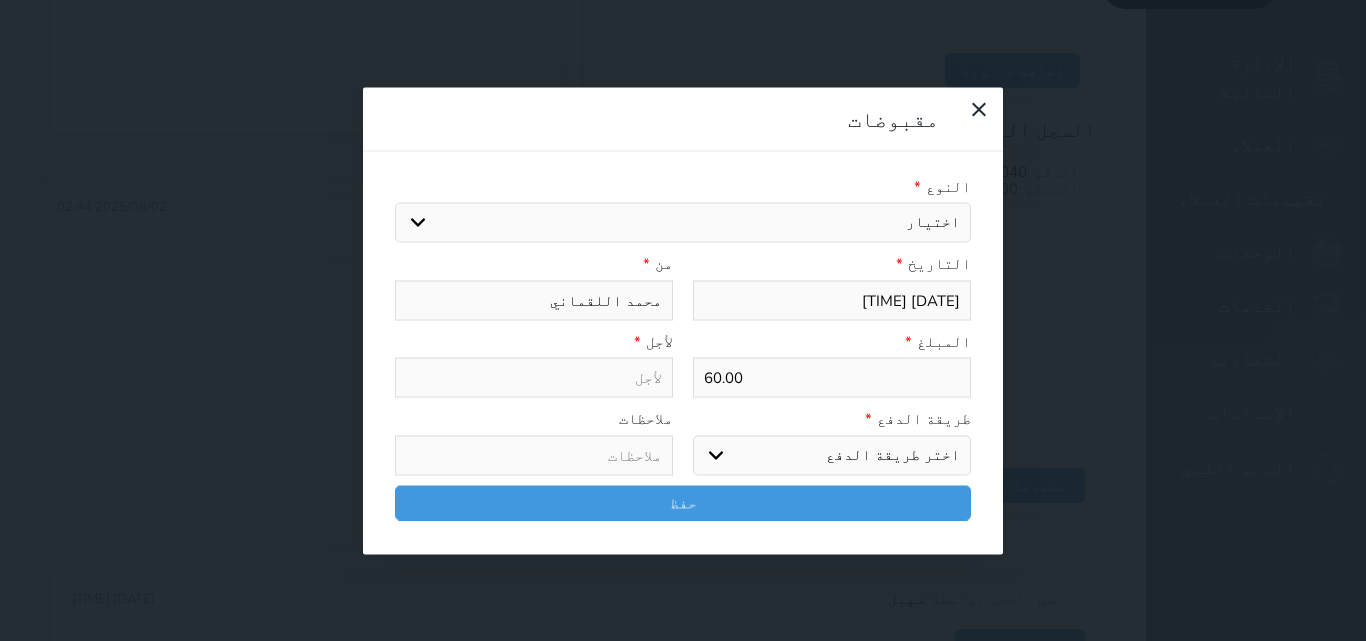click on "اختر طريقة الدفع   دفع نقدى   تحويل بنكى   مدى   بطاقة ائتمان   آجل" at bounding box center [832, 455] 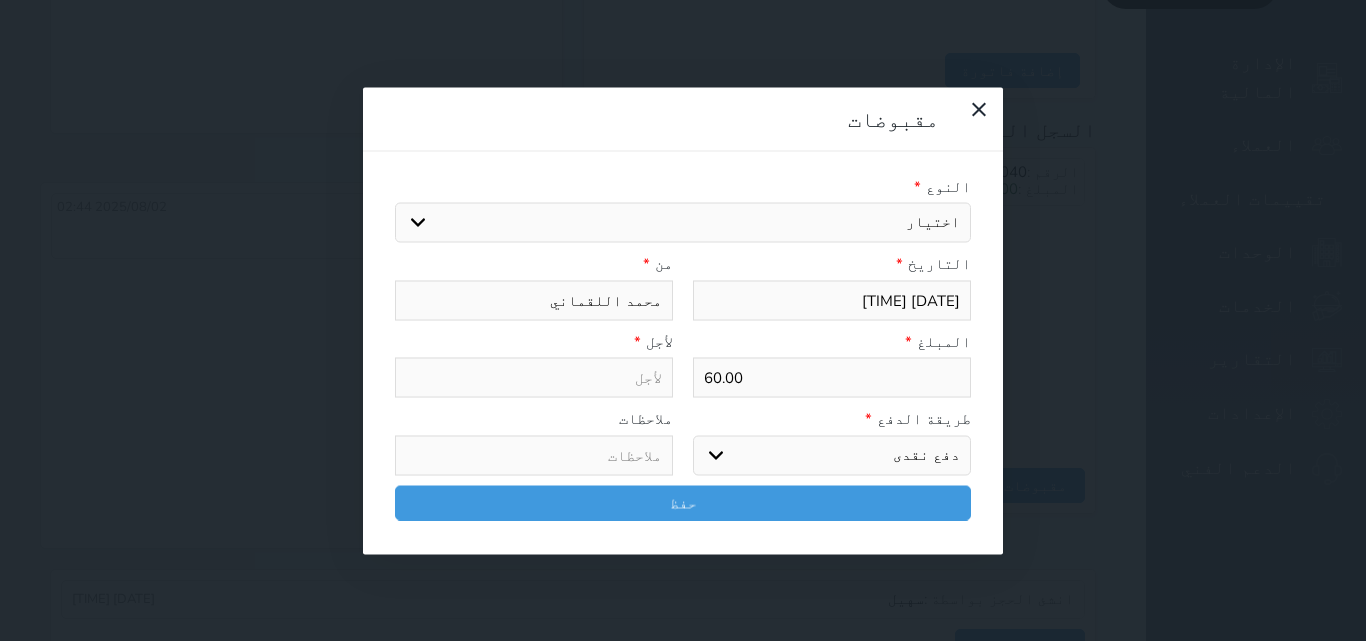 click on "اختر طريقة الدفع   دفع نقدى   تحويل بنكى   مدى   بطاقة ائتمان   آجل" at bounding box center [832, 455] 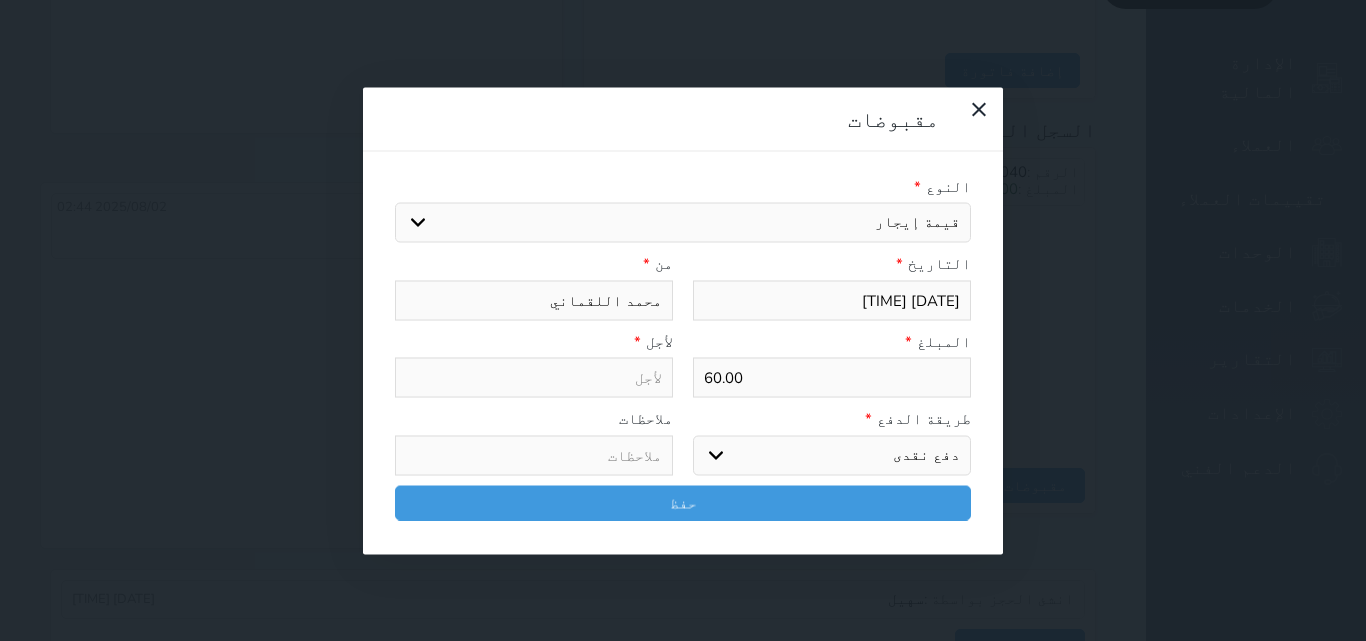 click on "اختيار   مقبوضات عامة قيمة إيجار فواتير تامين عربون لا ينطبق آخر مغسلة واي فاي - الإنترنت مواقف السيارات طعام الأغذية والمشروبات مشروبات المشروبات الباردة المشروبات الساخنة الإفطار غداء عشاء مخبز و كعك حمام سباحة الصالة الرياضية سبا و خدمات الجمال اختيار وإسقاط (خدمات النقل) ميني بار كابل - تلفزيون سرير إضافي تصفيف الشعر التسوق خدمات الجولات السياحية المنظمة خدمات الدليل السياحي رسوم خروج متأخر تمديد رسوم تسجيل دخول مبكر" at bounding box center (683, 223) 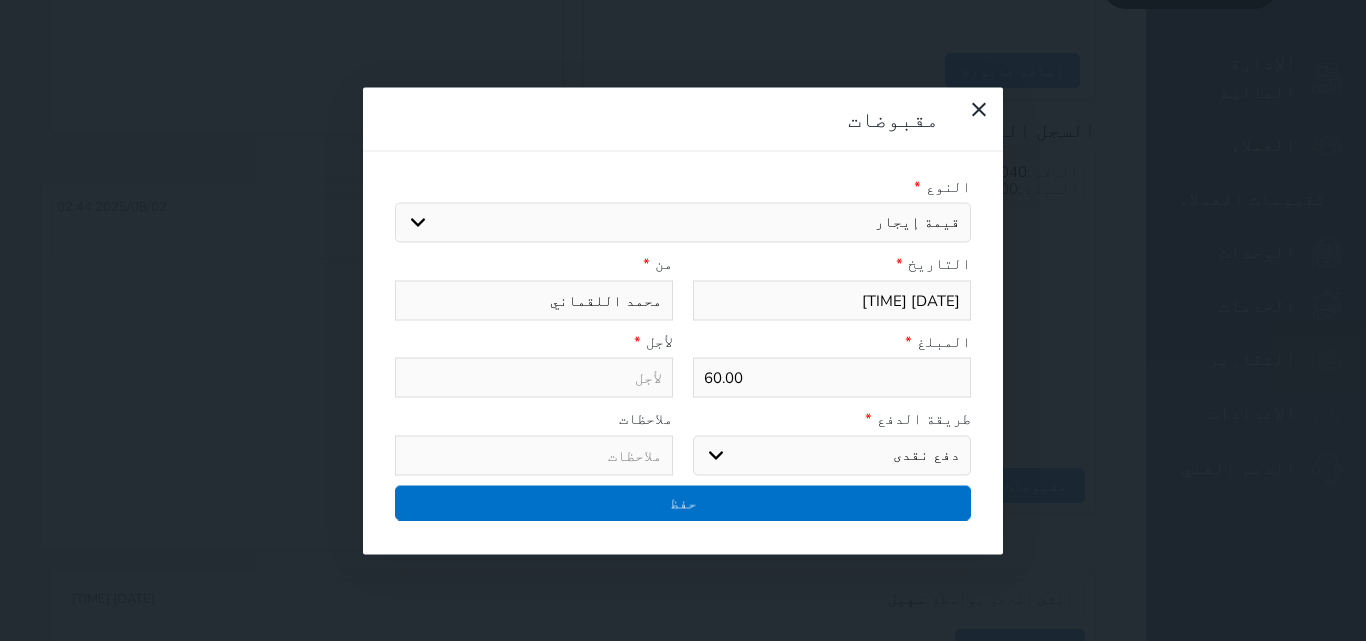 type on "قيمة إيجار - الوحدة - 209" 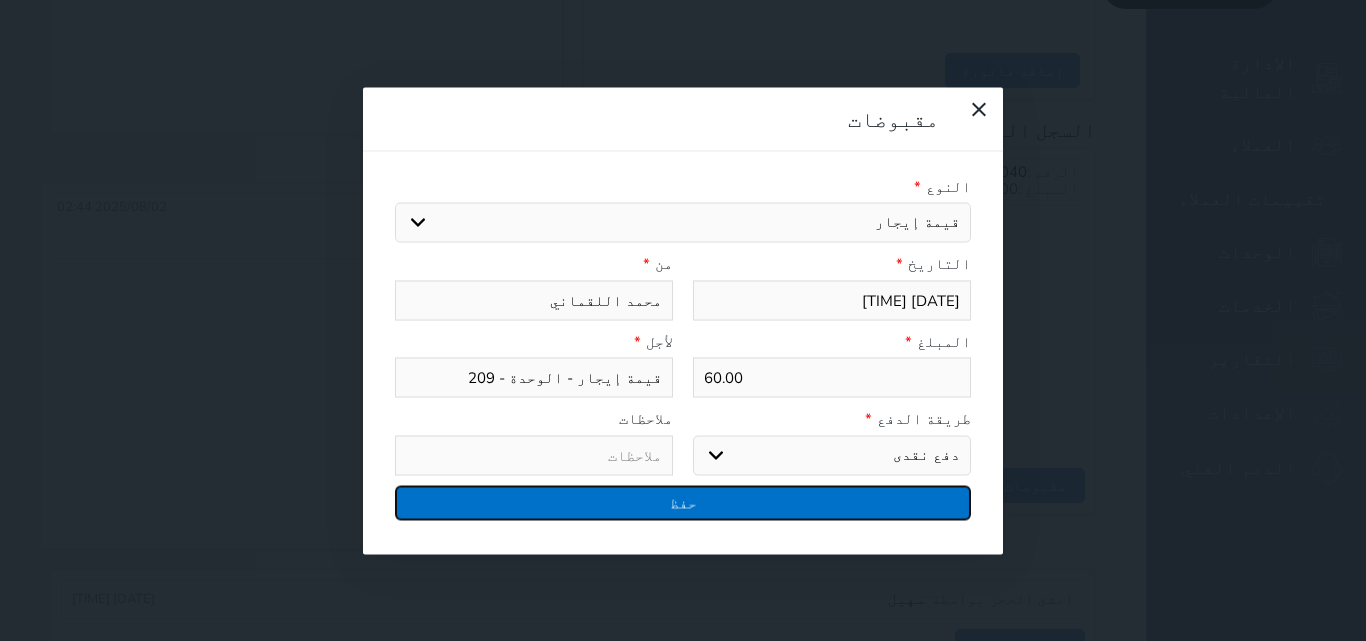 click on "حفظ" at bounding box center [683, 502] 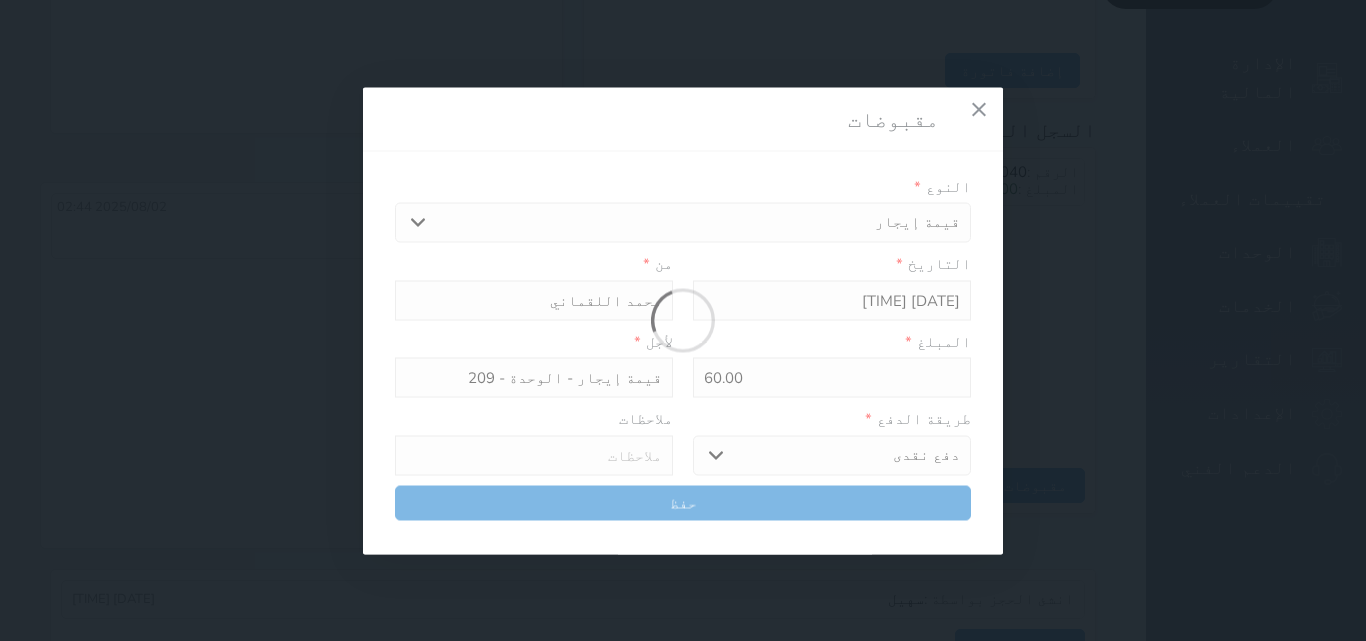 select 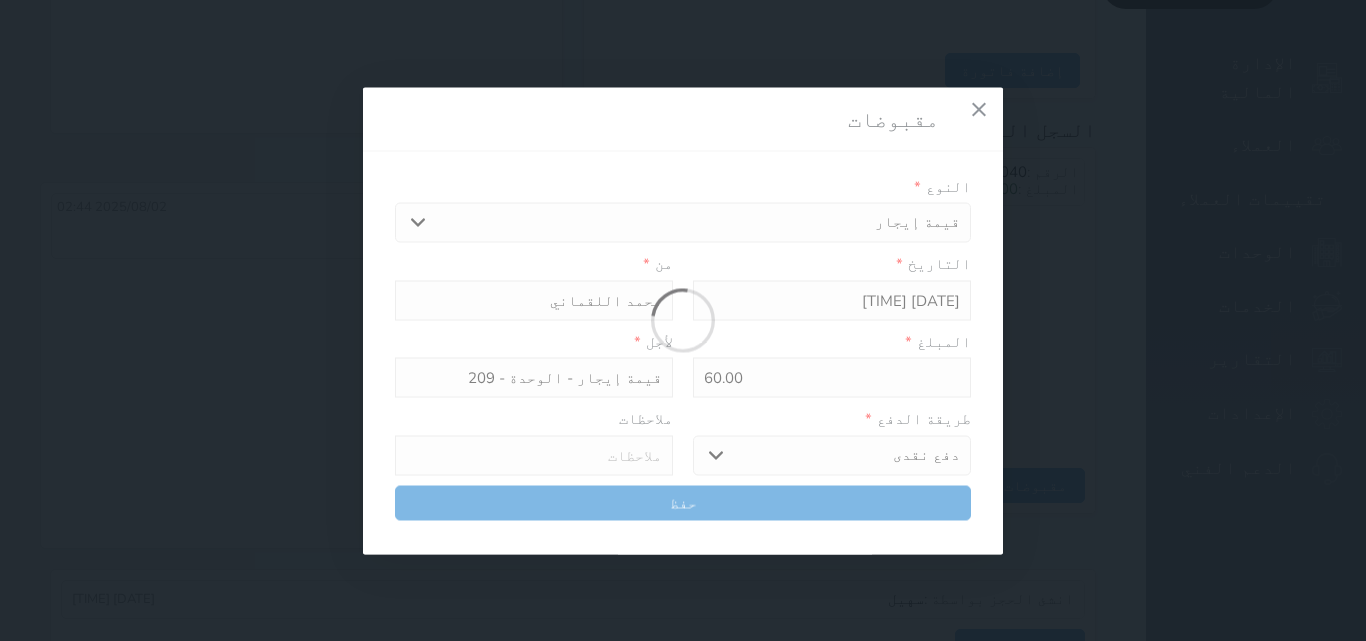 type 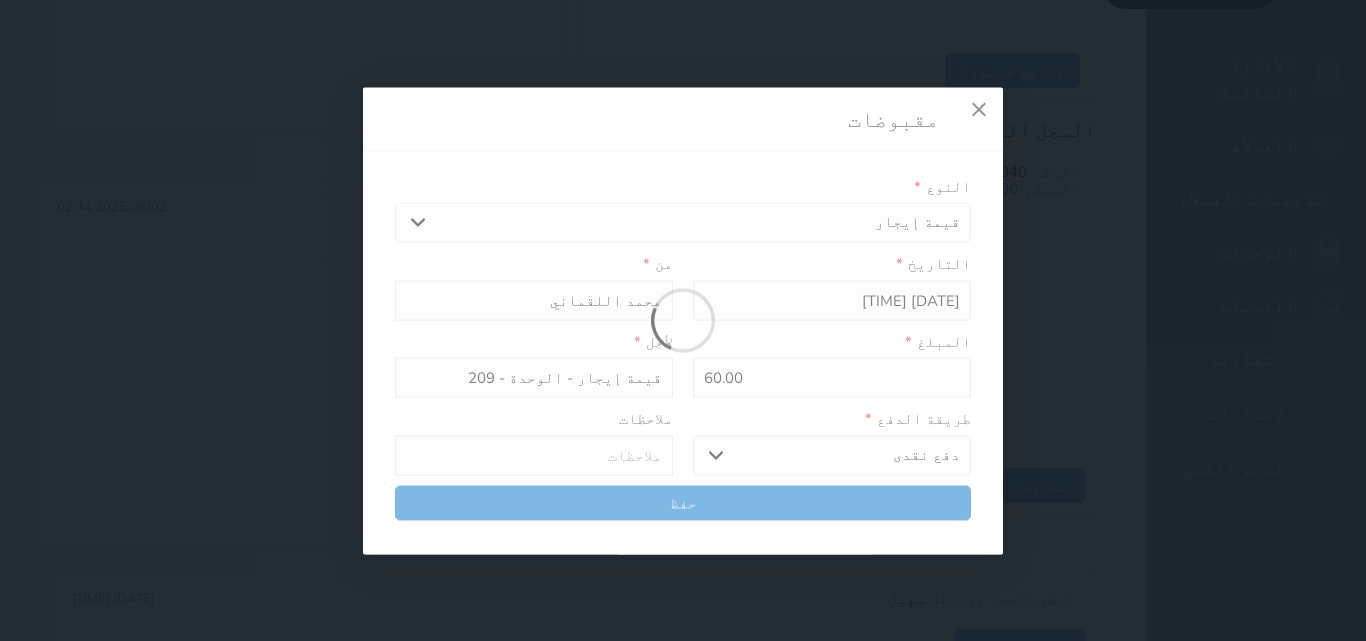 type on "0" 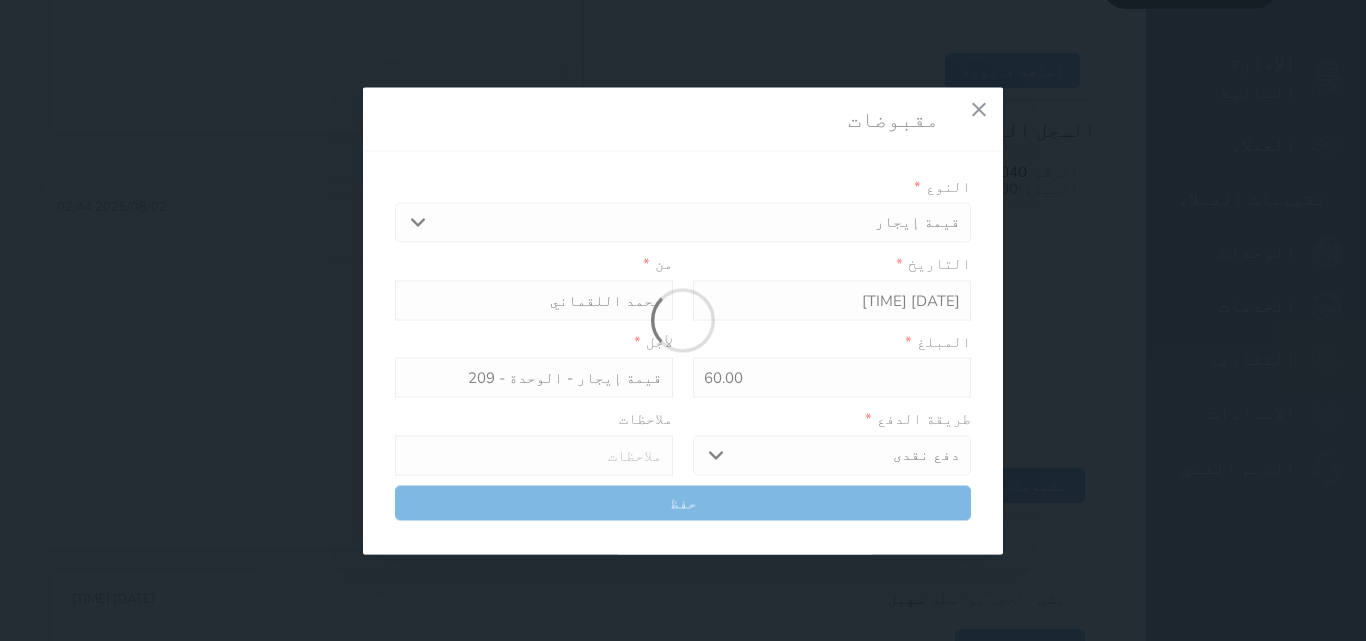 select 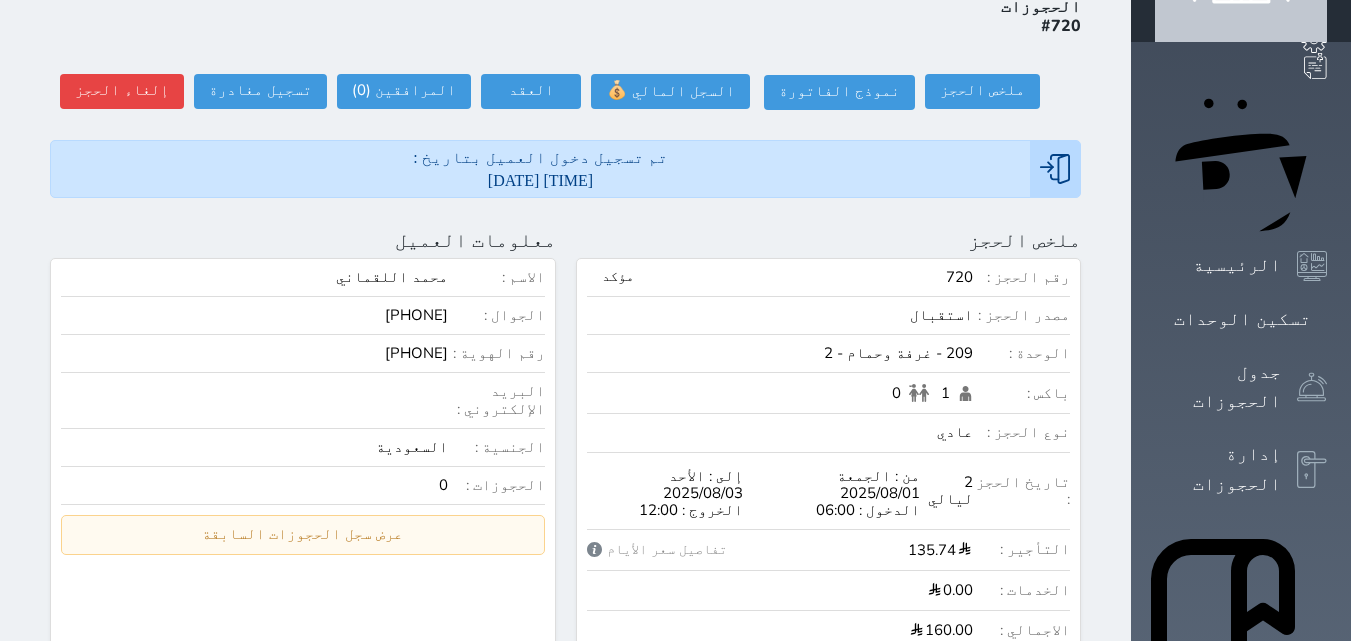 scroll, scrollTop: 0, scrollLeft: 0, axis: both 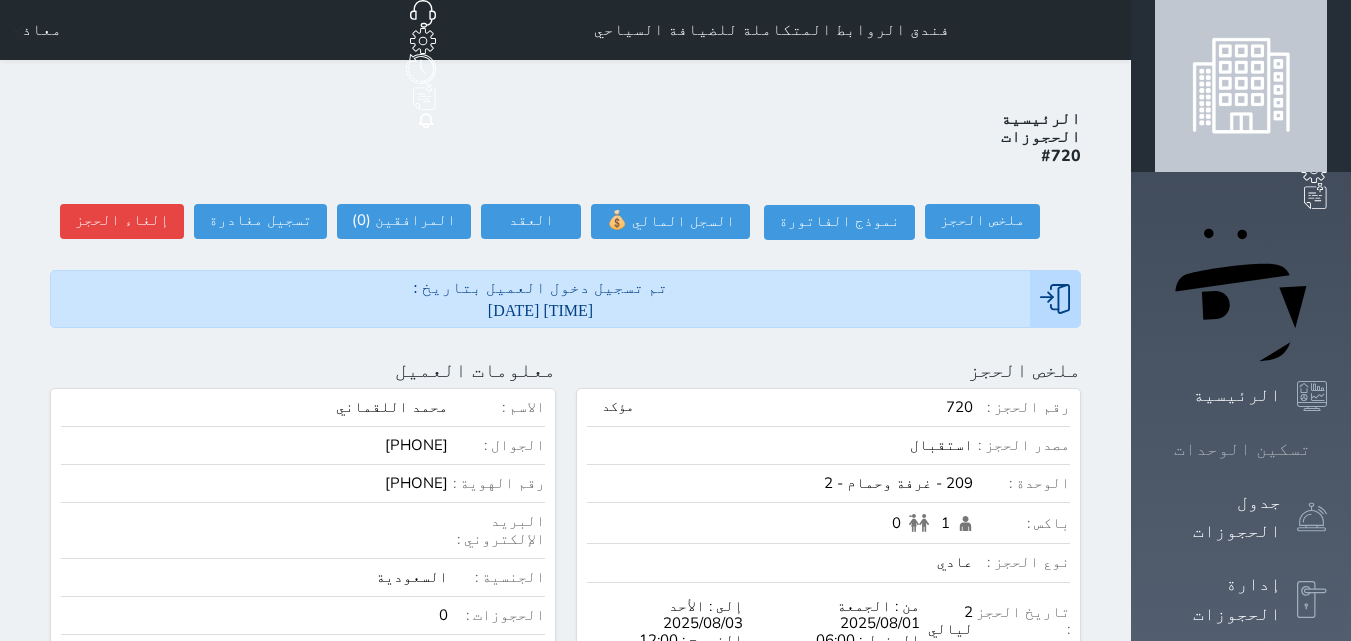 click at bounding box center [1327, 449] 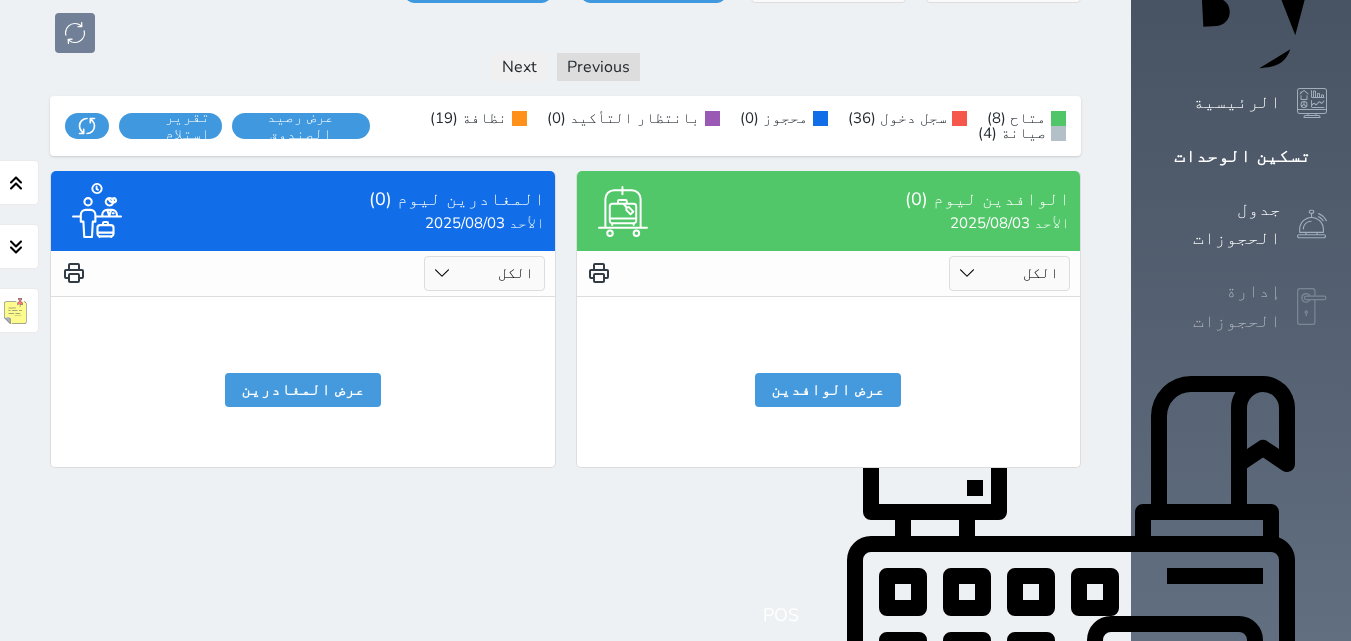 scroll, scrollTop: 145, scrollLeft: 0, axis: vertical 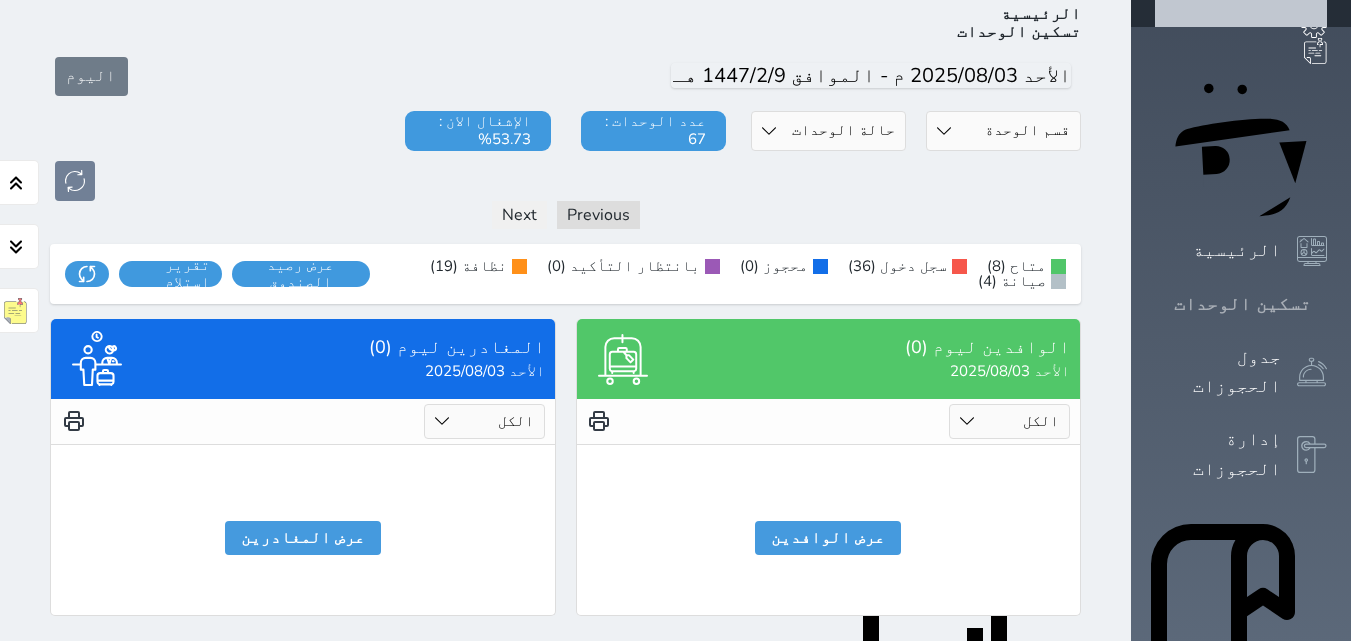 click at bounding box center (1327, 304) 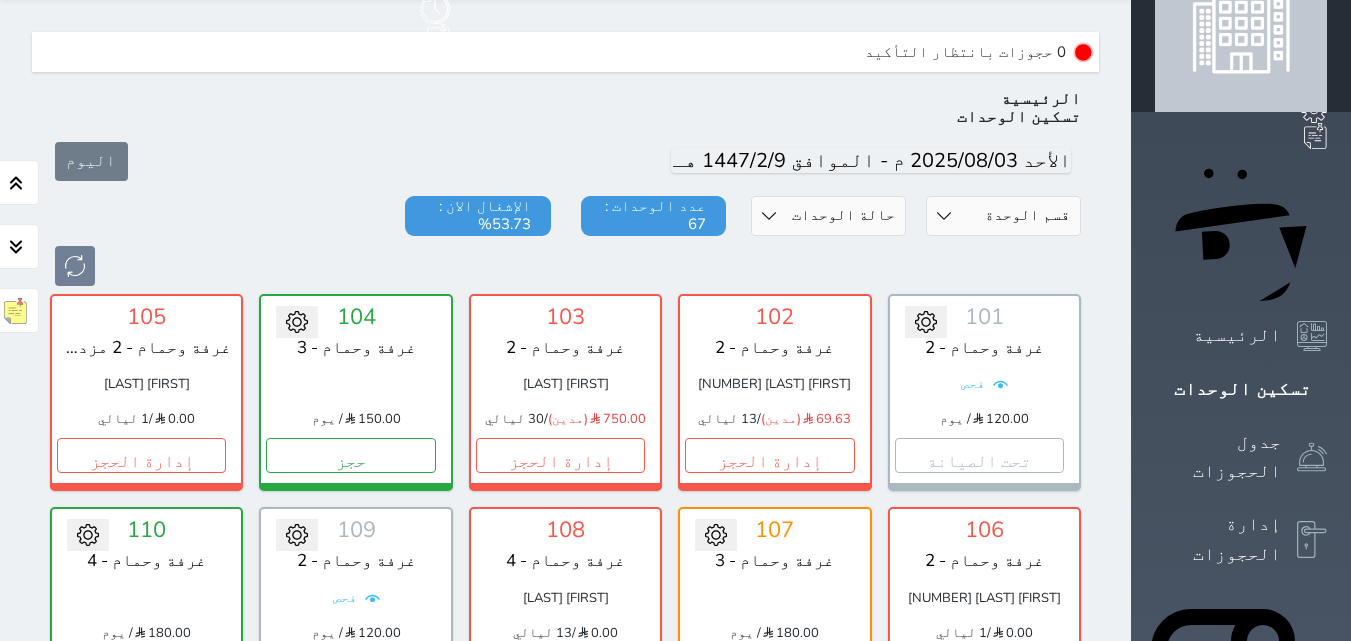 scroll, scrollTop: 0, scrollLeft: 0, axis: both 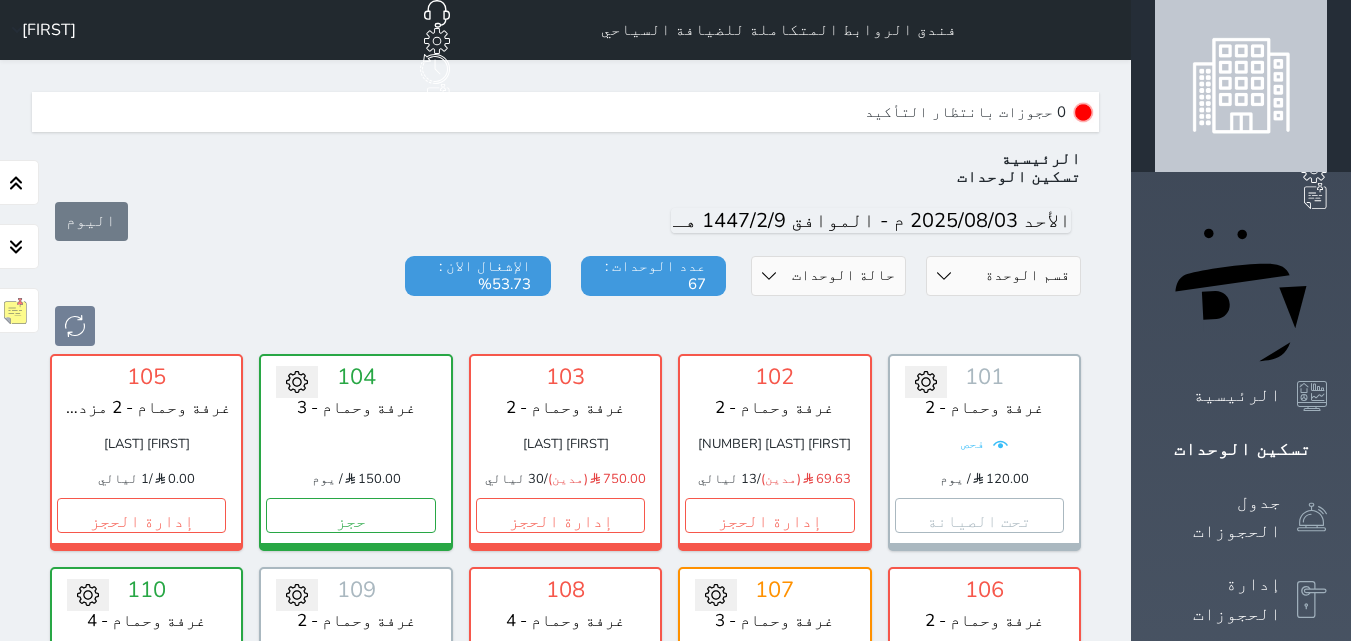 click on "حالة الوحدات متاح تحت التنظيف تحت الصيانة سجل دخول  لم يتم تسجيل الدخول" at bounding box center [828, 276] 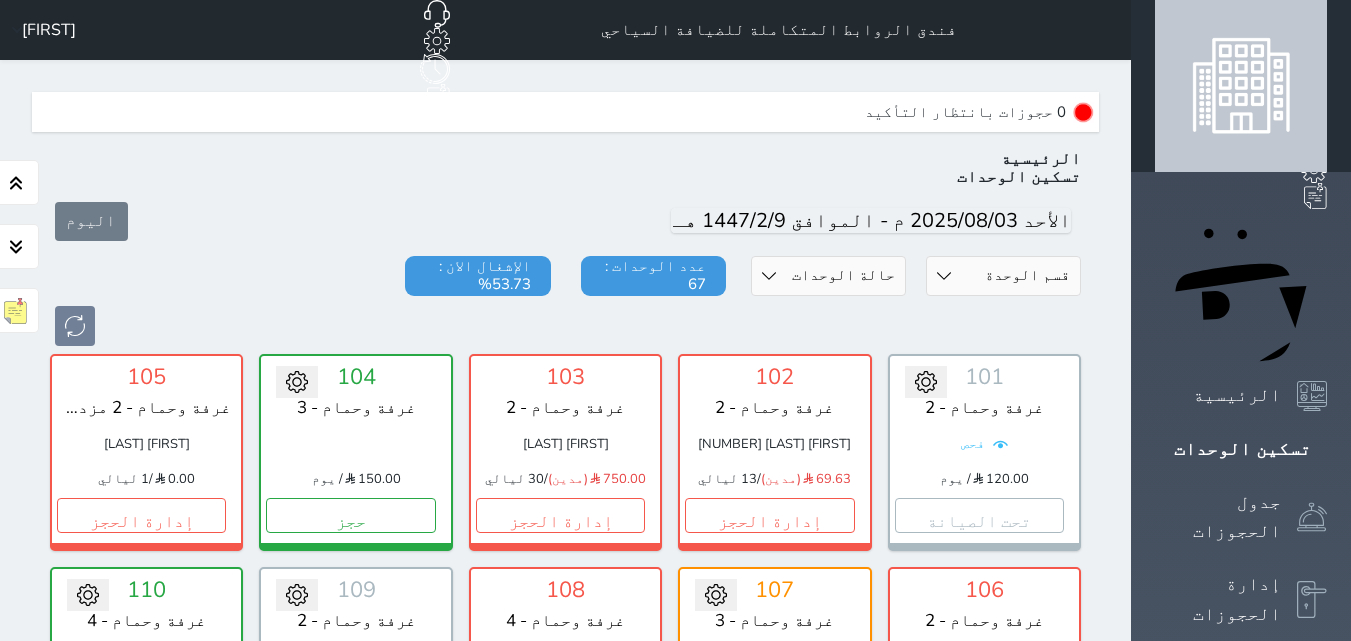 select on "1" 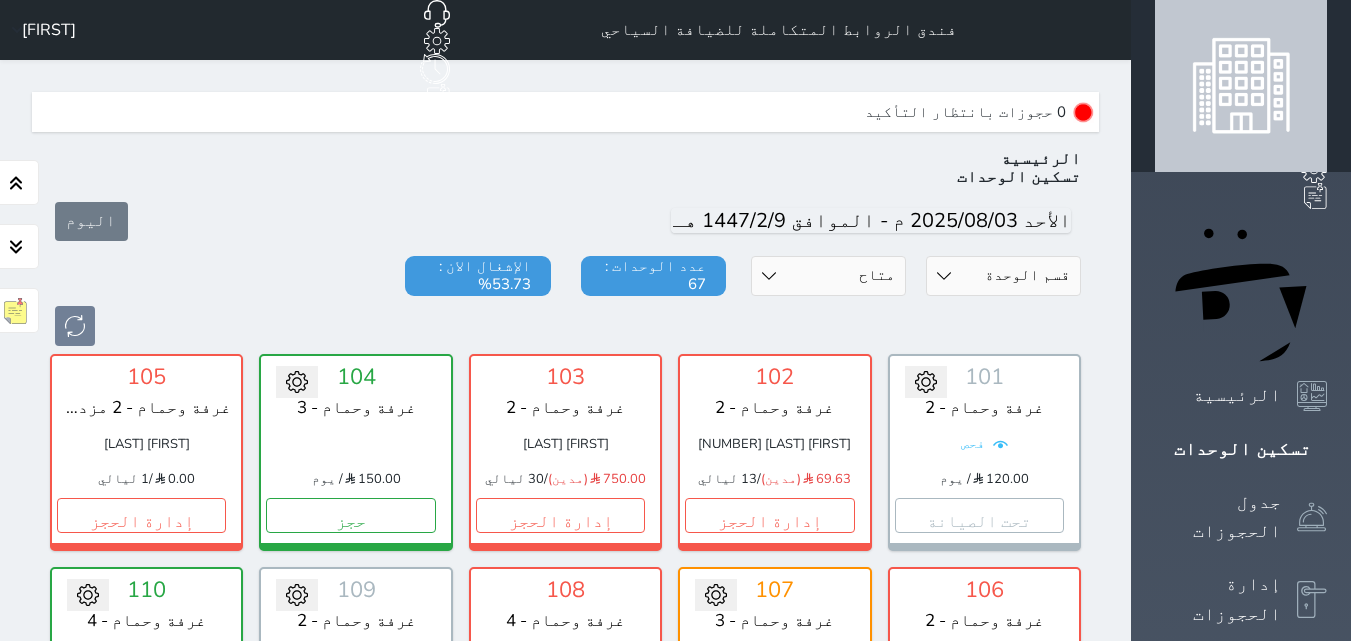 click on "حالة الوحدات متاح تحت التنظيف تحت الصيانة سجل دخول  لم يتم تسجيل الدخول" at bounding box center [828, 276] 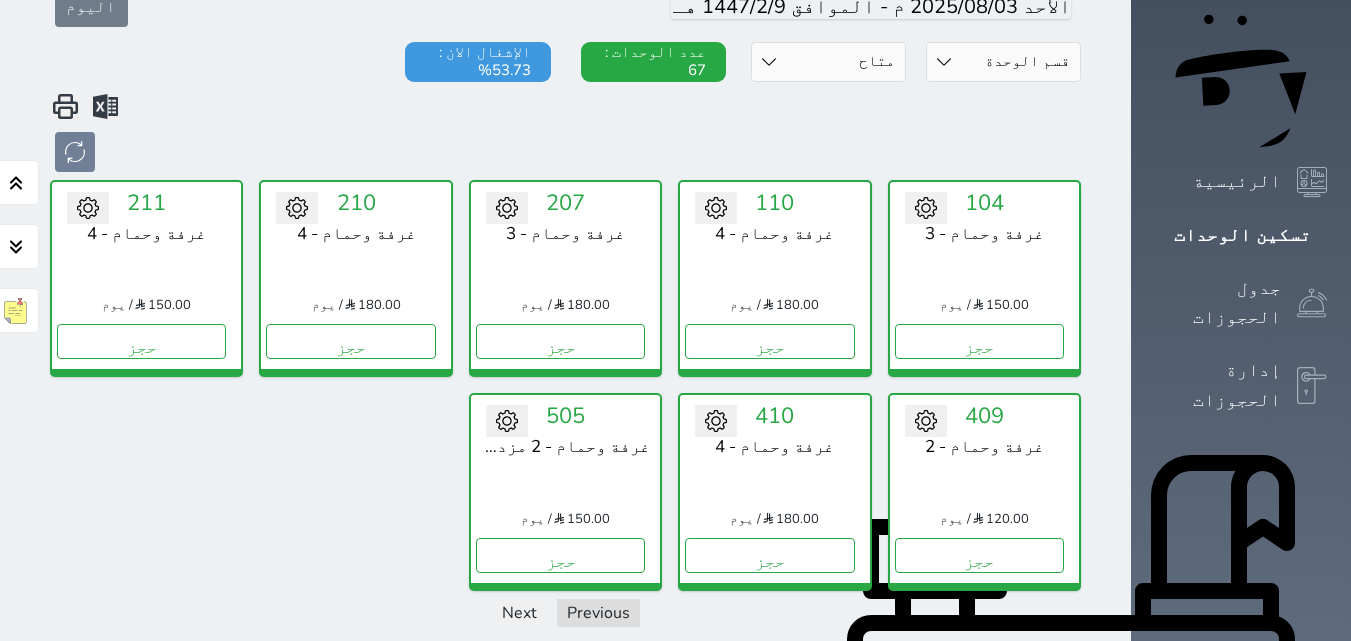 scroll, scrollTop: 260, scrollLeft: 0, axis: vertical 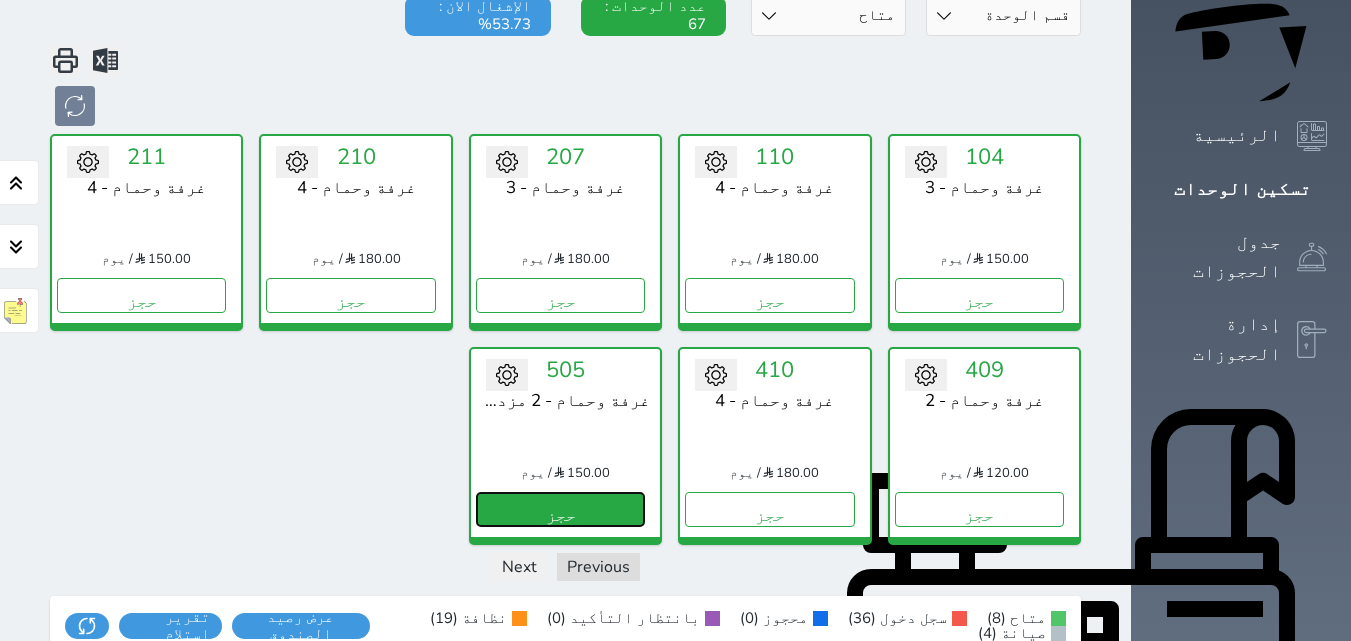 click on "حجز" at bounding box center (560, 509) 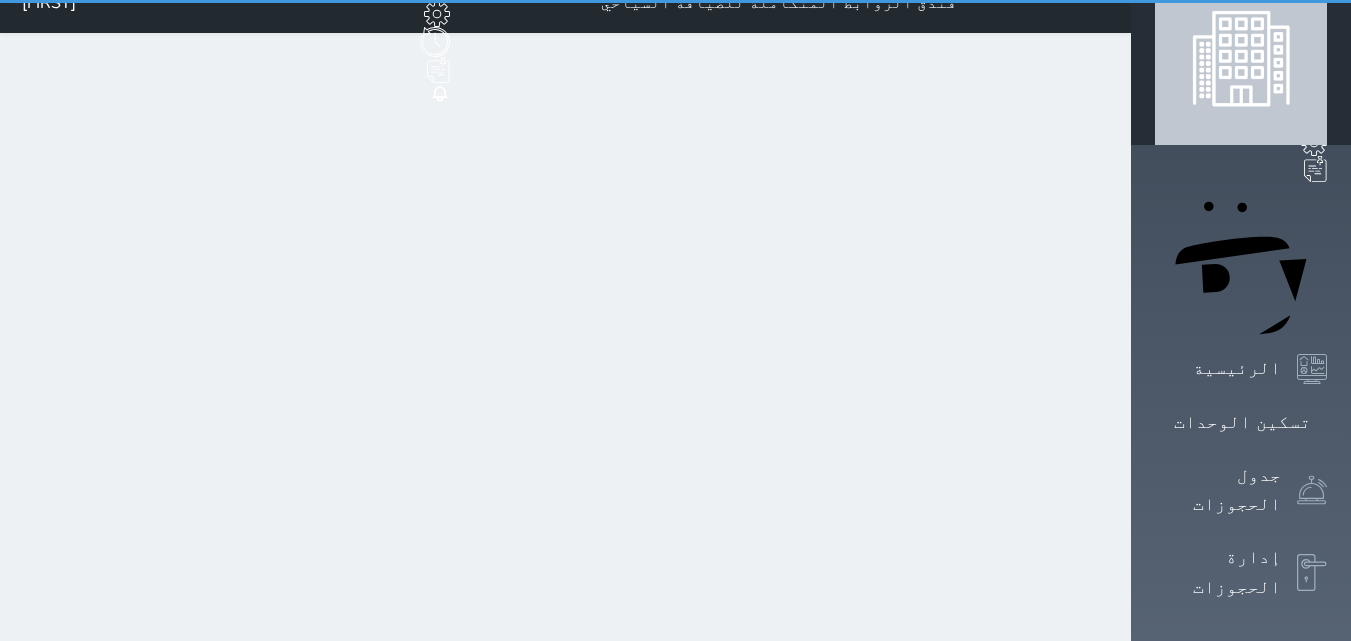 scroll, scrollTop: 0, scrollLeft: 0, axis: both 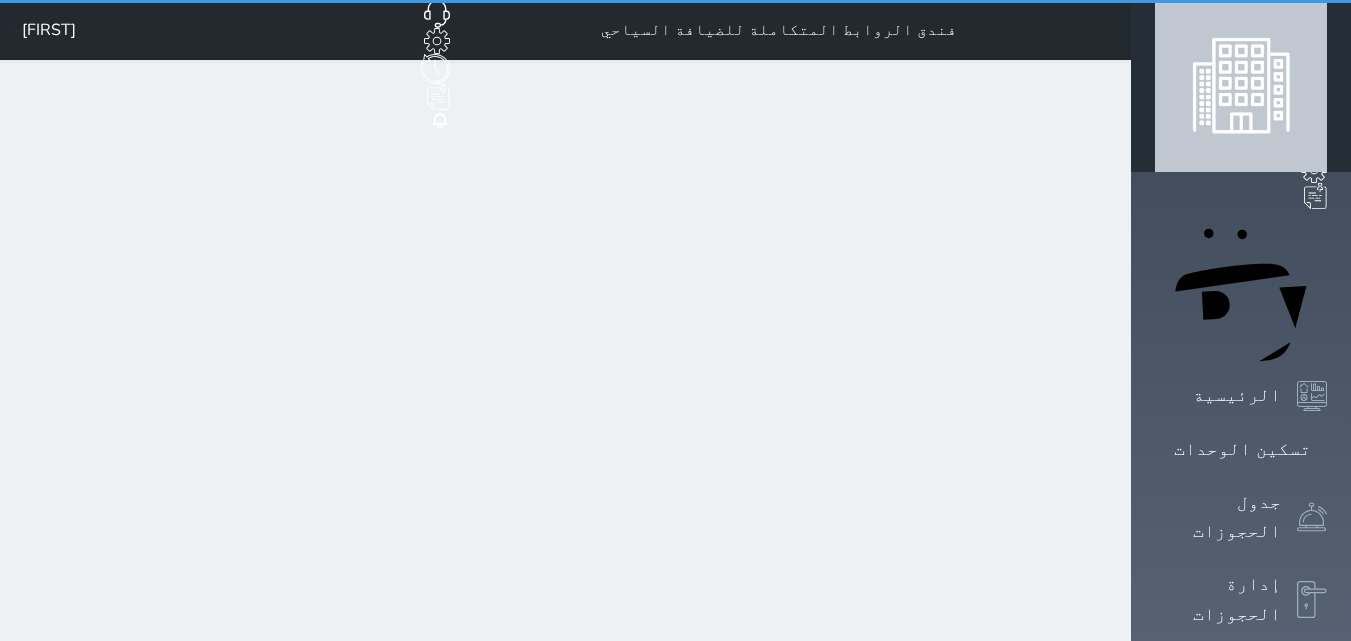 select on "1" 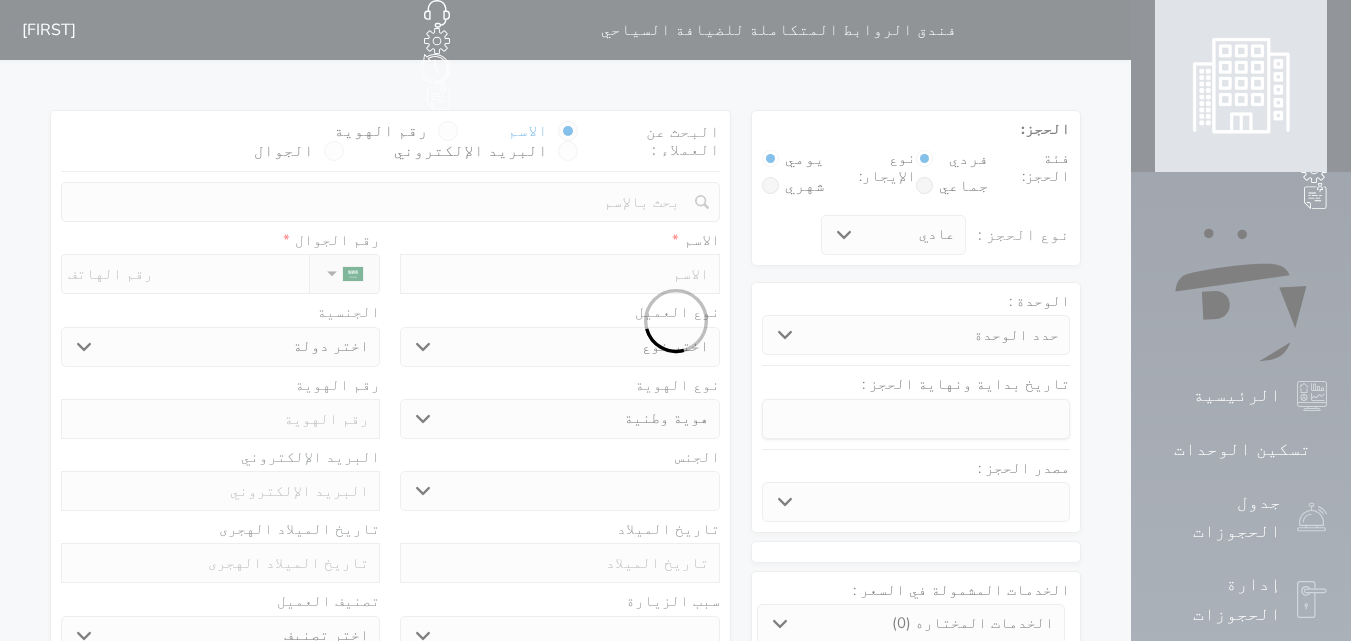 select 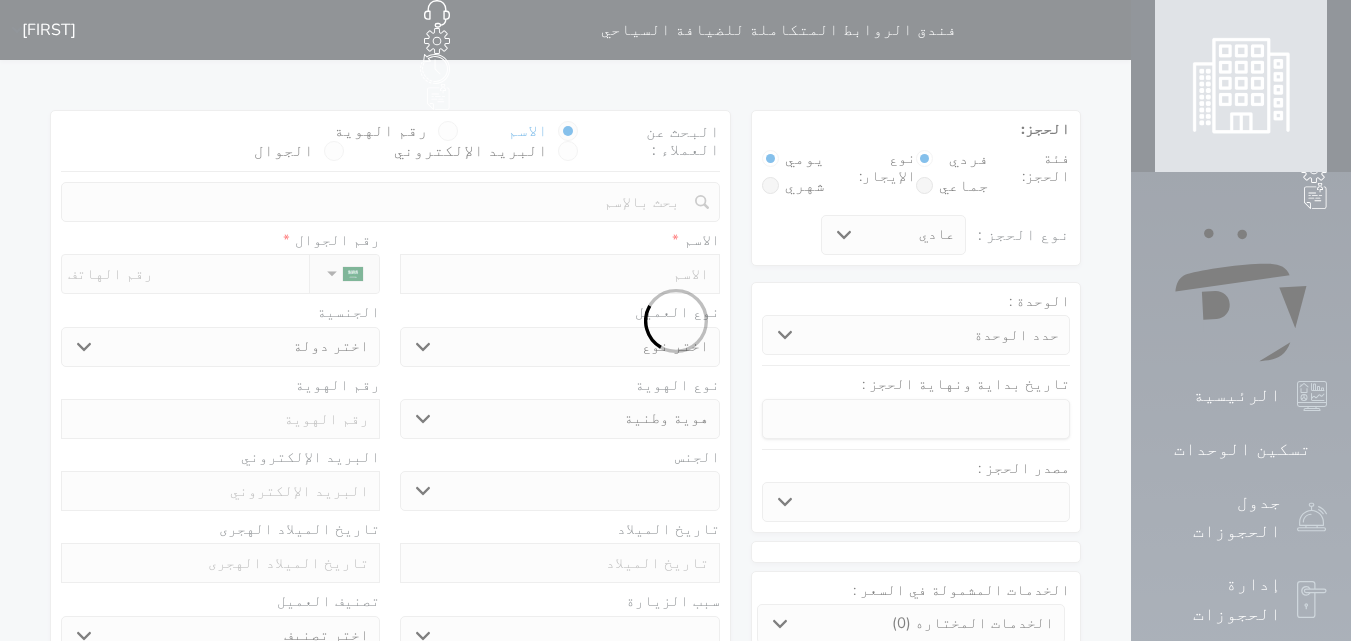select 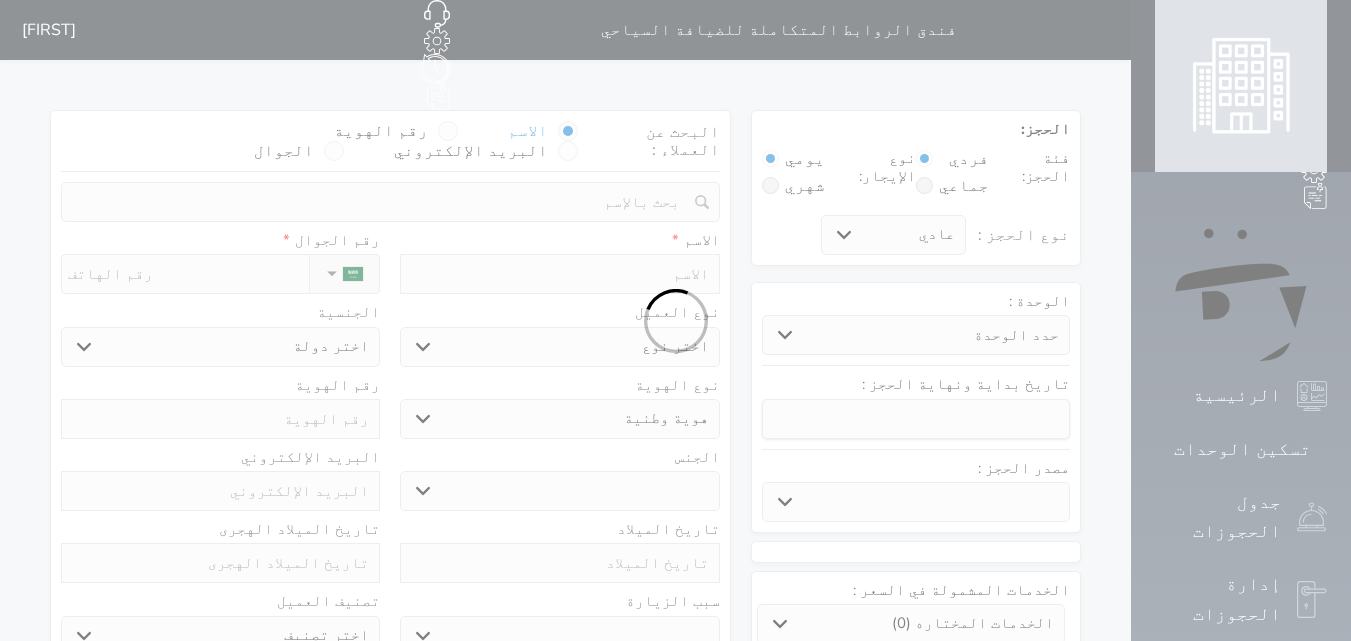 select 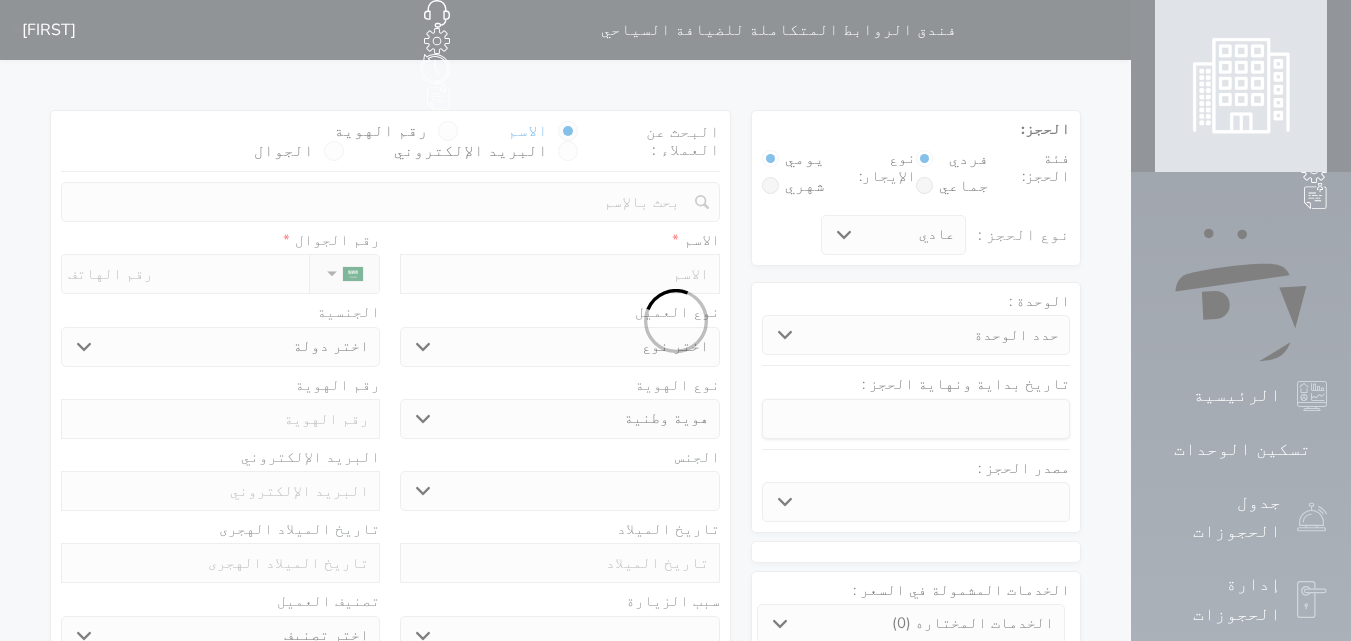select 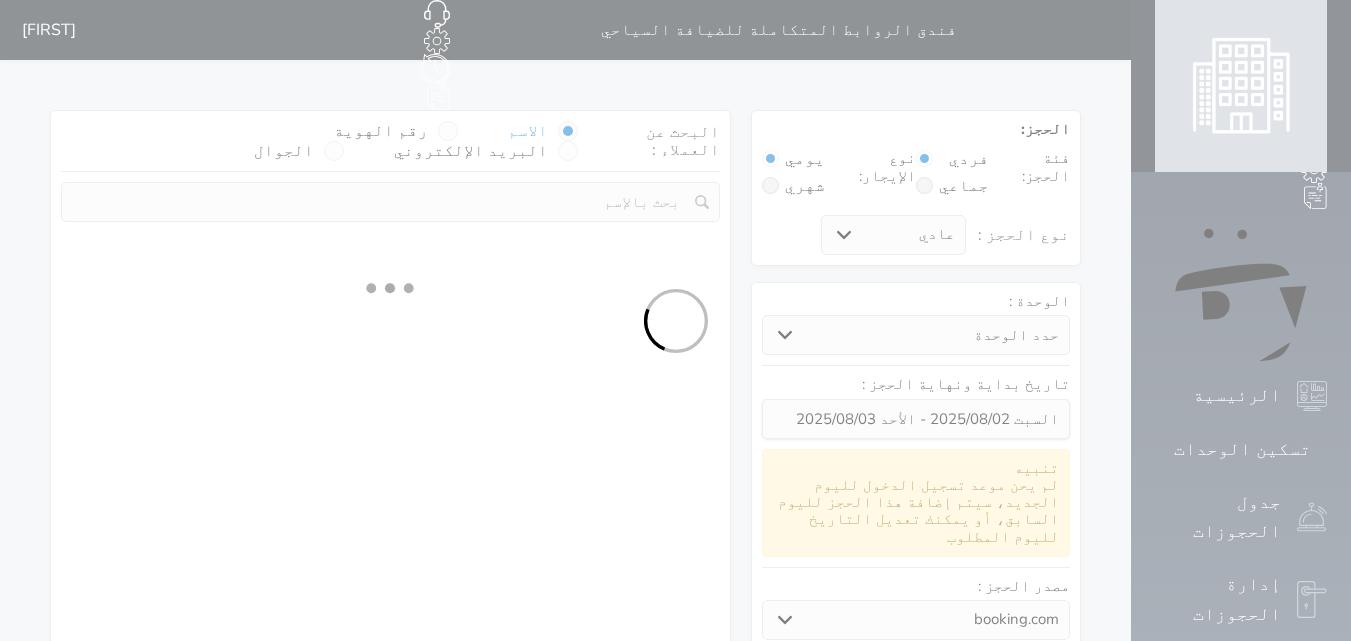 select 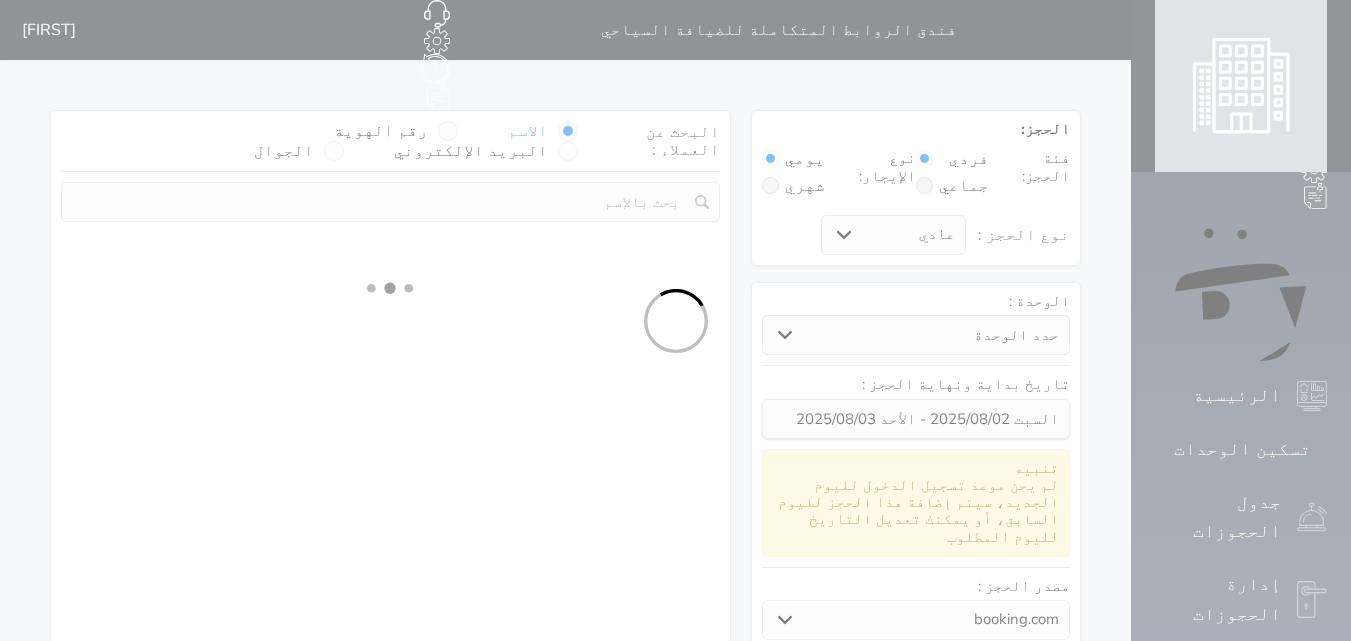 select on "113" 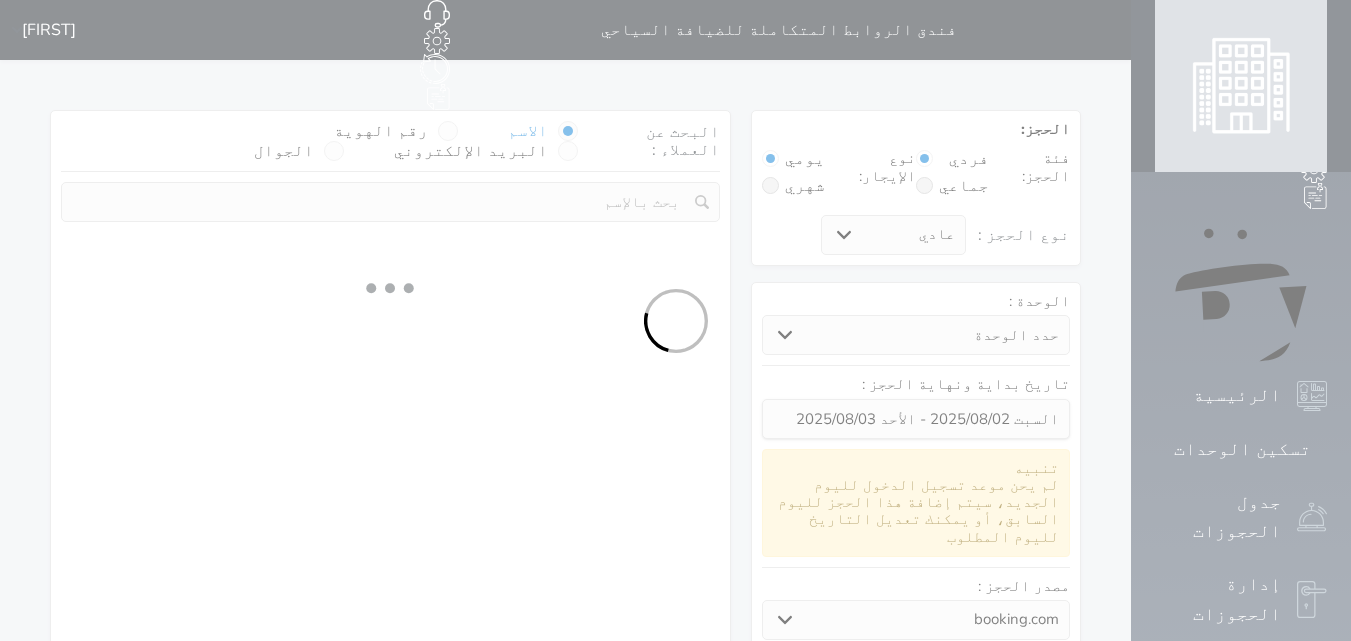 select on "1" 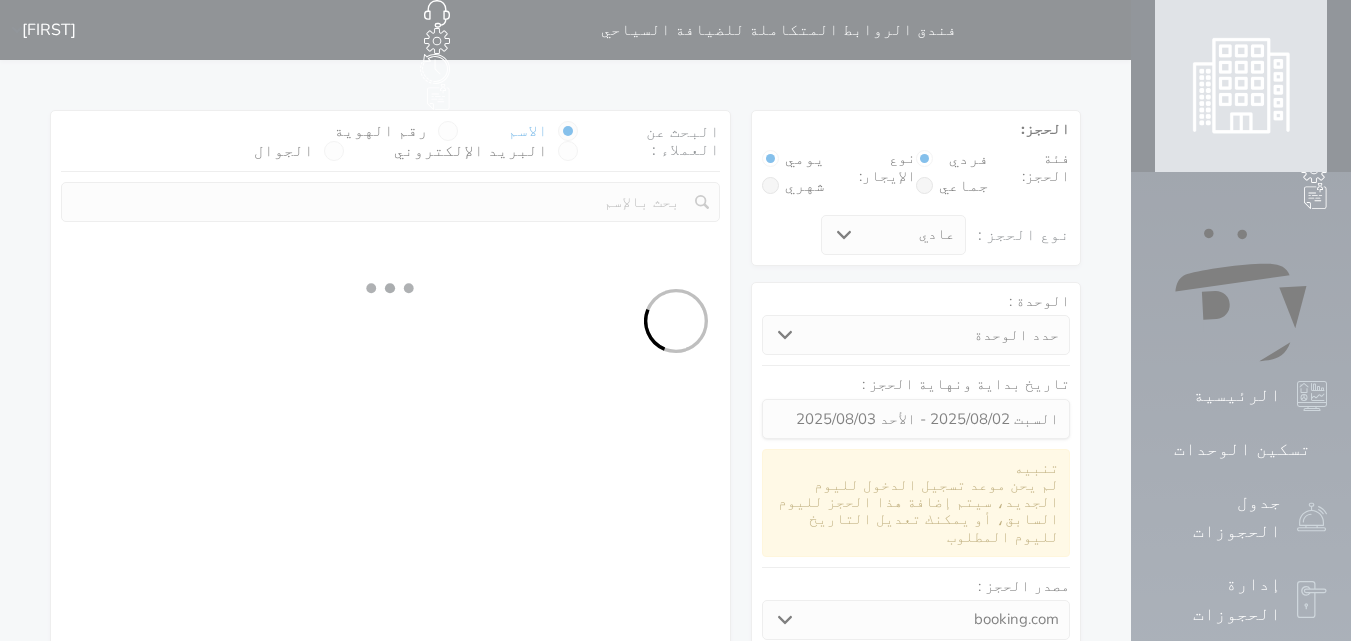 select 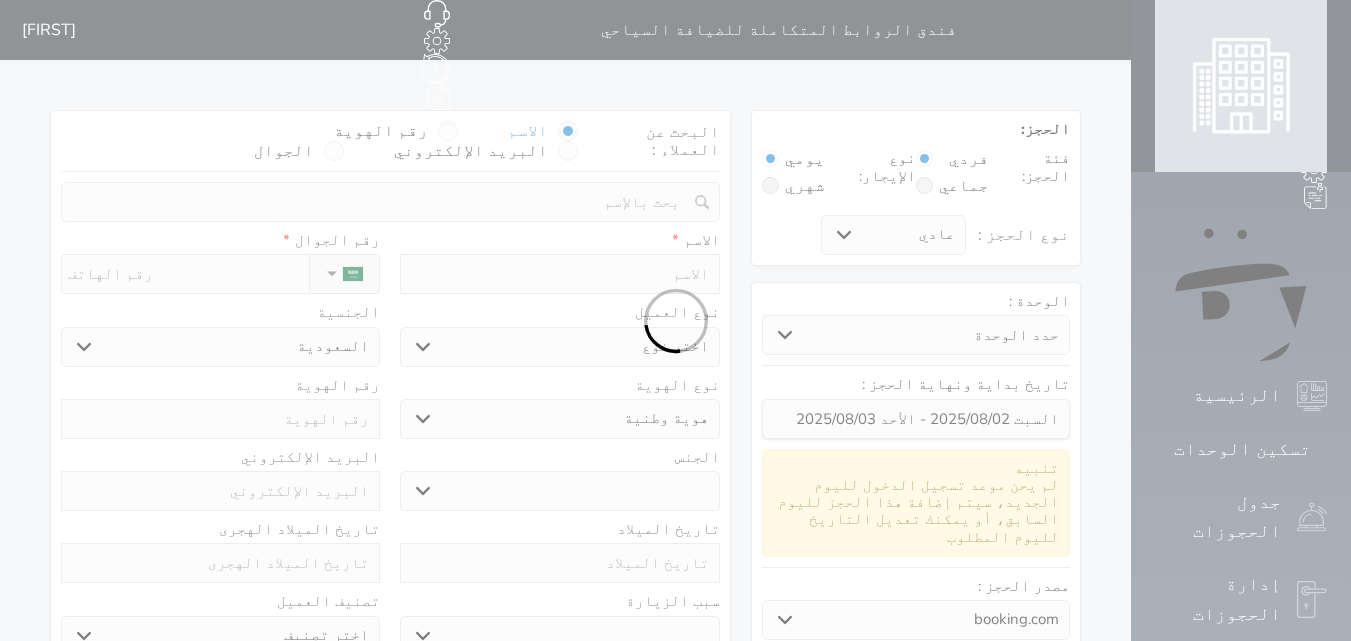 select 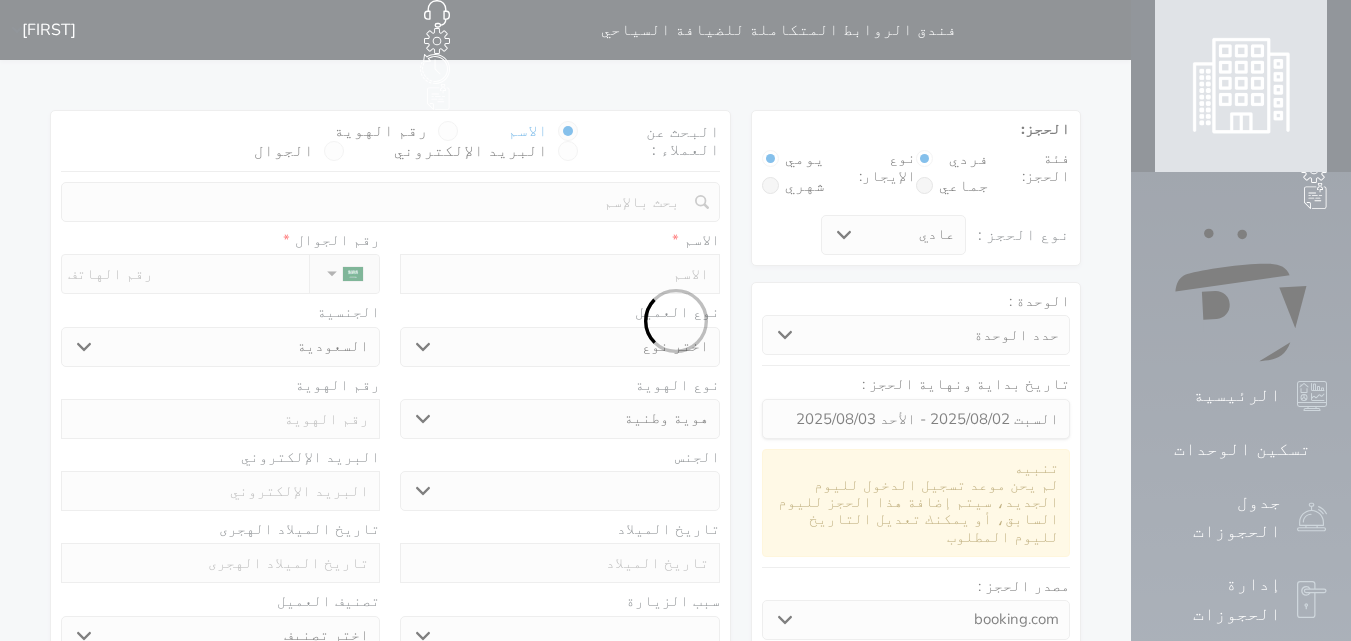 select 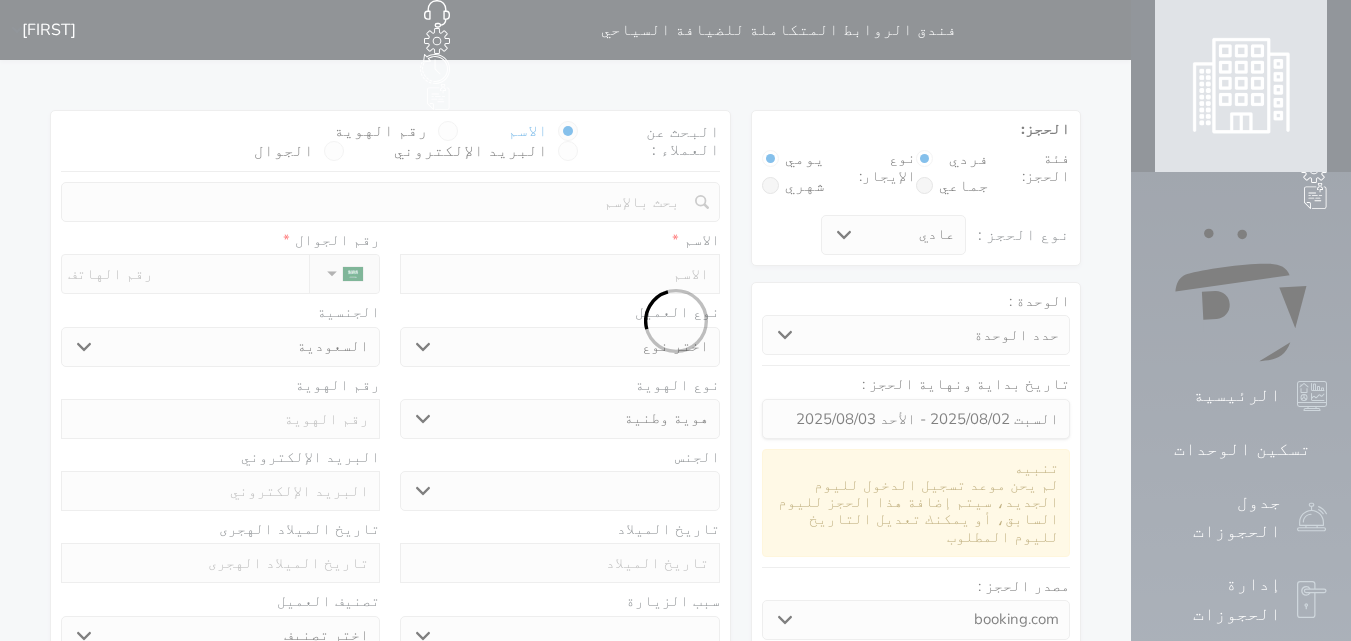 select 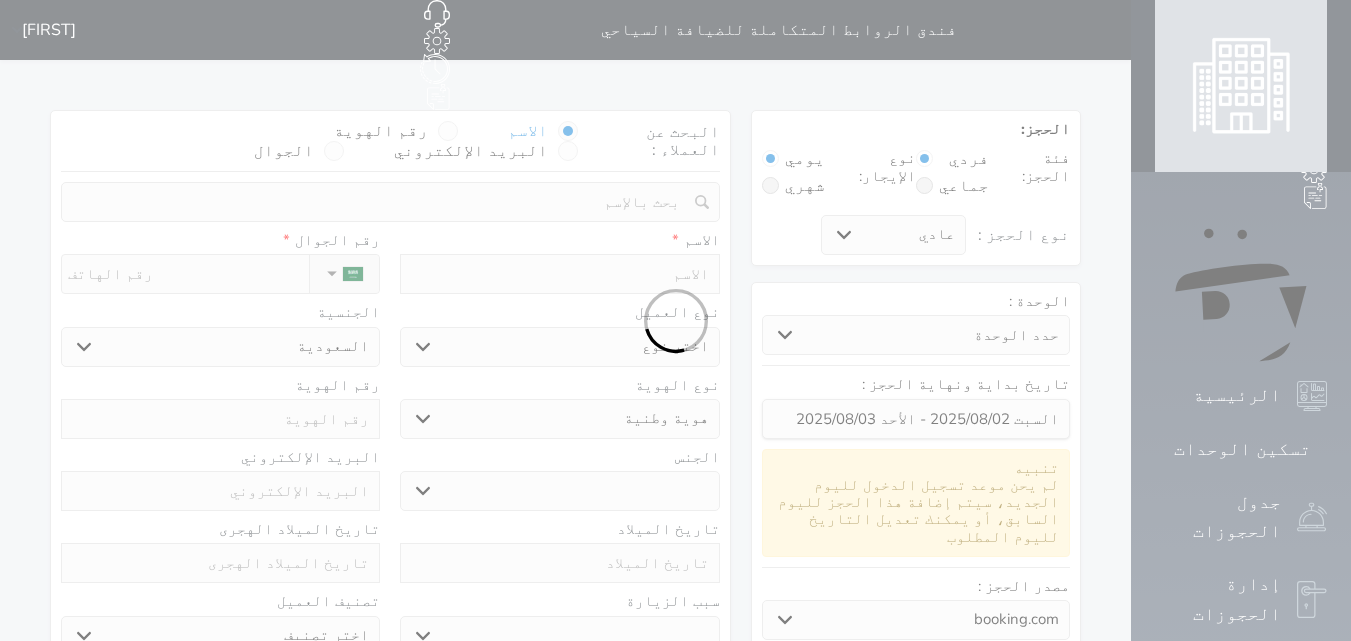 select 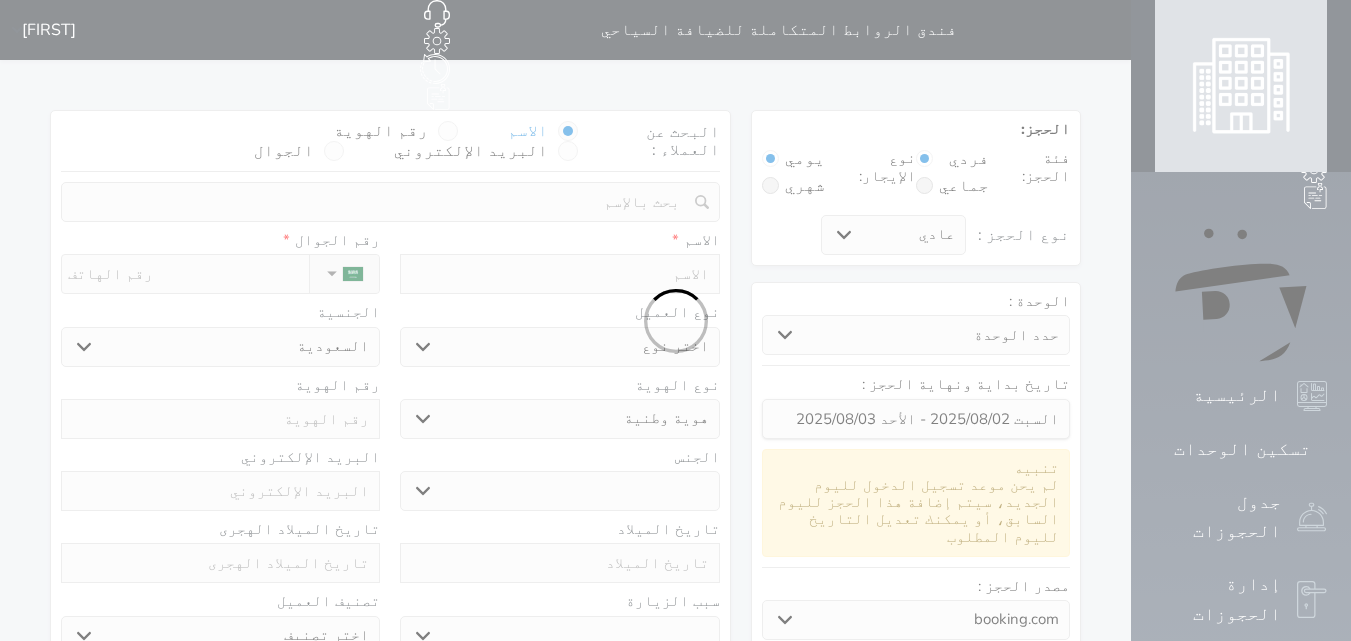select 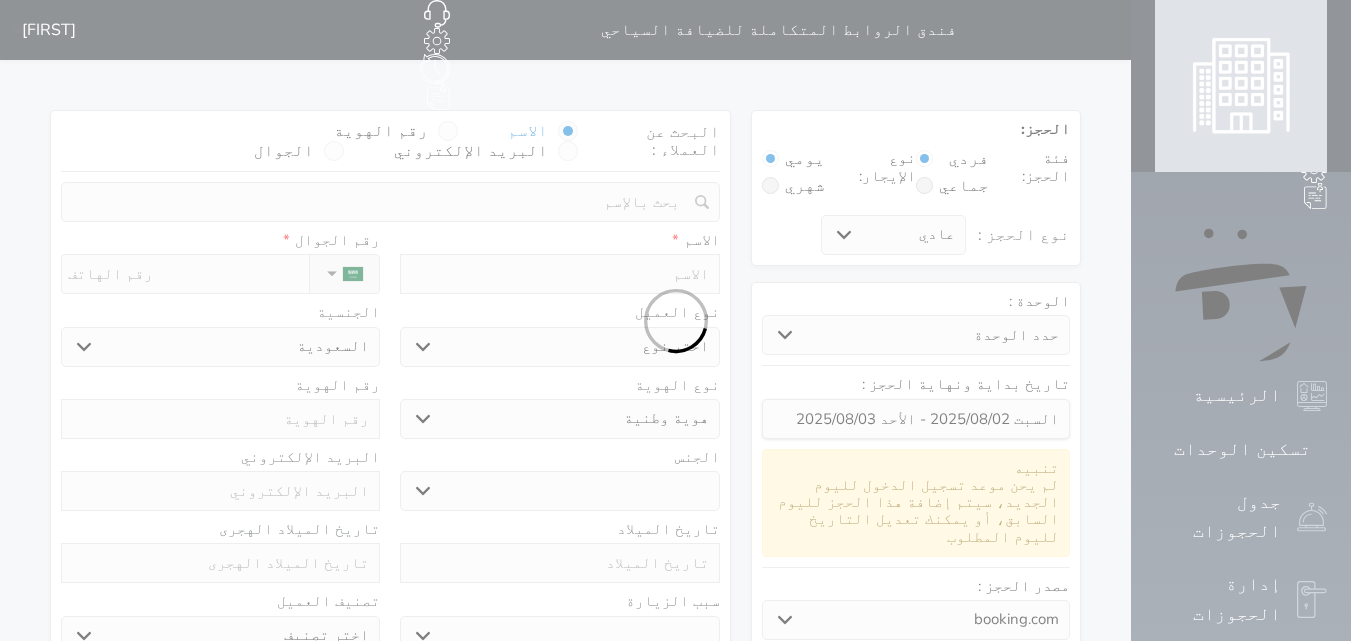 select 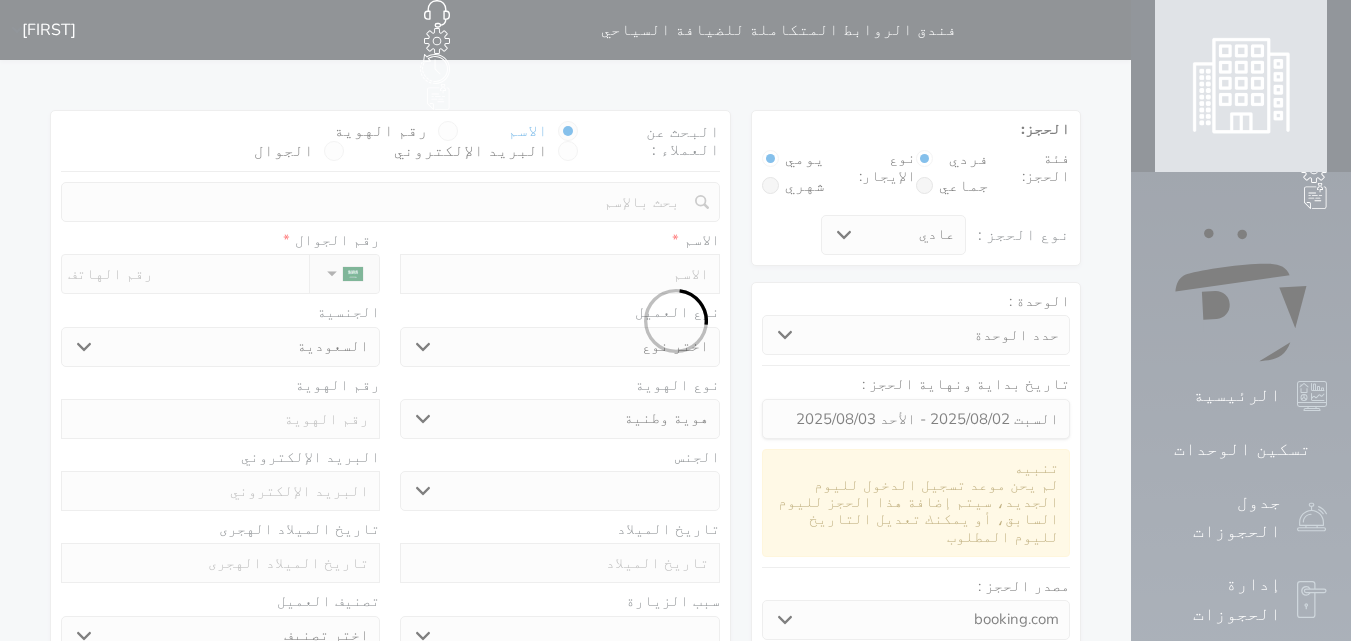 scroll, scrollTop: 300, scrollLeft: 0, axis: vertical 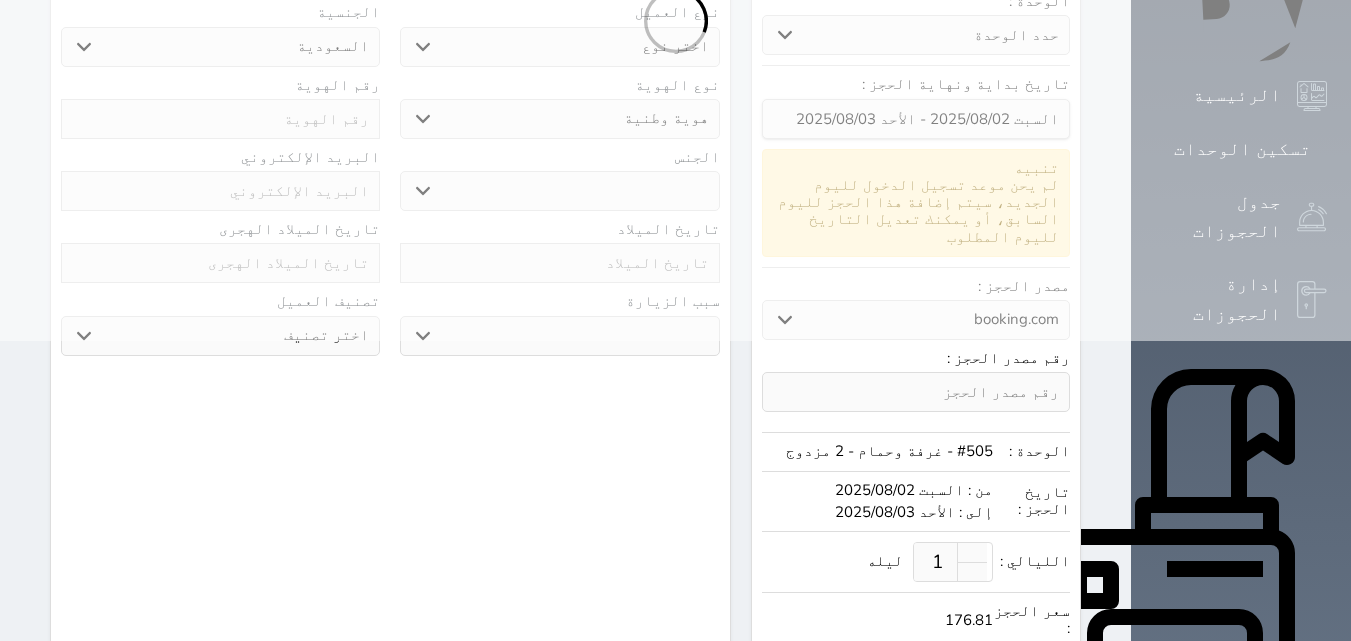 click at bounding box center [675, 20] 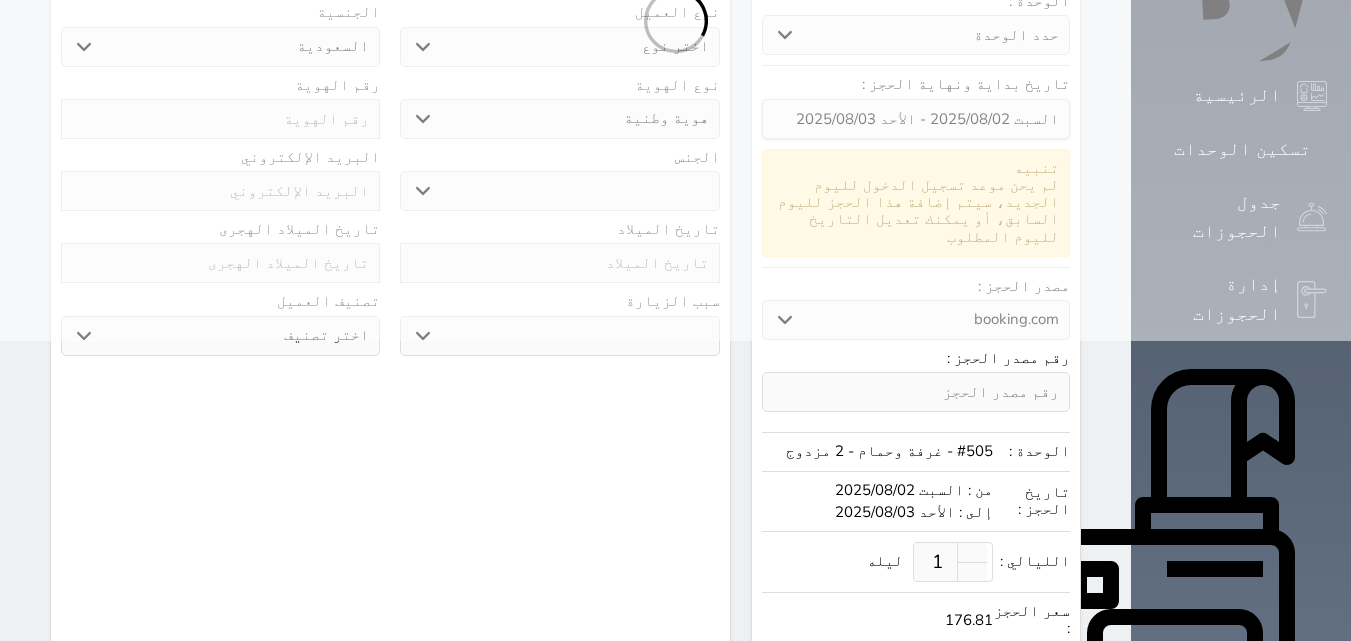 click at bounding box center [675, 20] 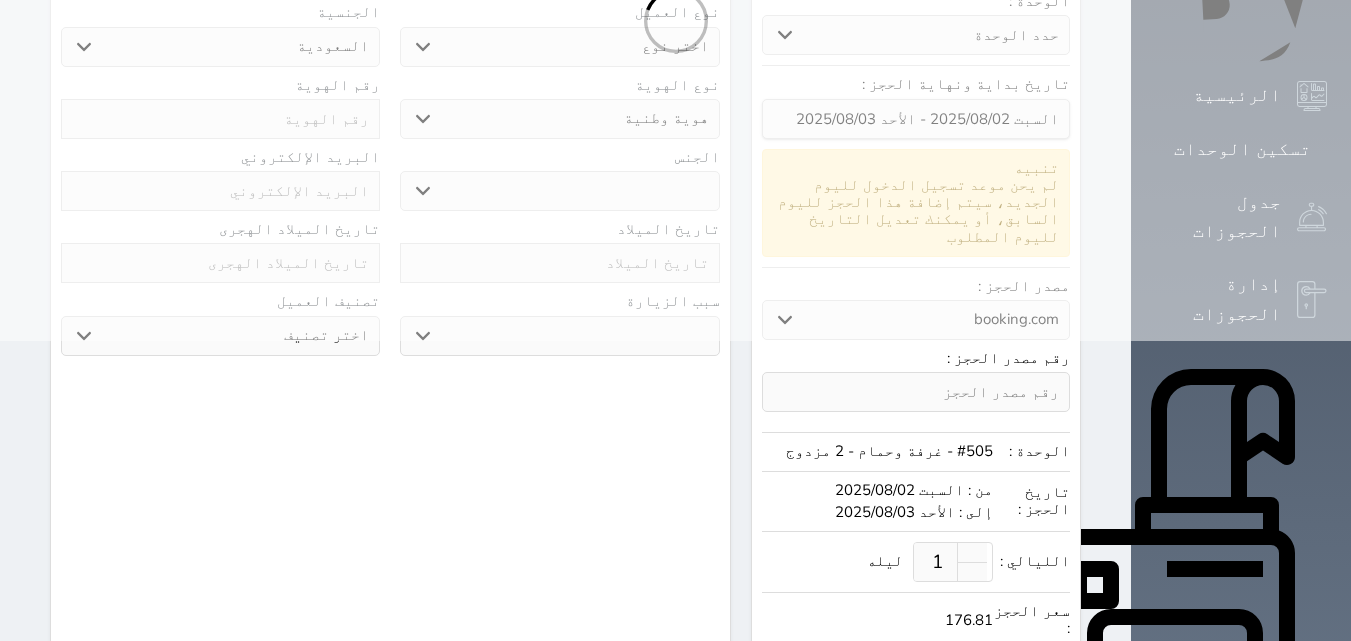 click at bounding box center (675, 20) 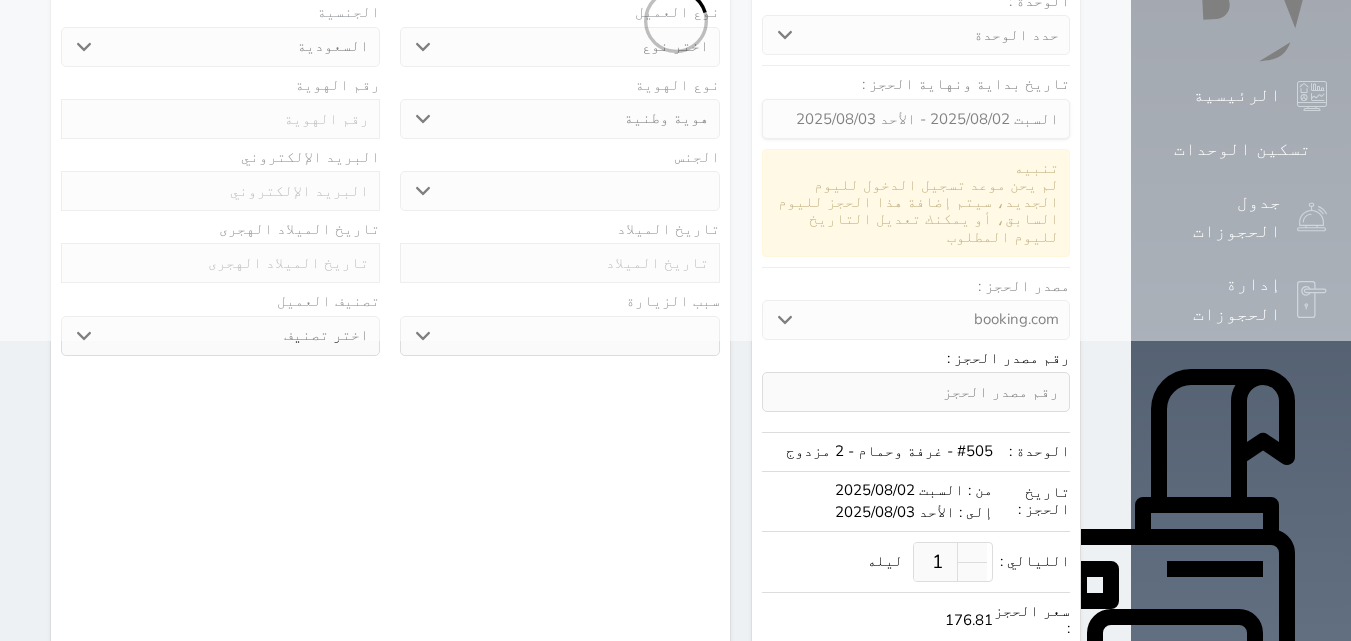 click at bounding box center [675, 20] 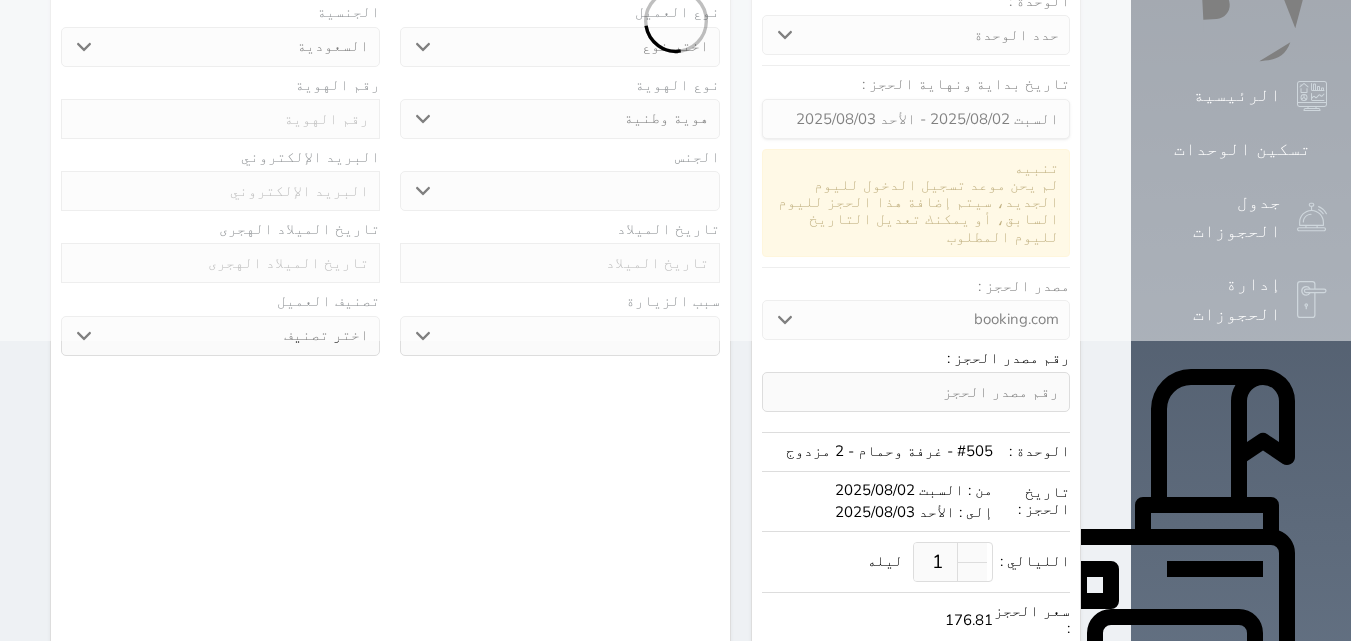 click at bounding box center [675, 20] 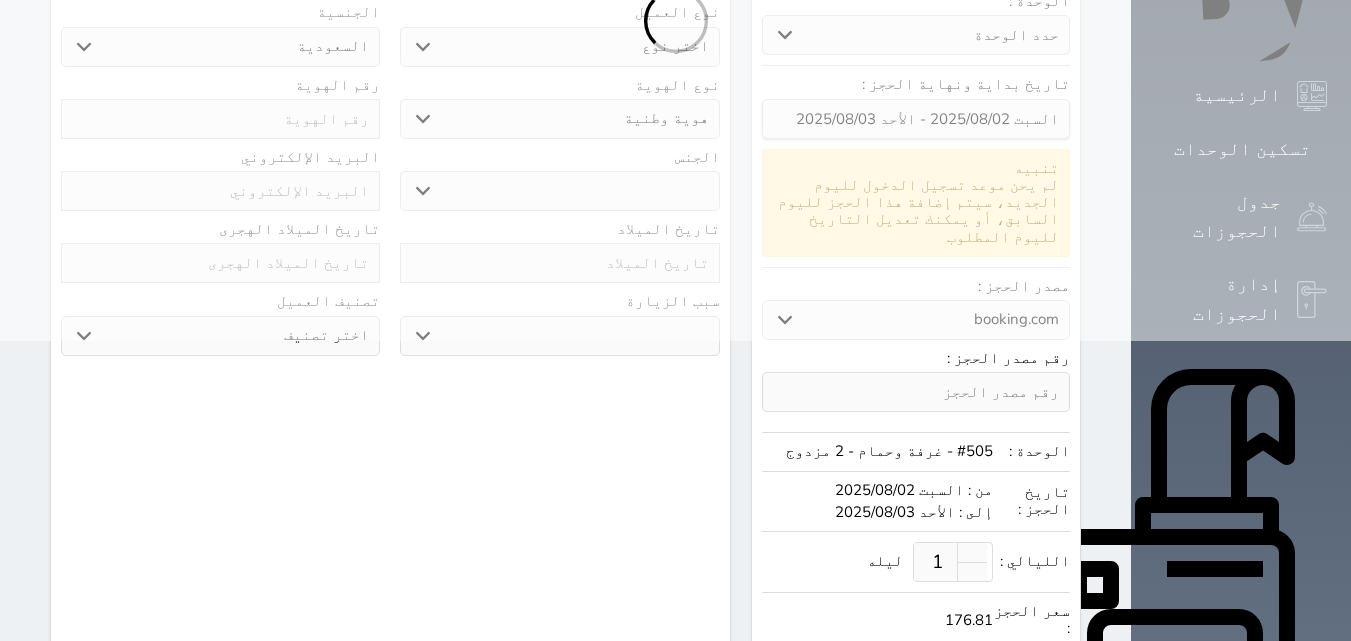 click at bounding box center [675, 20] 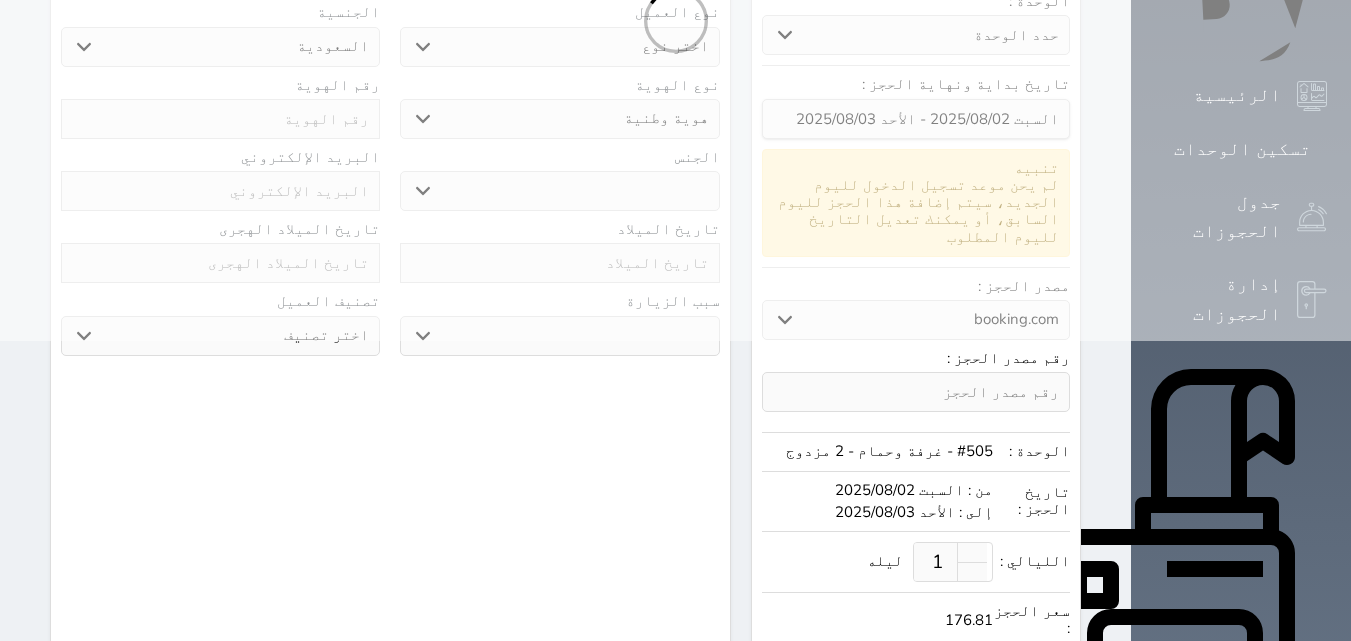 click at bounding box center [675, 20] 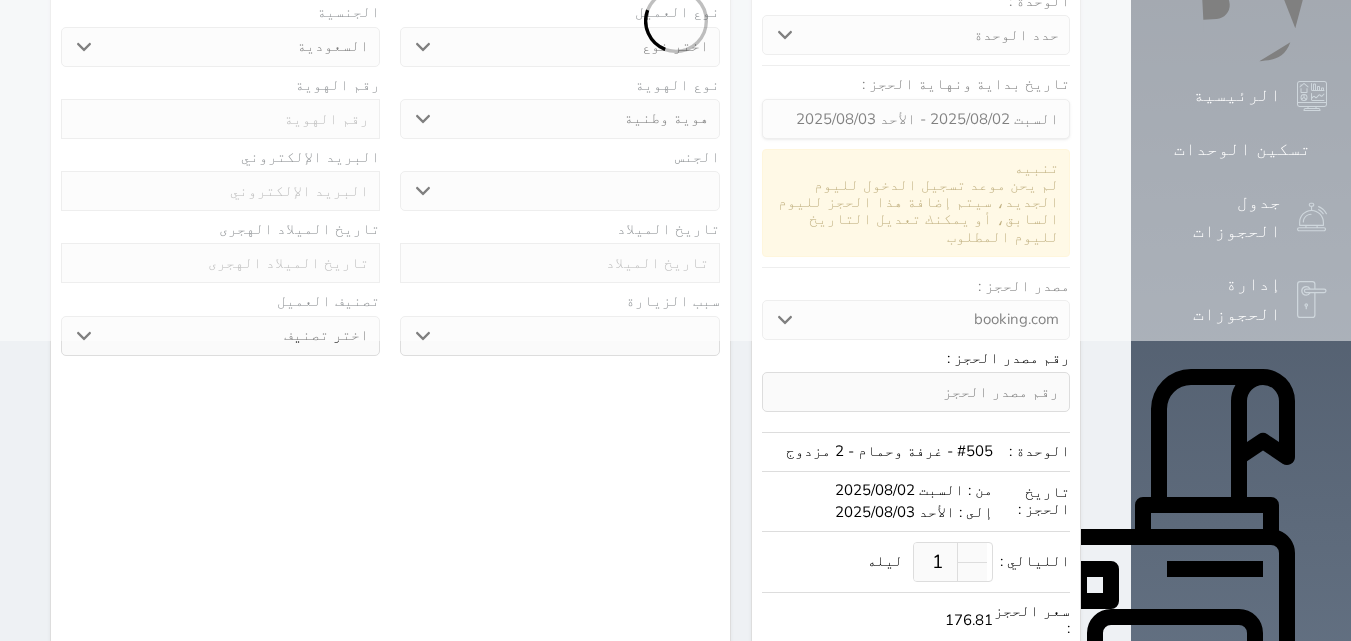 click at bounding box center [675, 20] 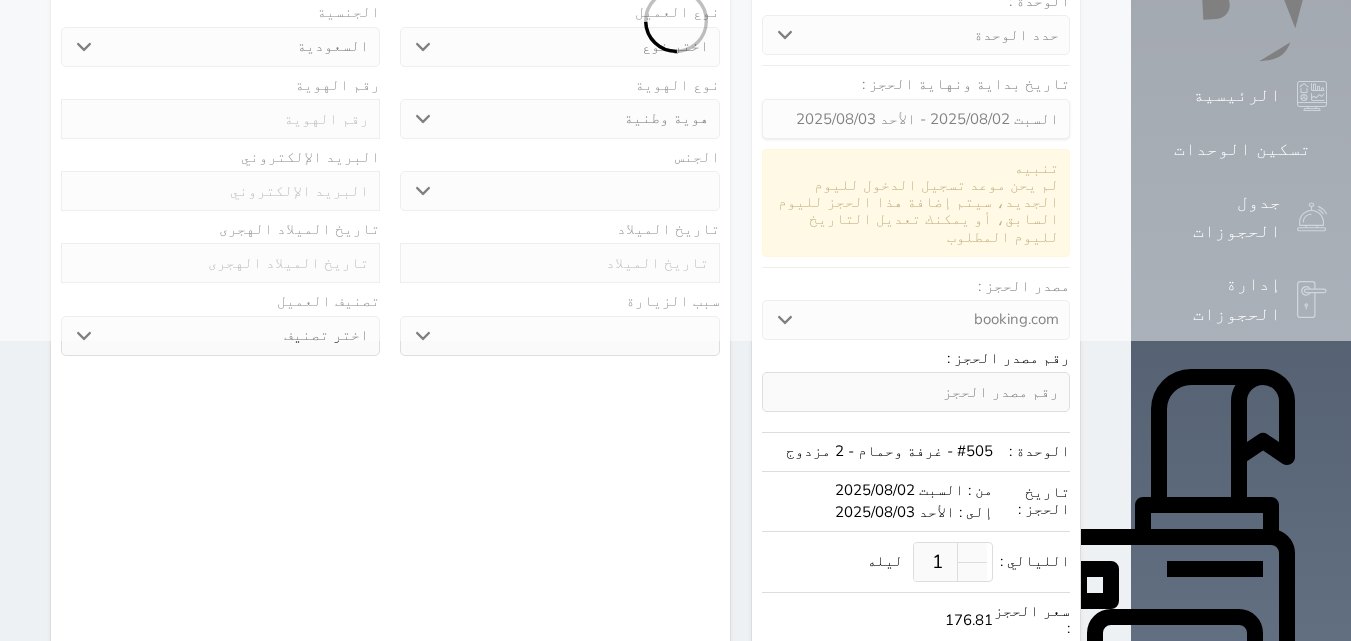 click at bounding box center (675, 20) 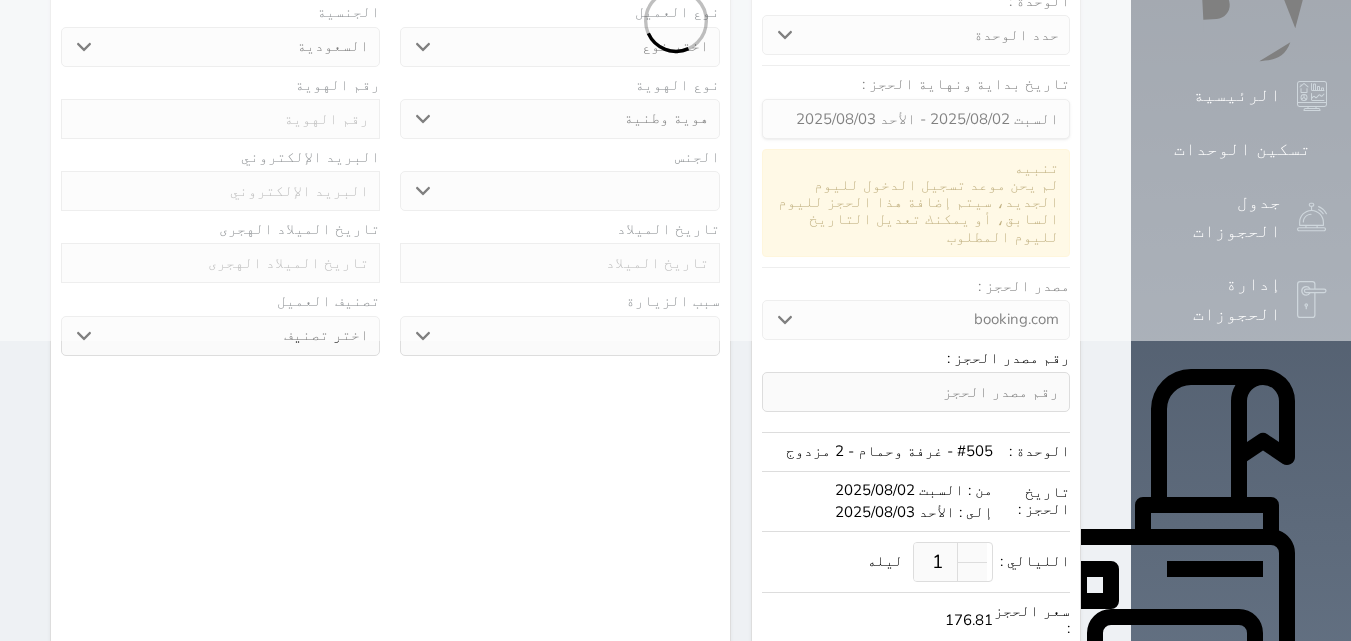 click at bounding box center (675, 20) 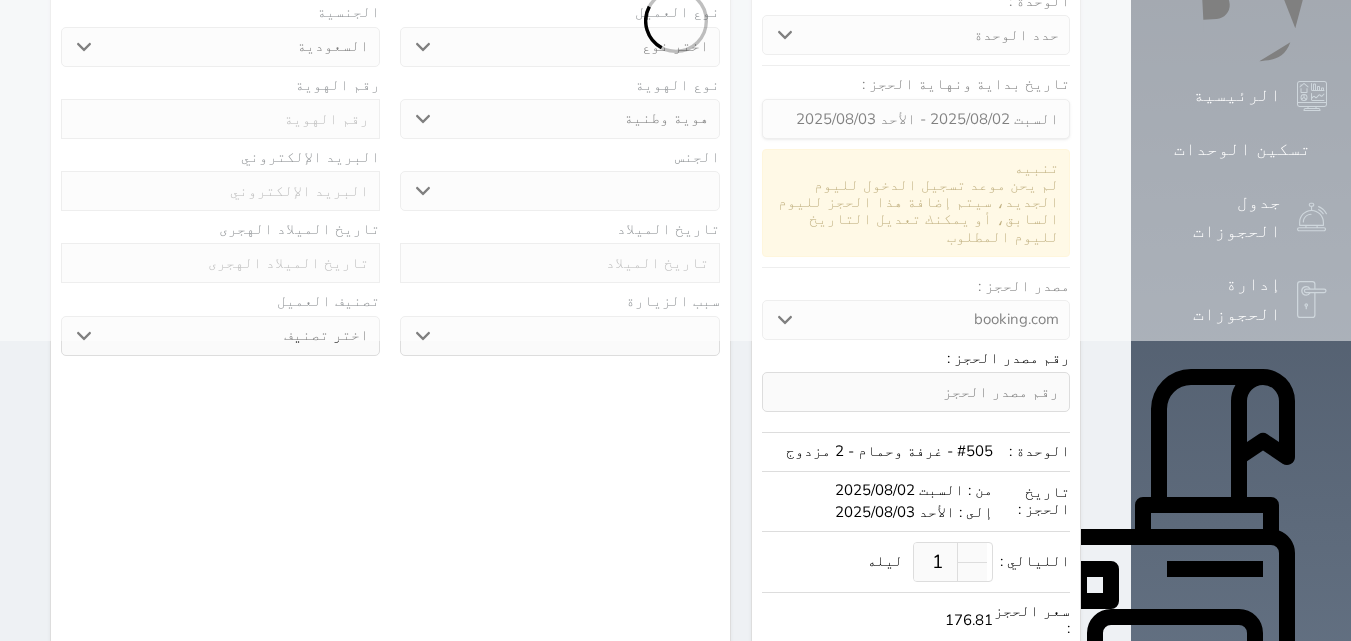 select 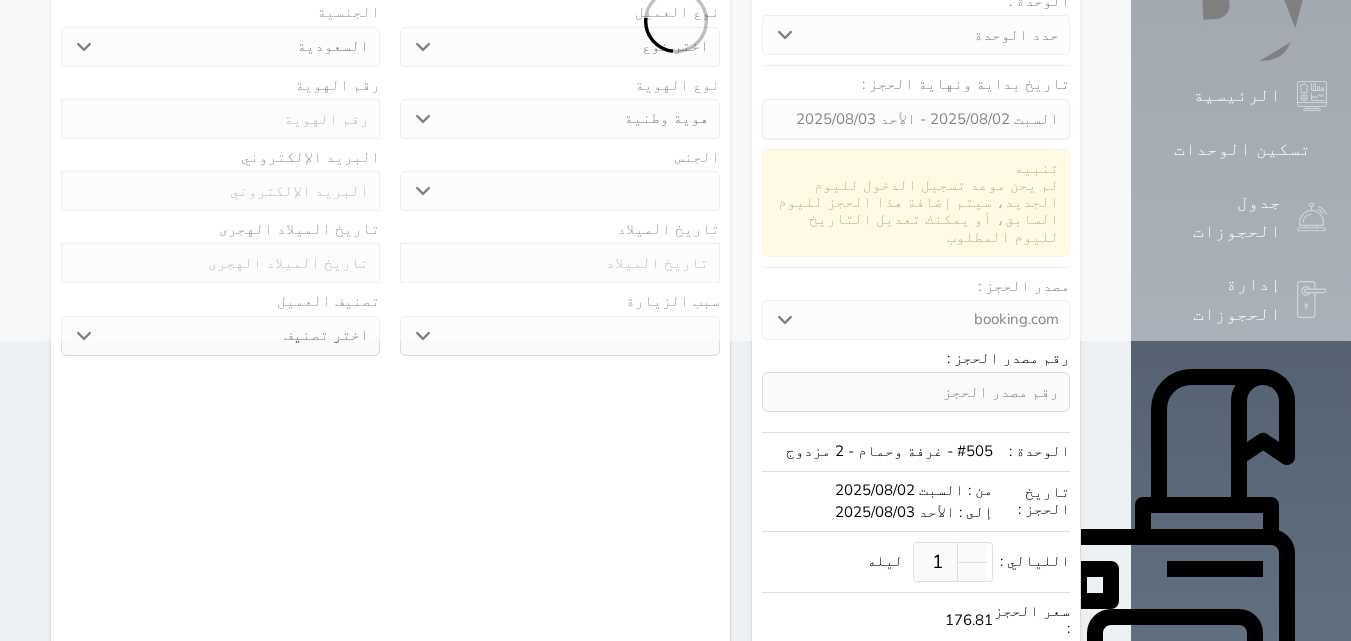 select on "1" 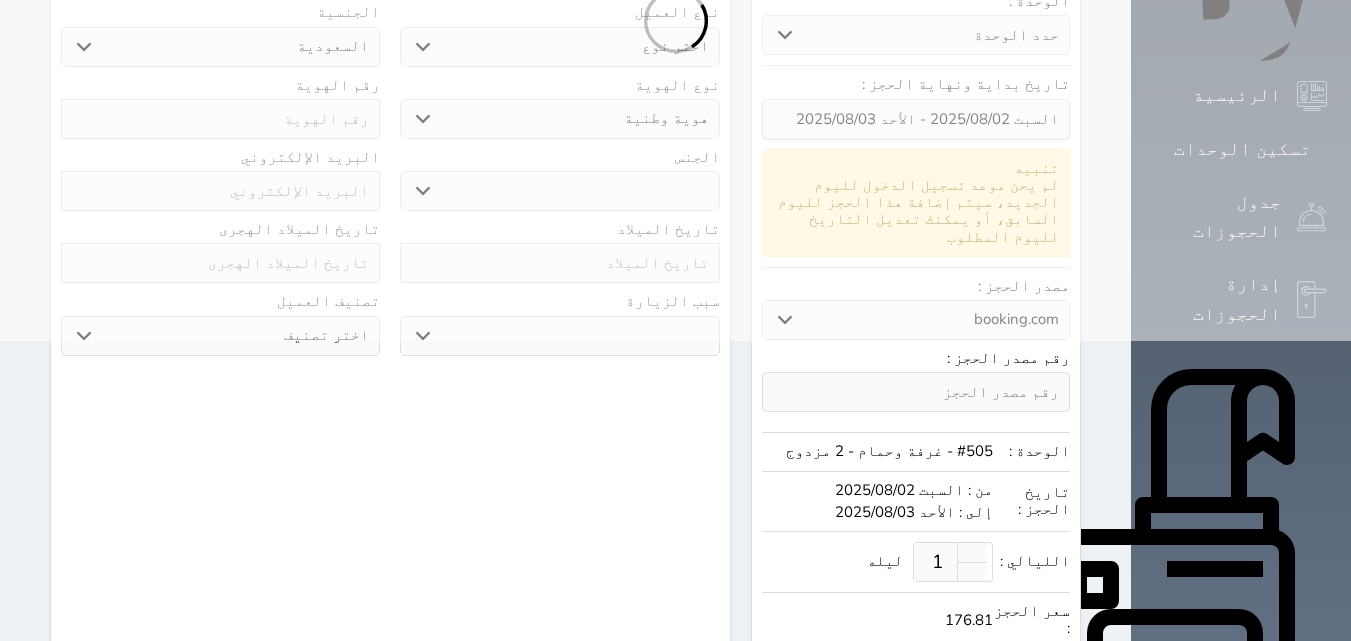 select on "7" 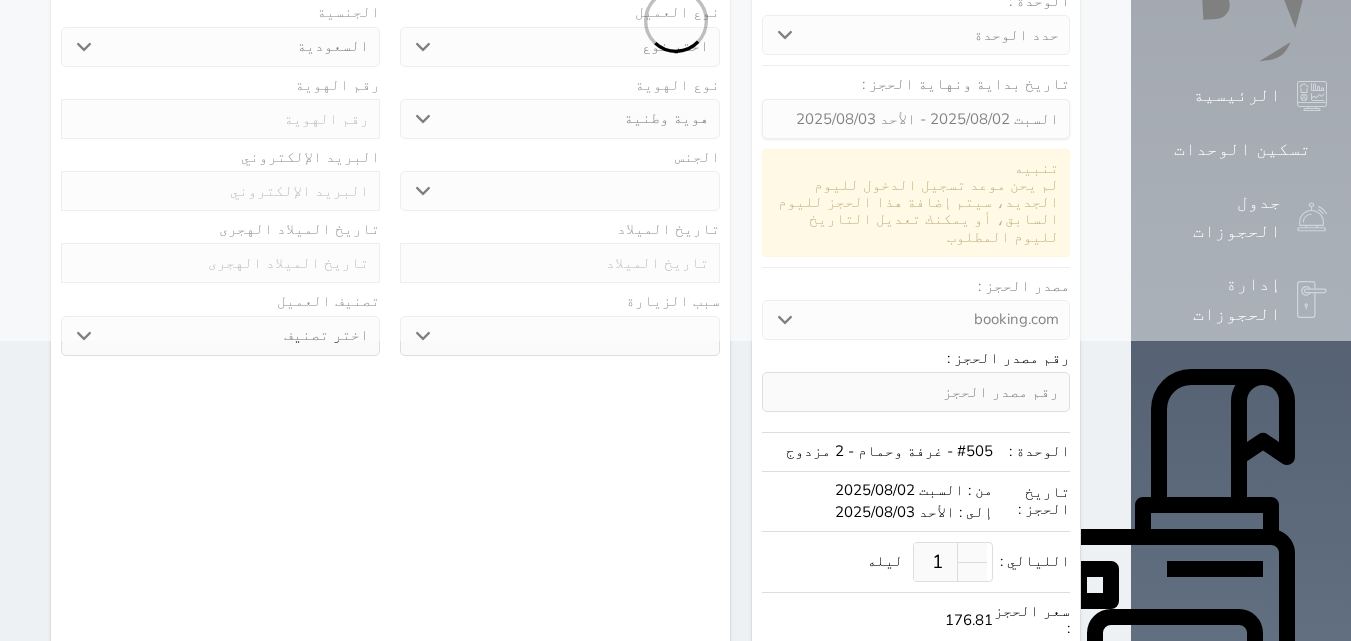 select 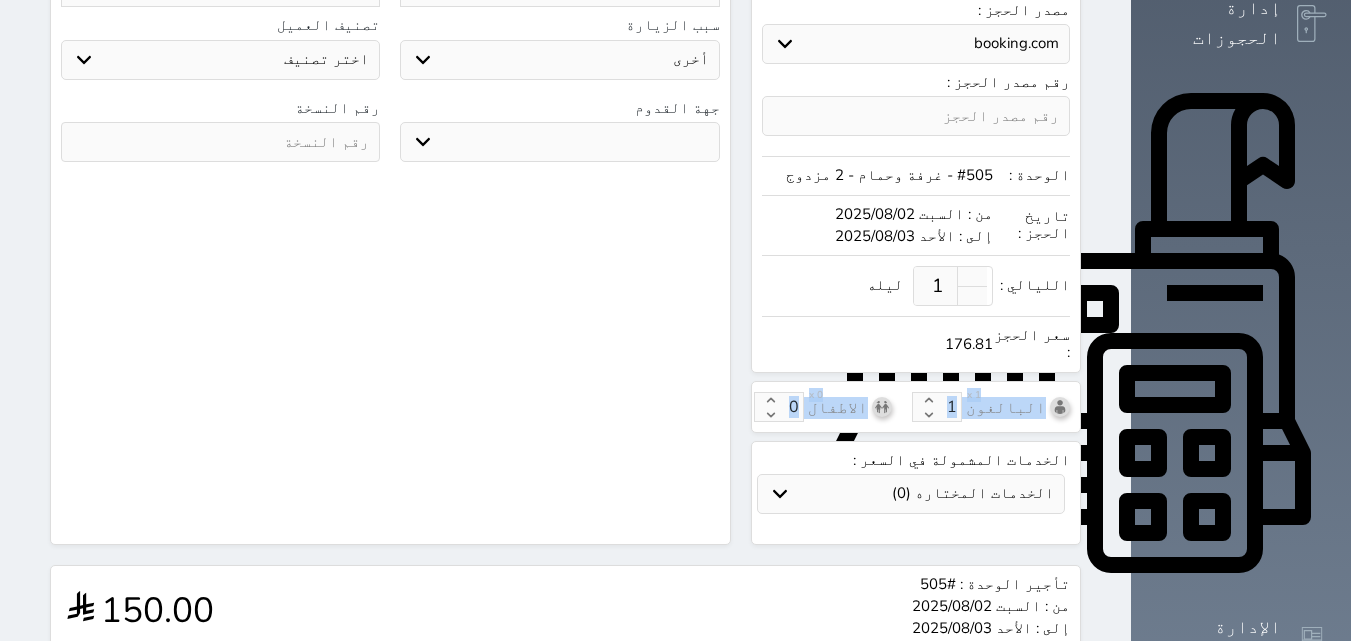 scroll, scrollTop: 358, scrollLeft: 0, axis: vertical 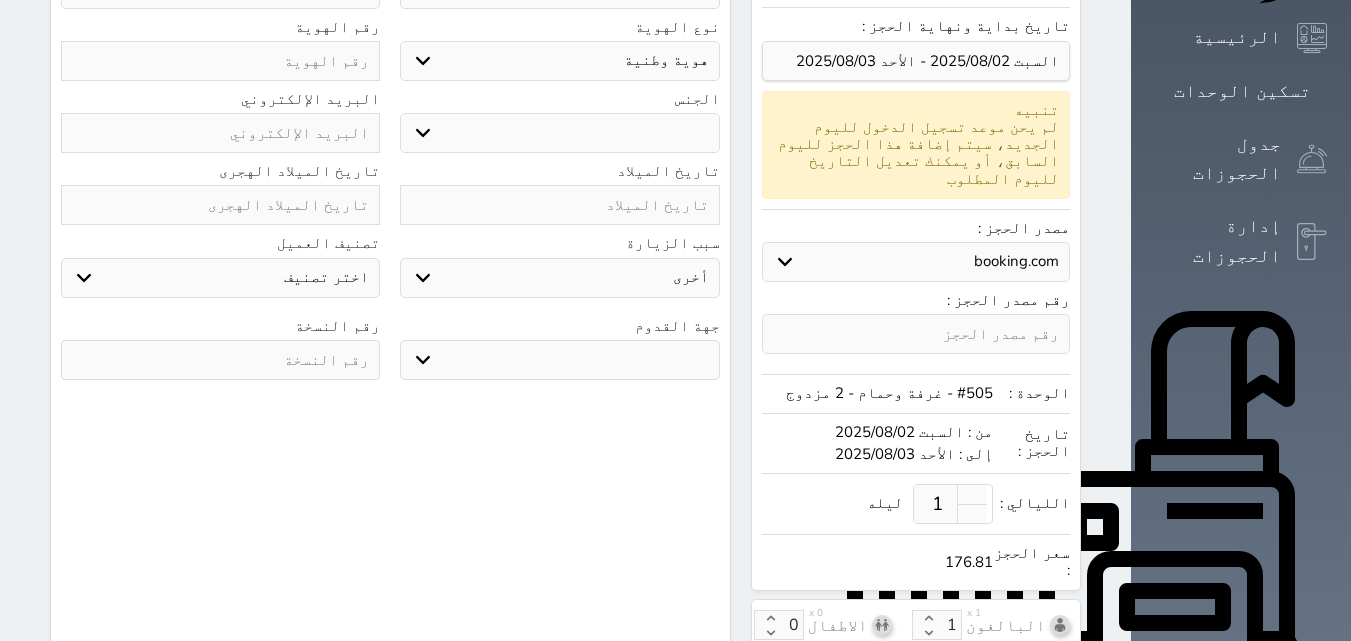 click at bounding box center (916, 334) 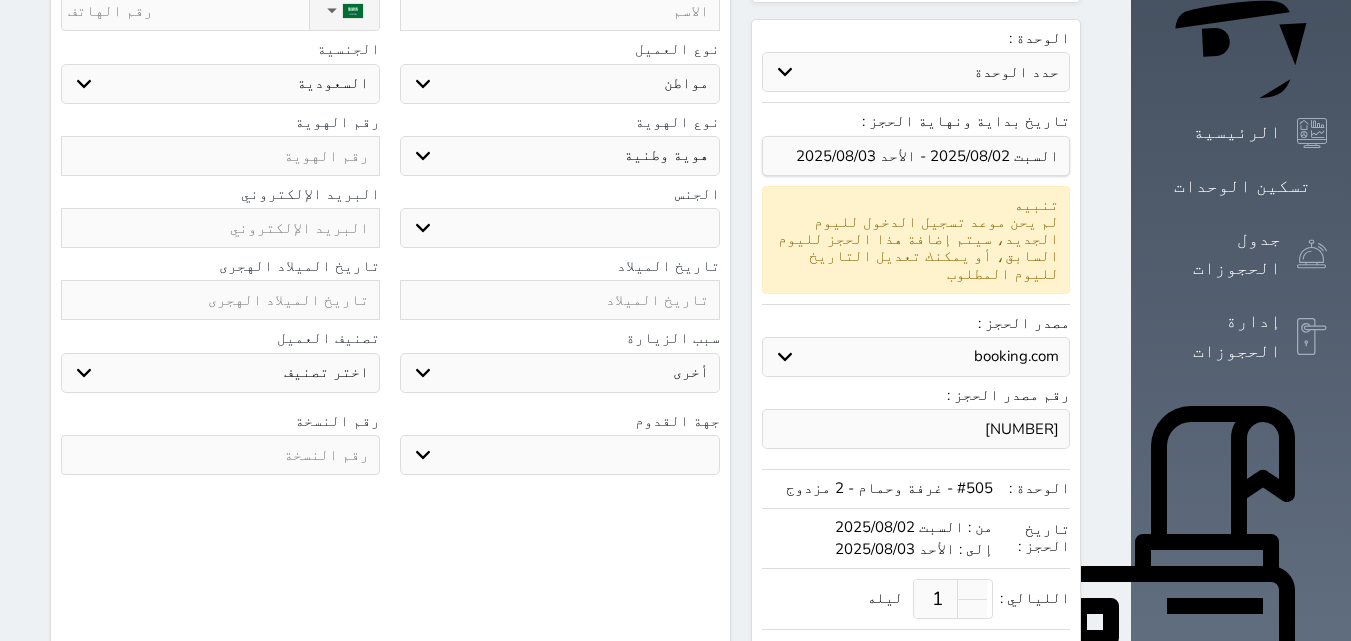 scroll, scrollTop: 158, scrollLeft: 0, axis: vertical 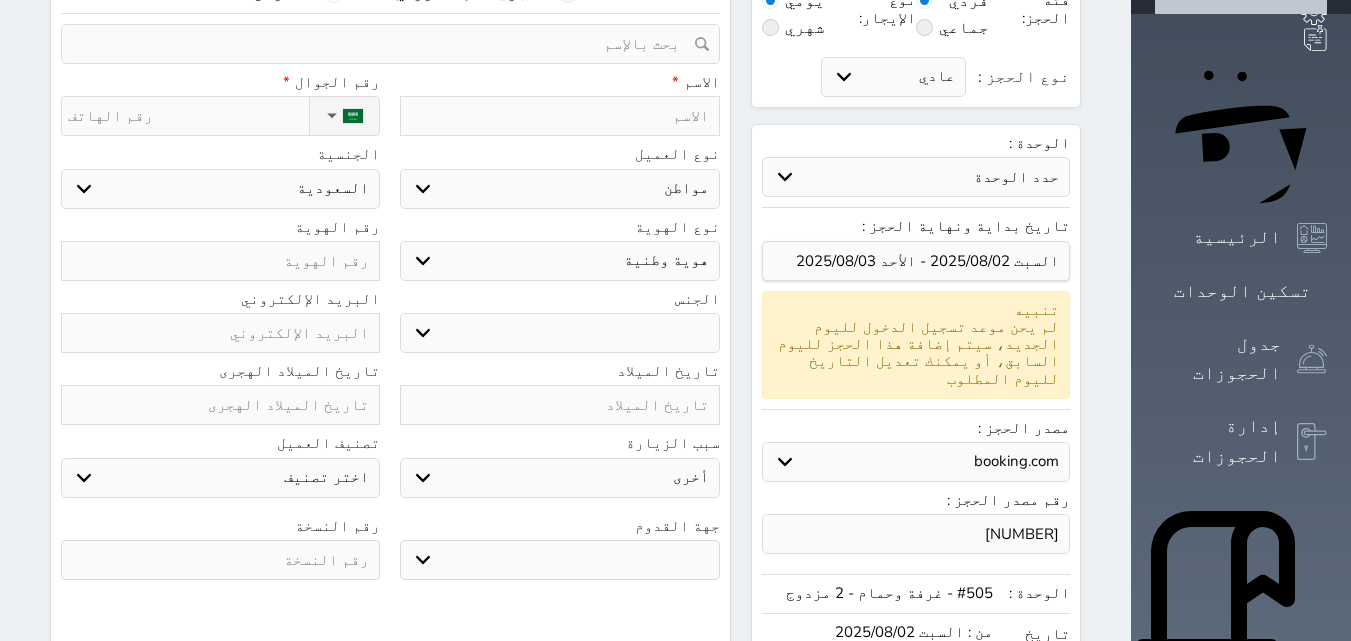 type on "[NUMBER]" 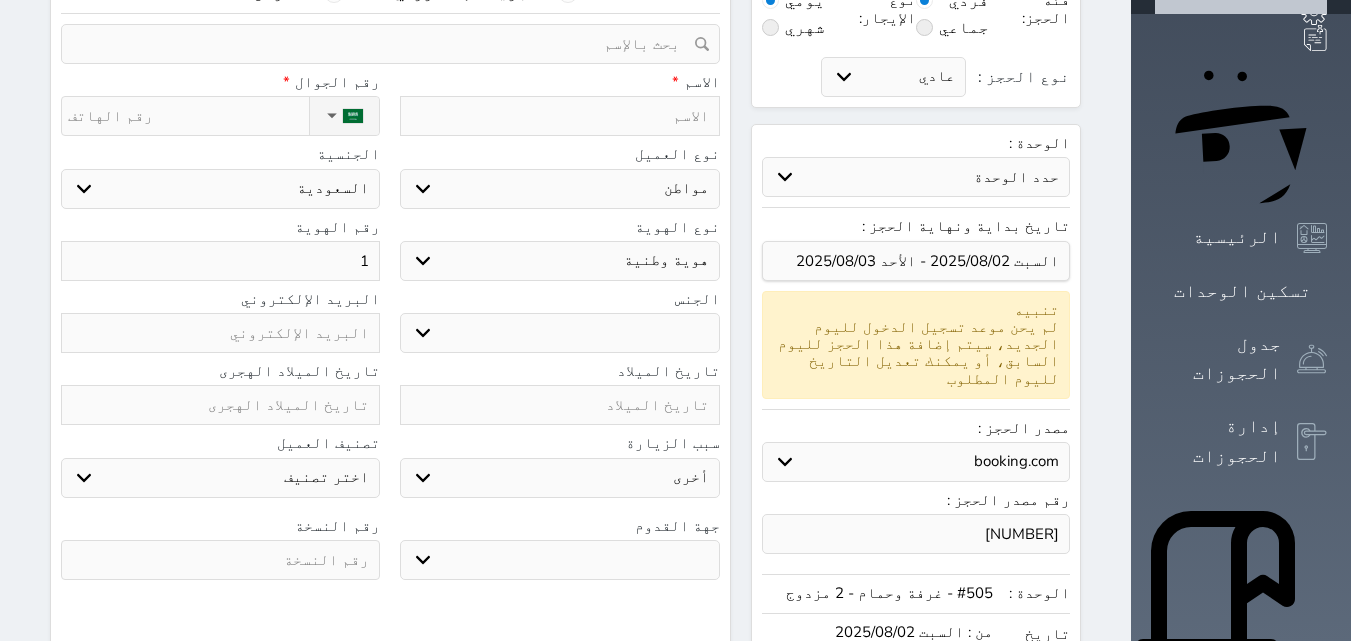 type on "10" 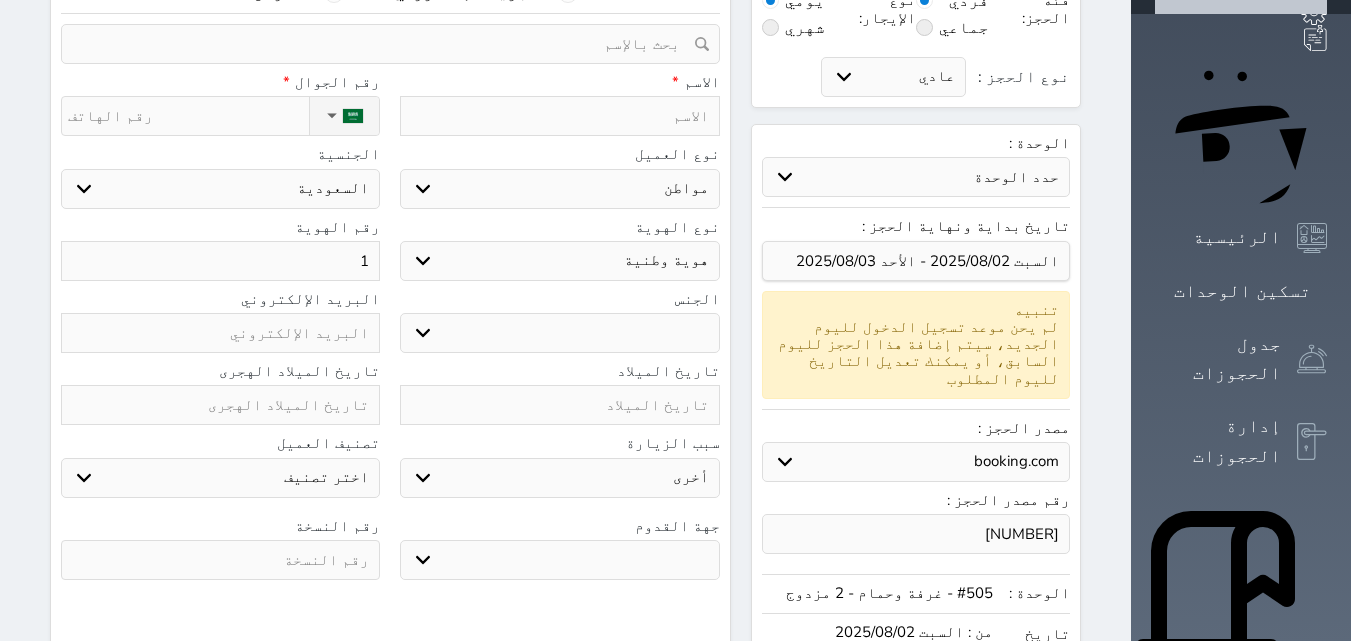 select 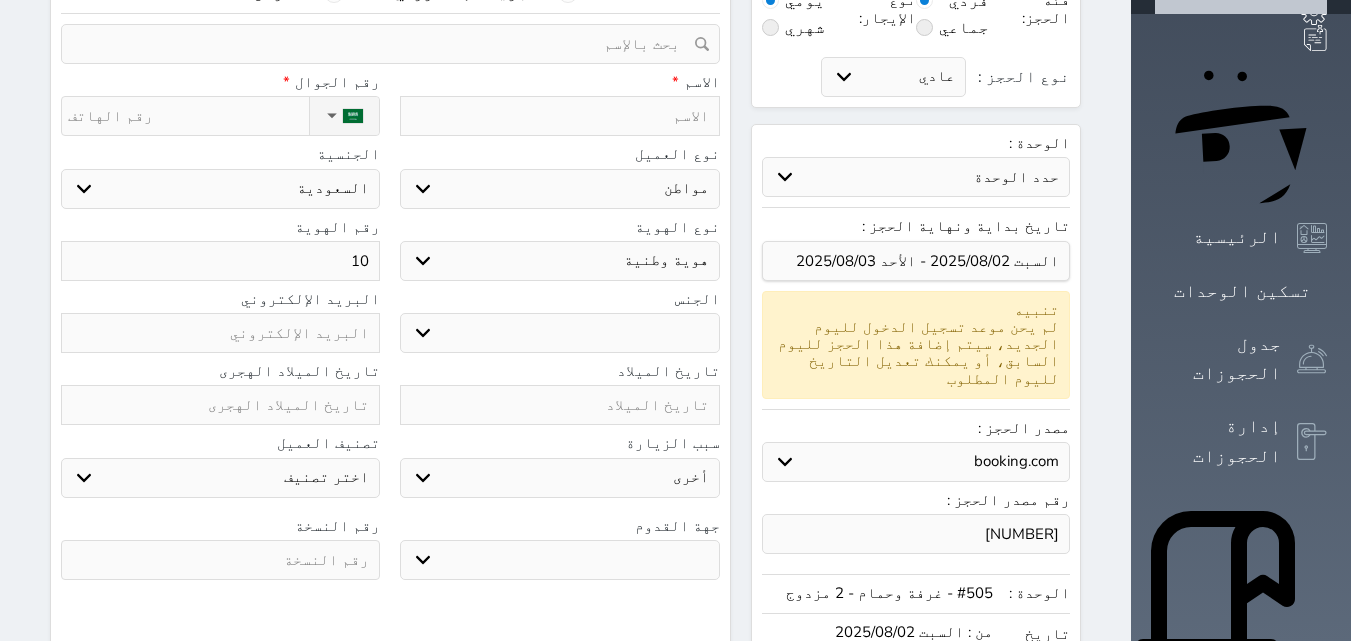 type on "102" 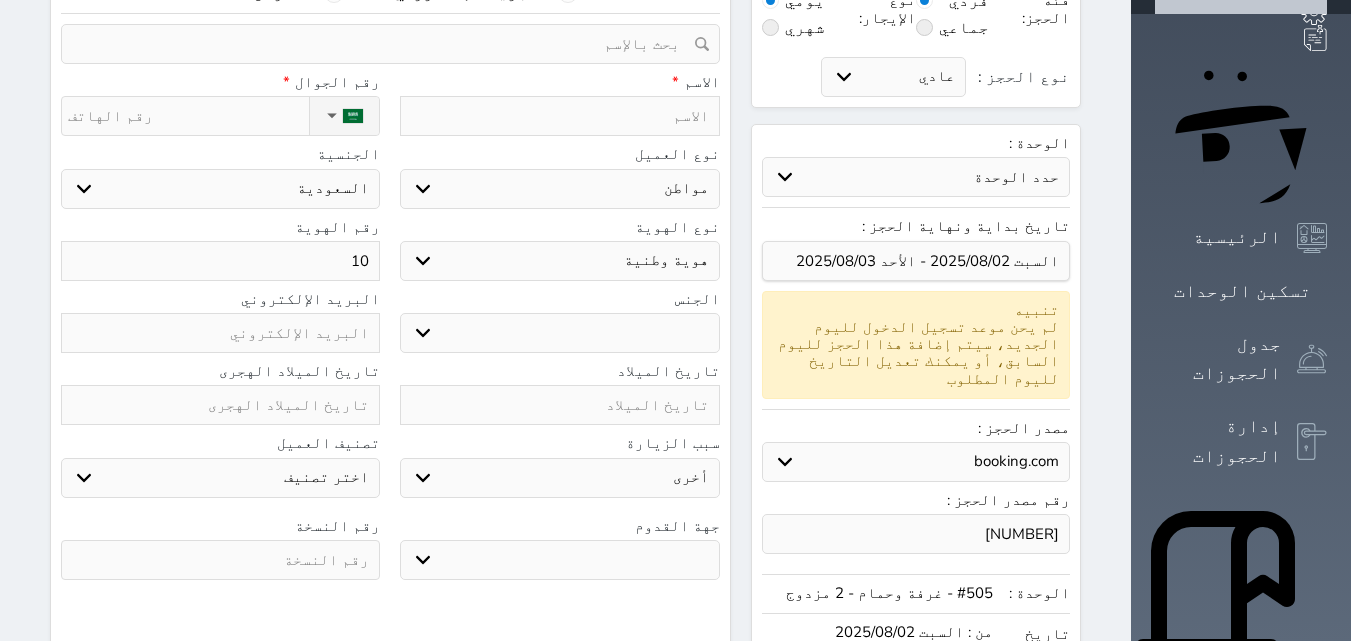 select 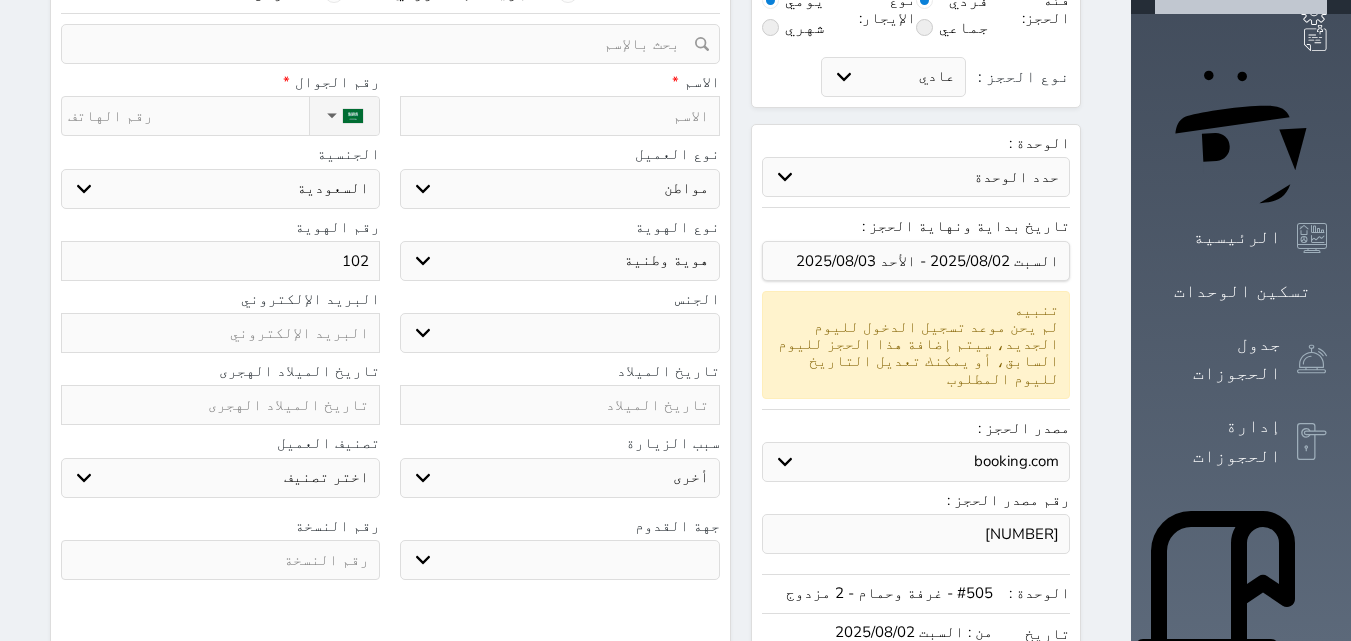 type on "1027" 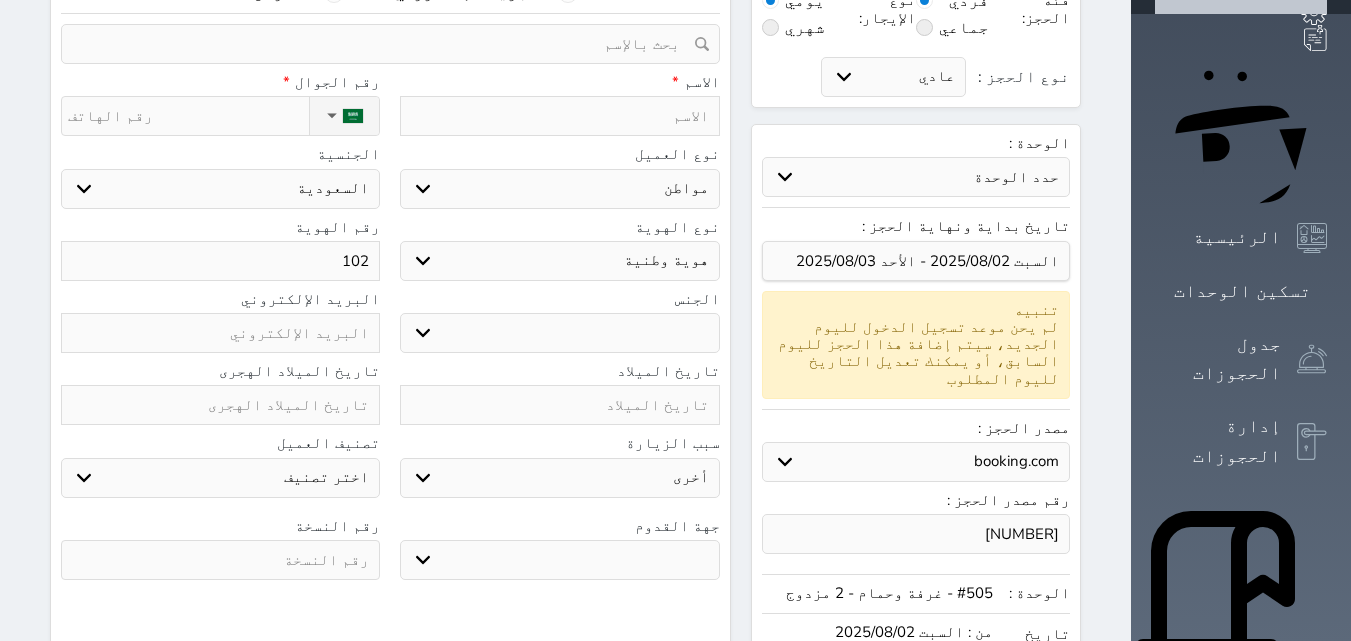 select 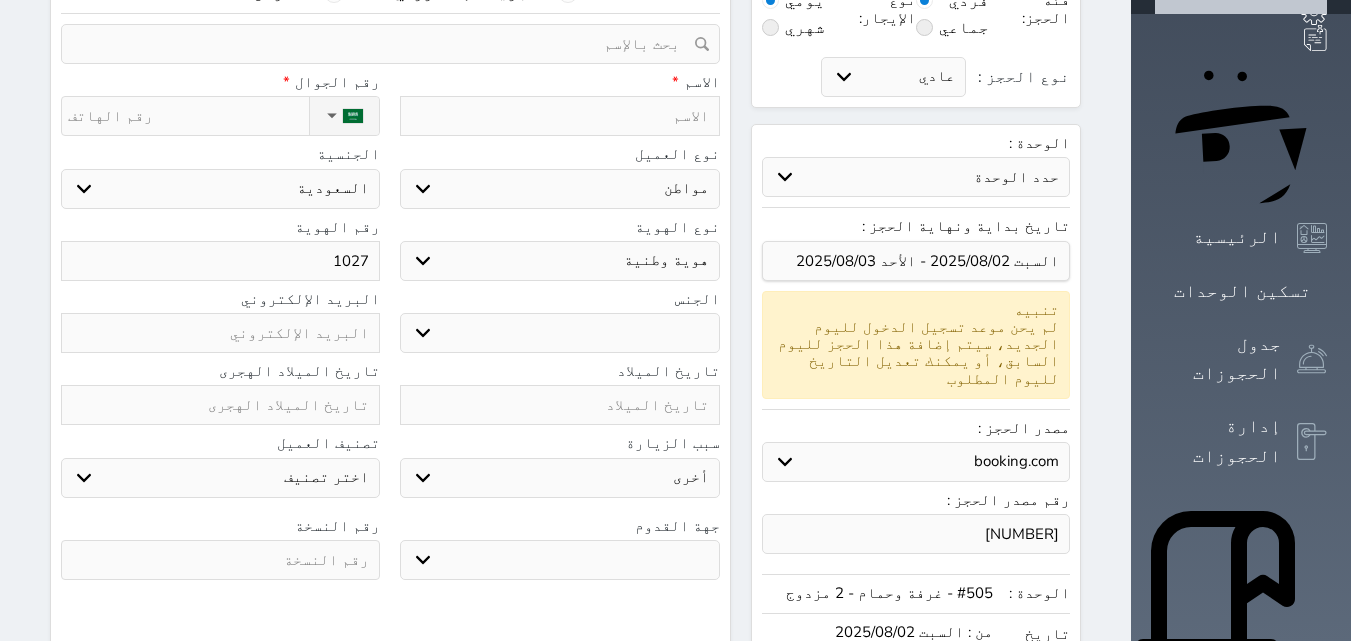 type on "10273" 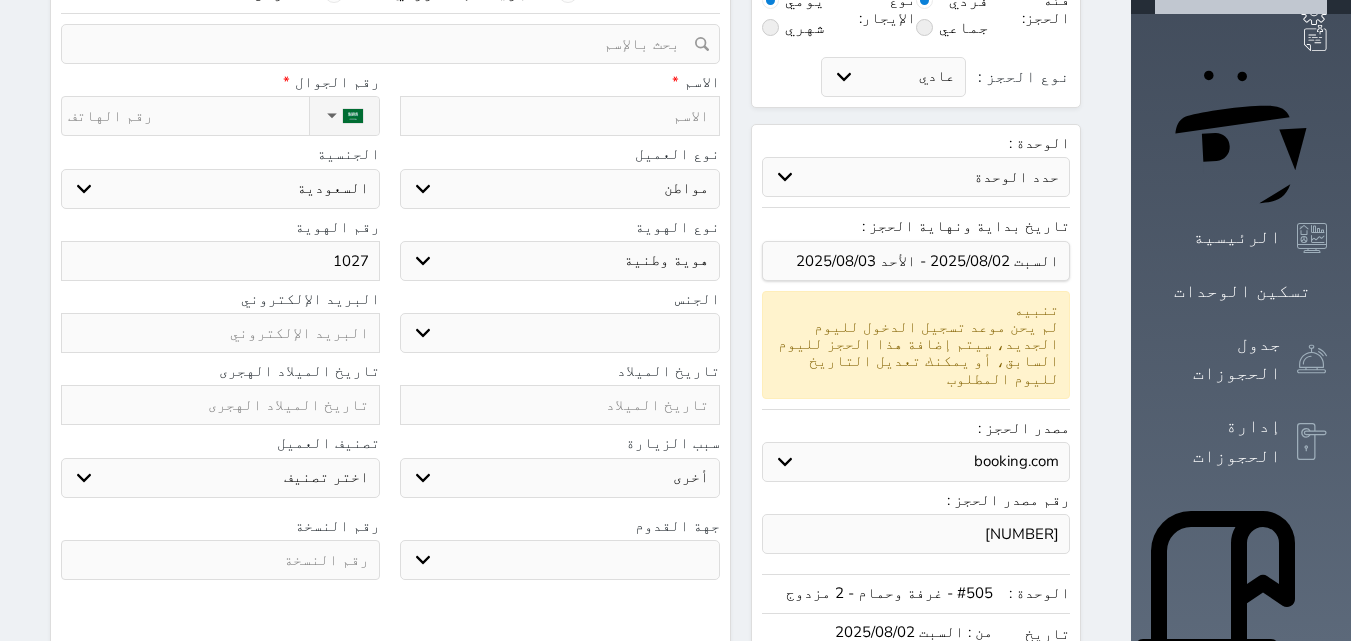 select 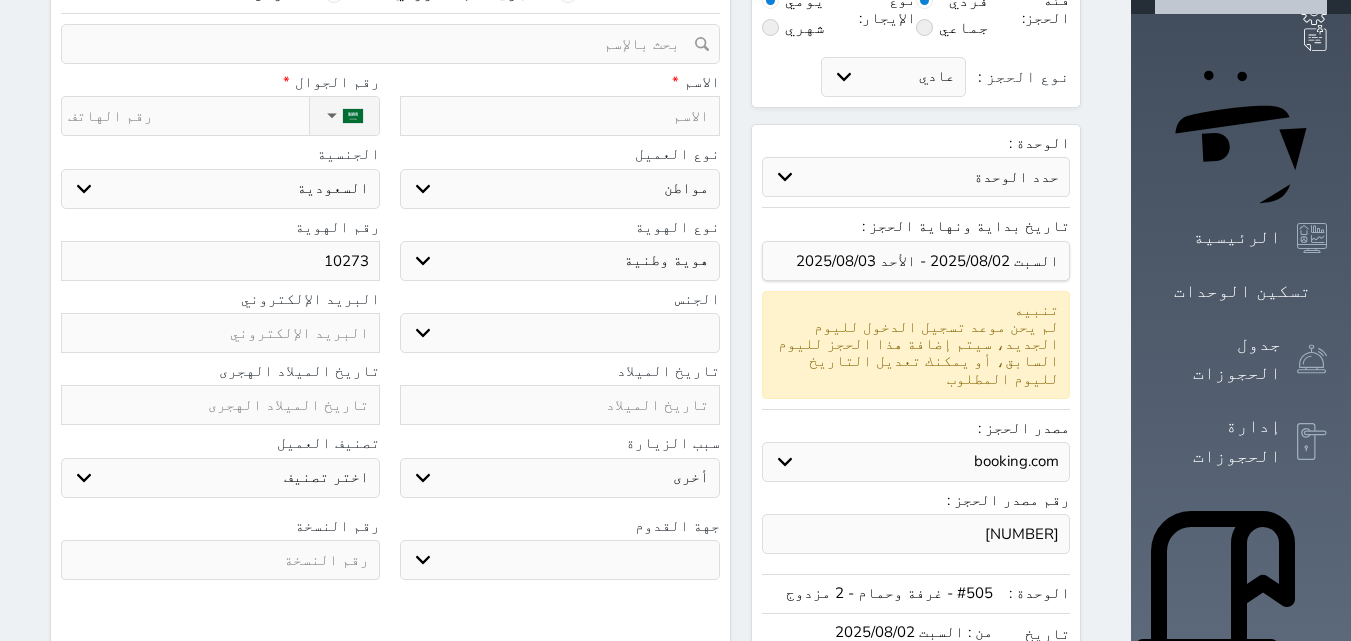 type on "[NUMBER]" 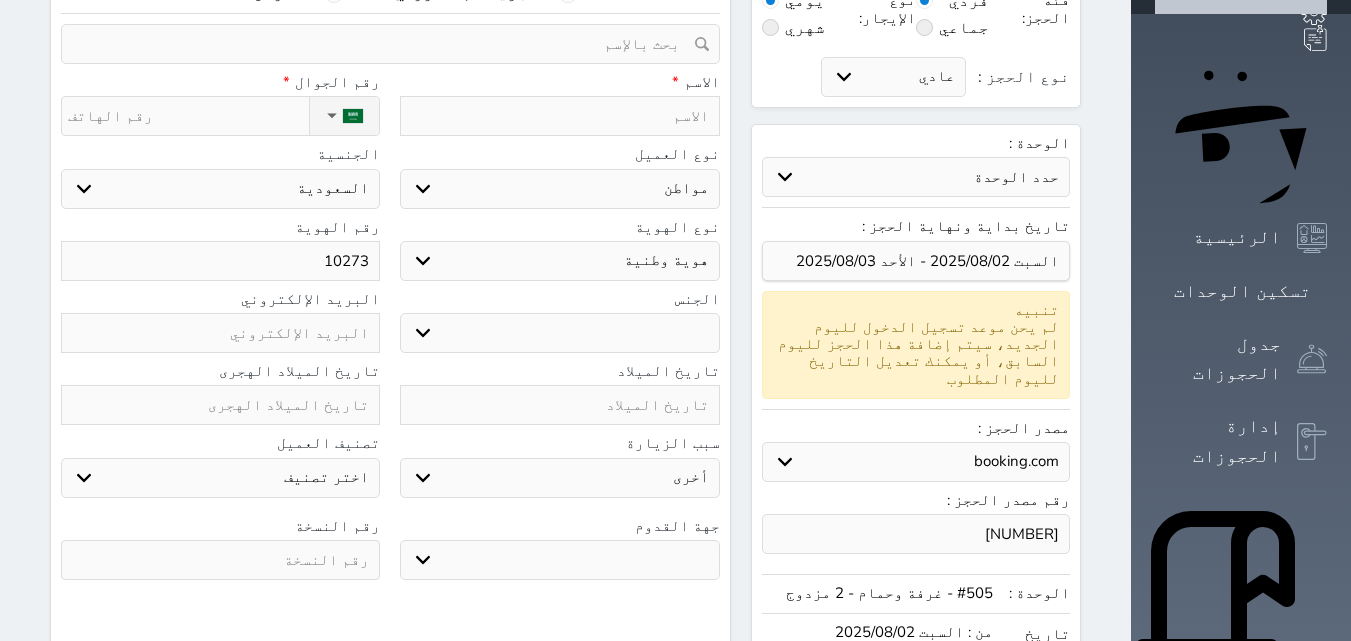 select 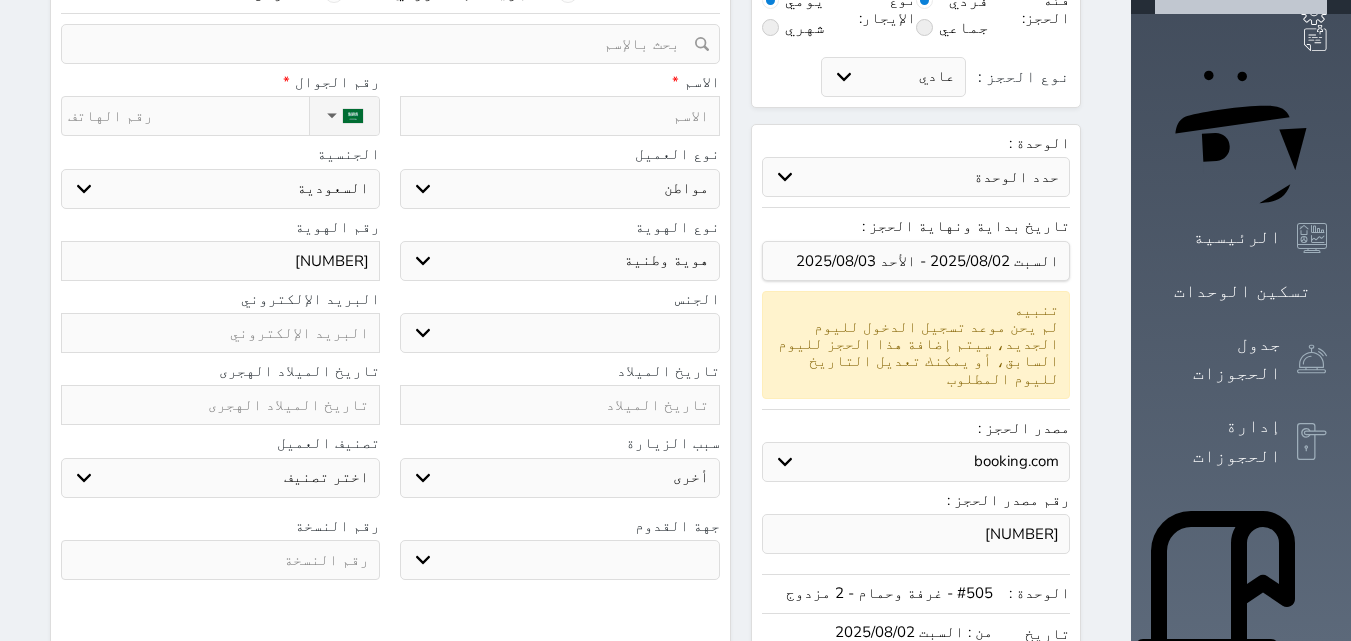 type on "[NUMBER]" 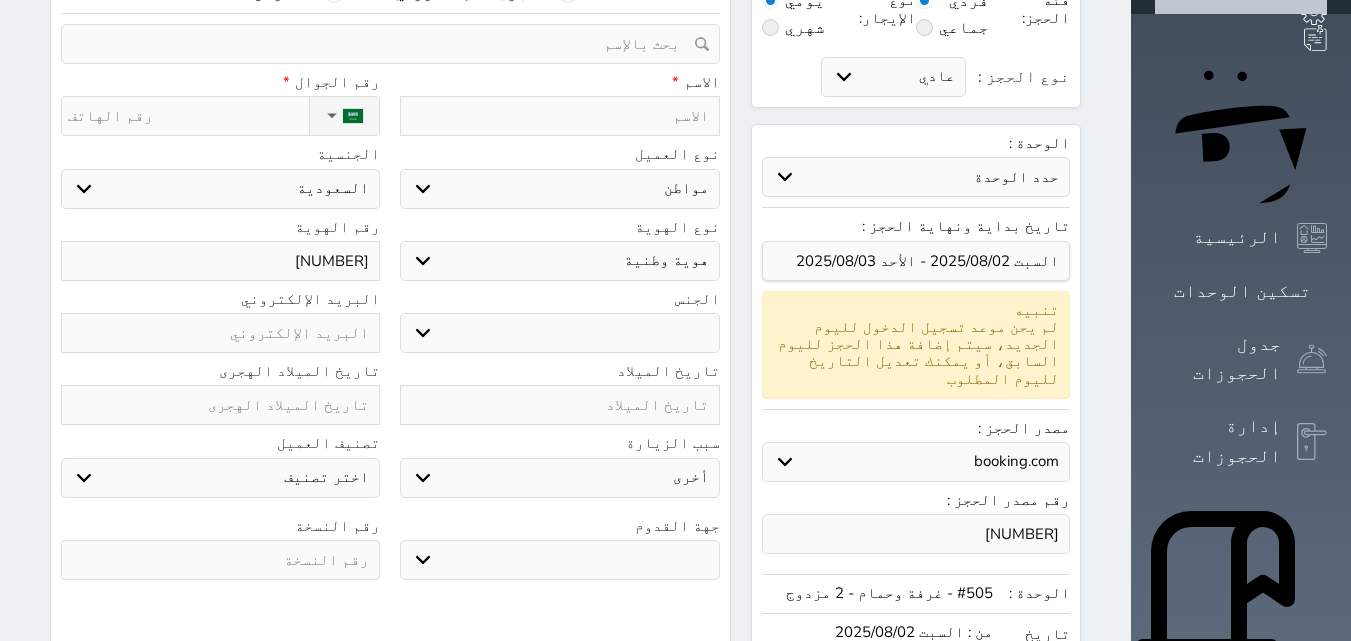 select 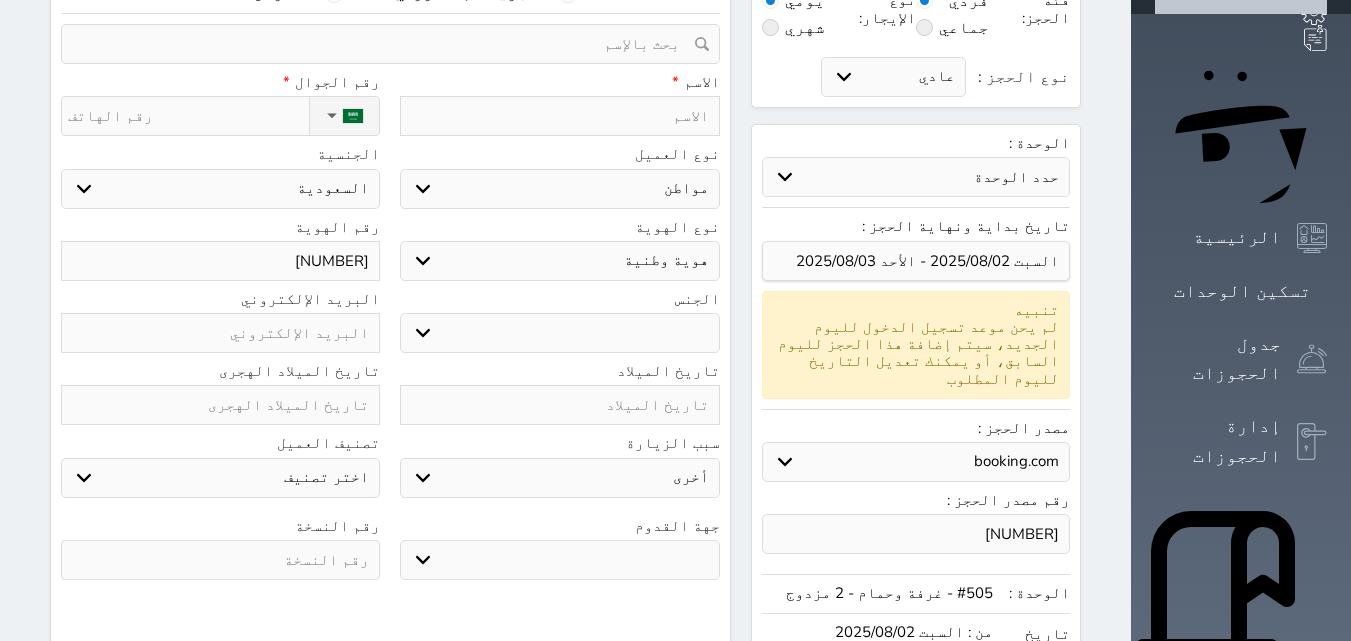 type on "10273975" 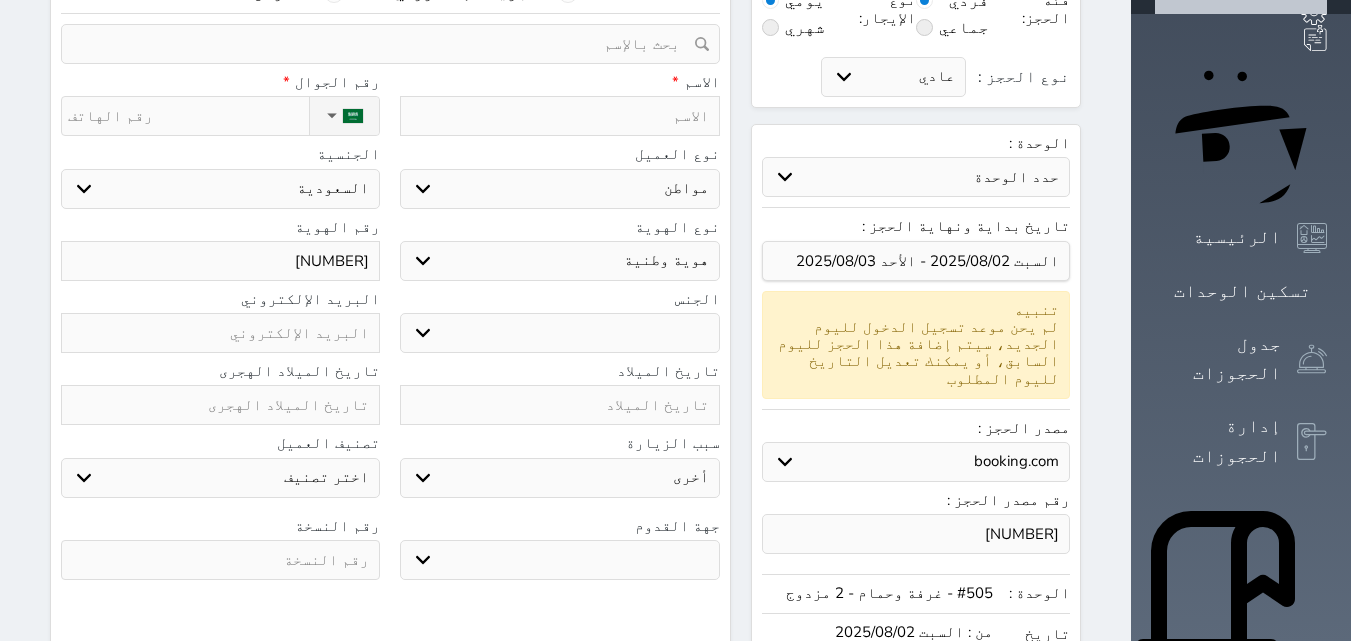 select 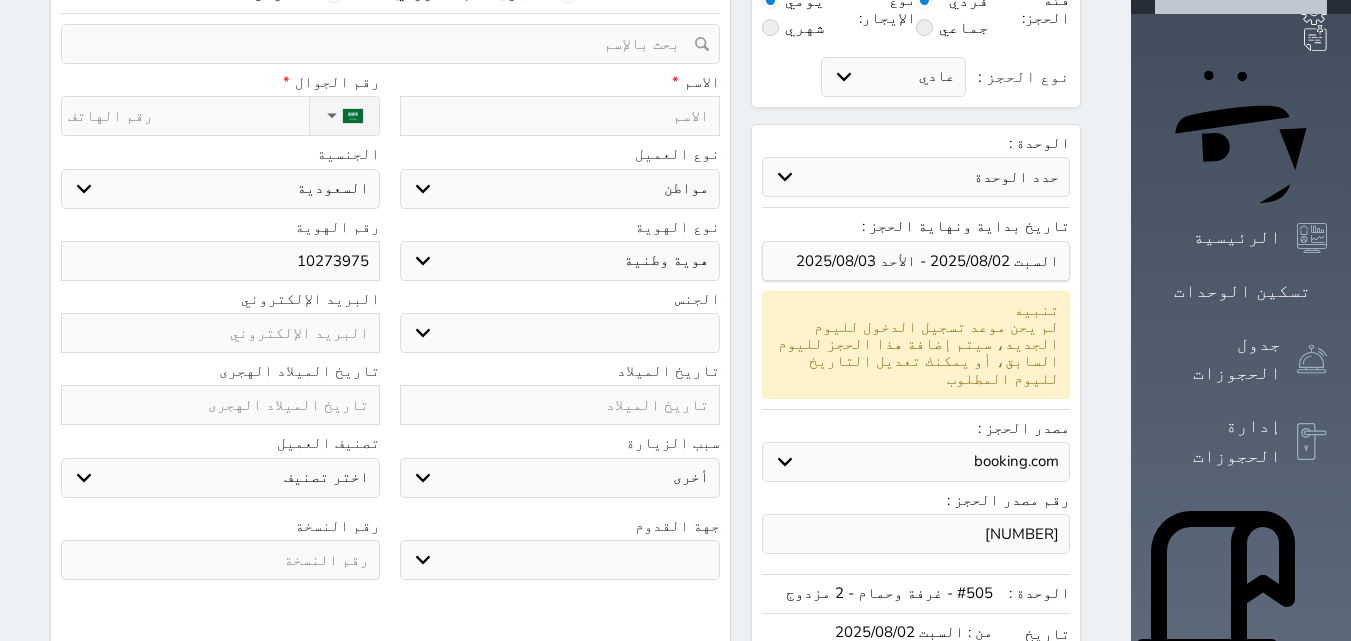 select 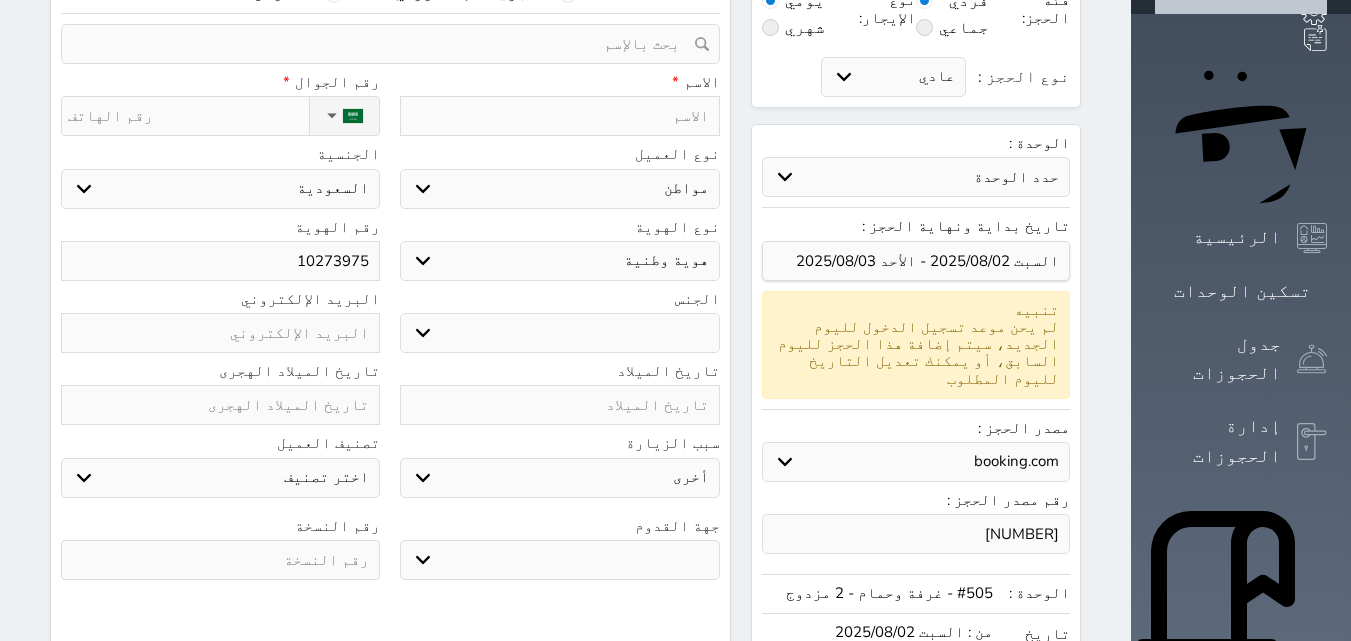 type on "[NUMBER]" 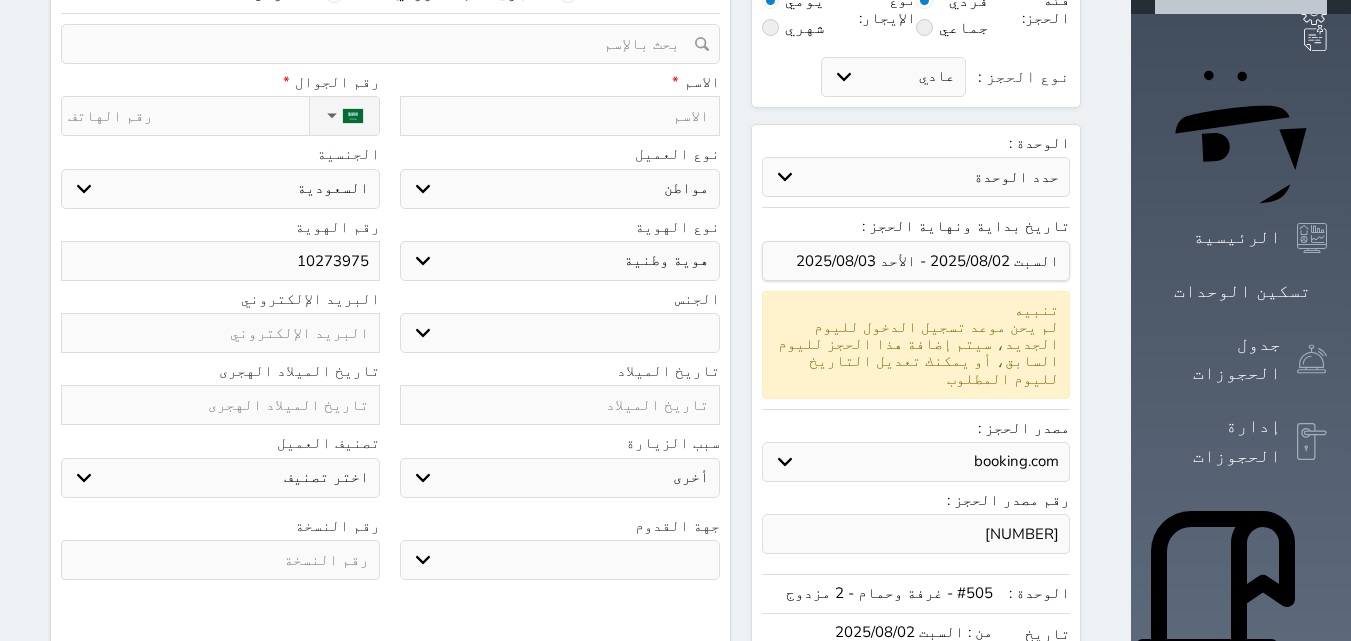 select 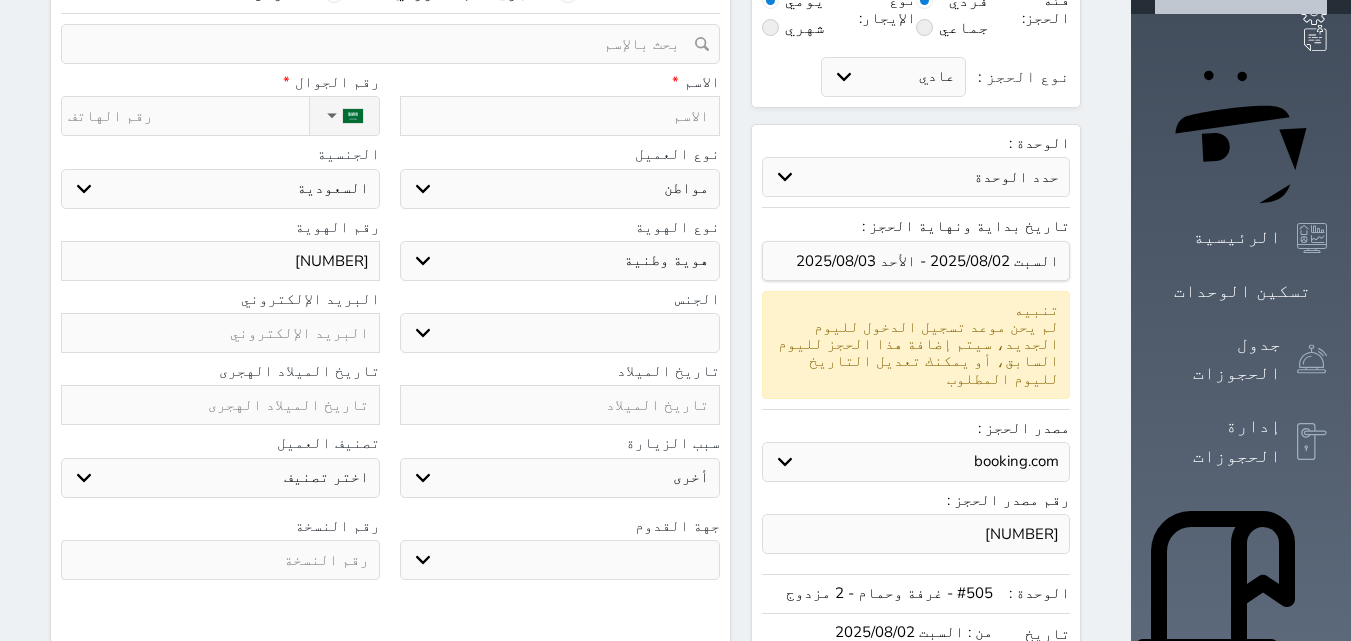 type on "[NUMBER]" 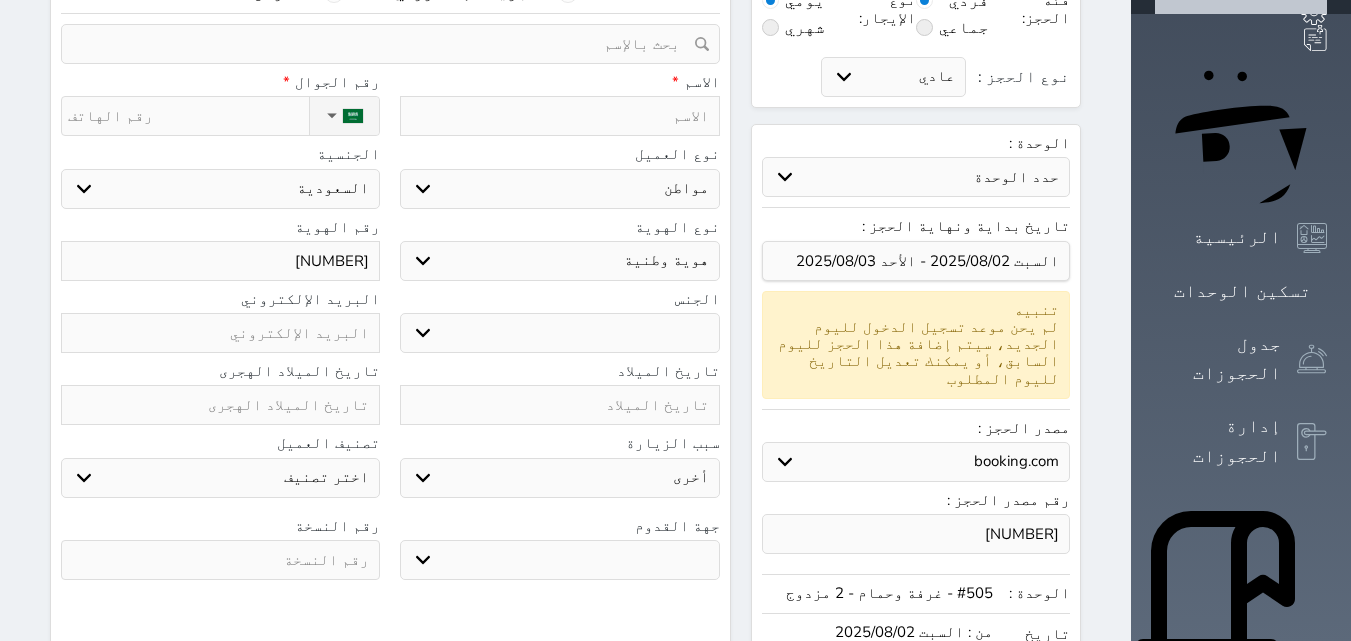 select 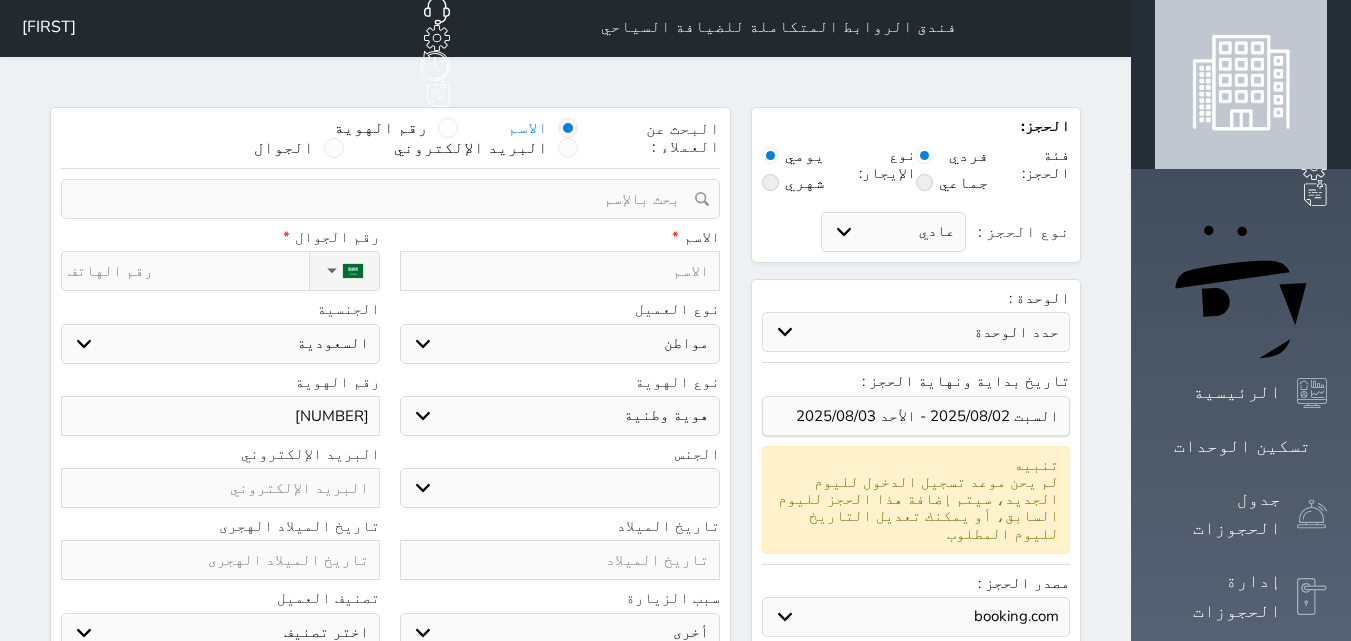 scroll, scrollTop: 0, scrollLeft: 0, axis: both 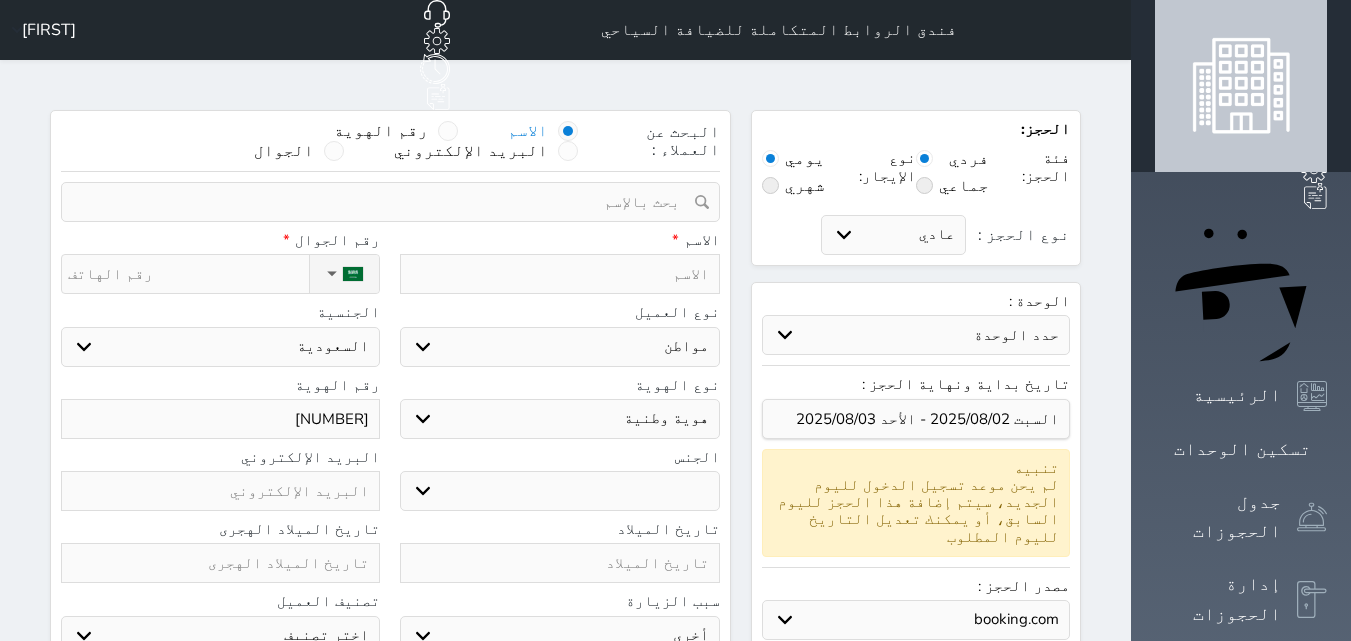 type on "[NUMBER]" 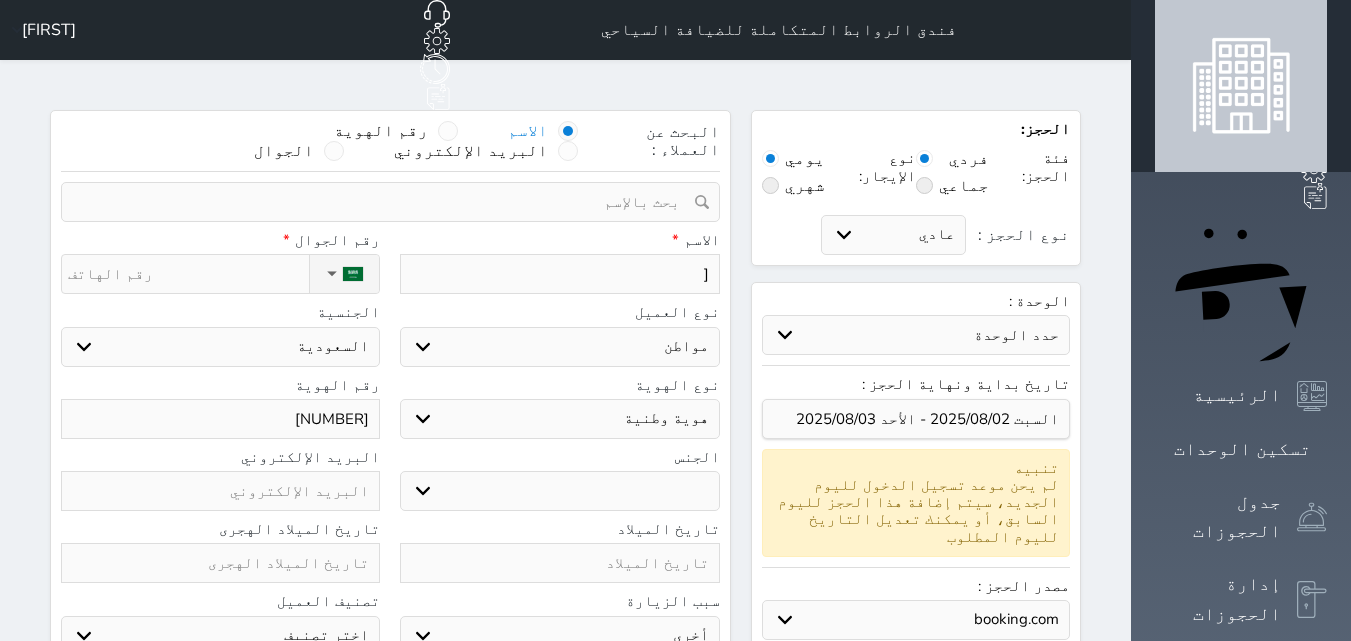 type on "[FIRST]" 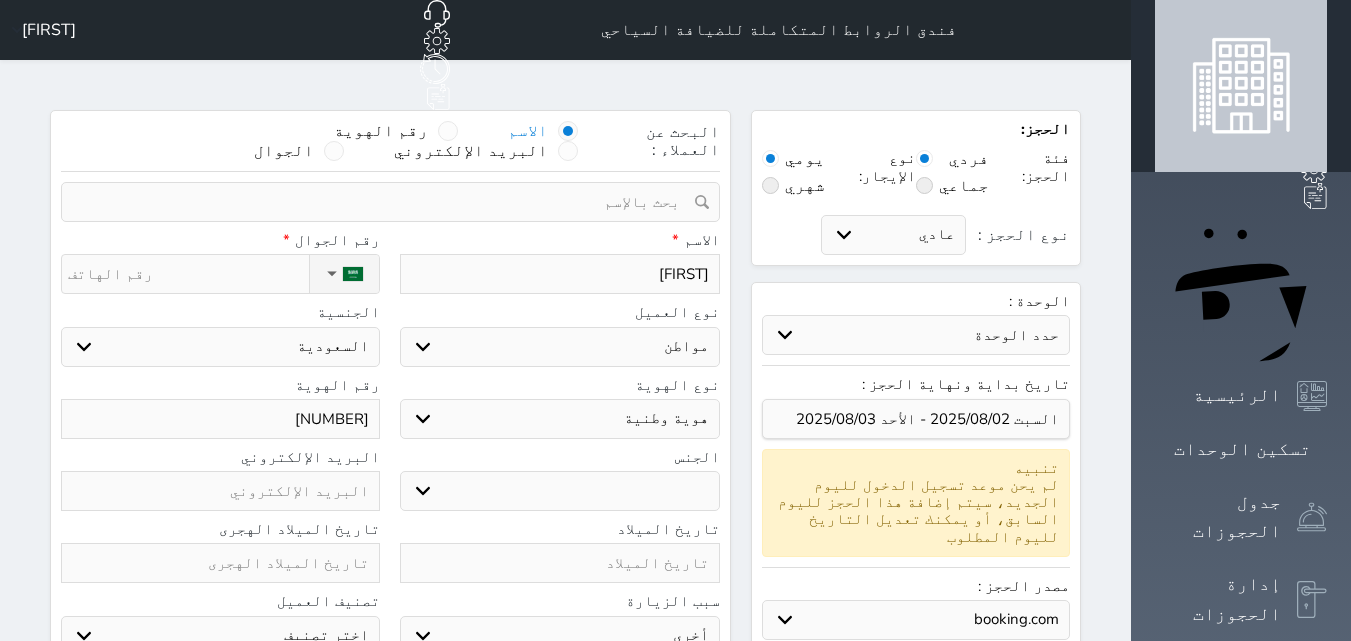 type on "[FIRST]" 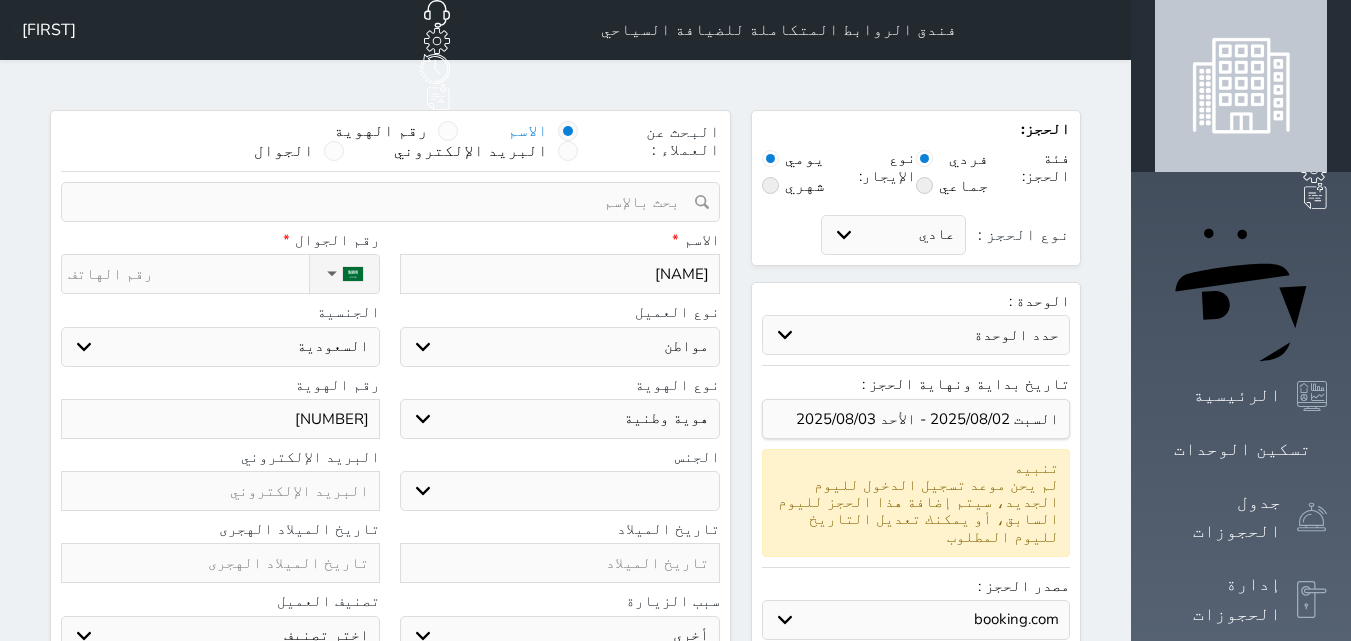 type on "[NAME]" 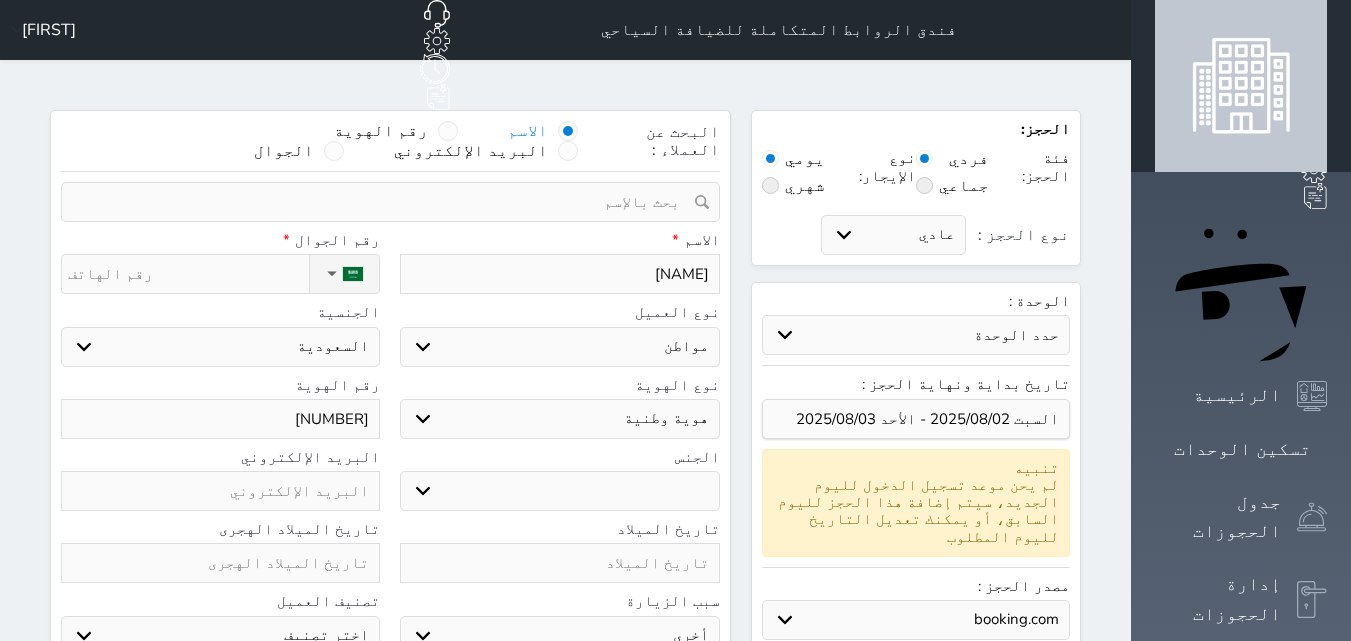 type on "[NAME] [LAST]" 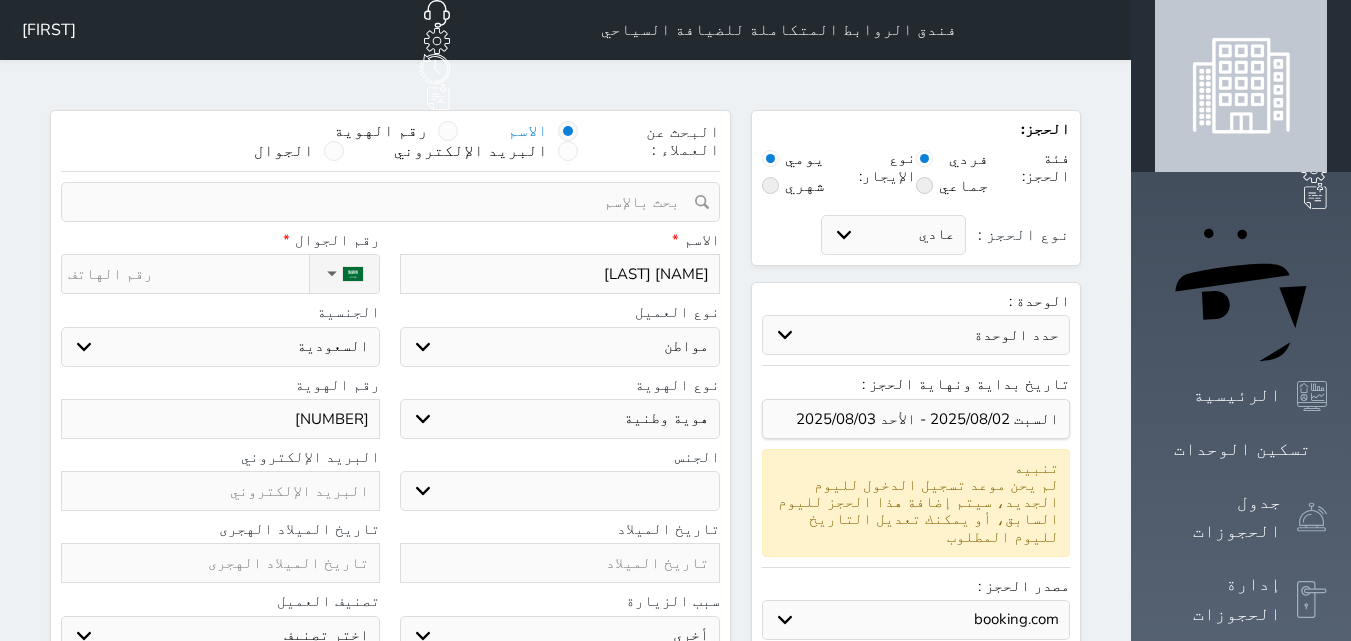 type on "[NAME] [LAST]" 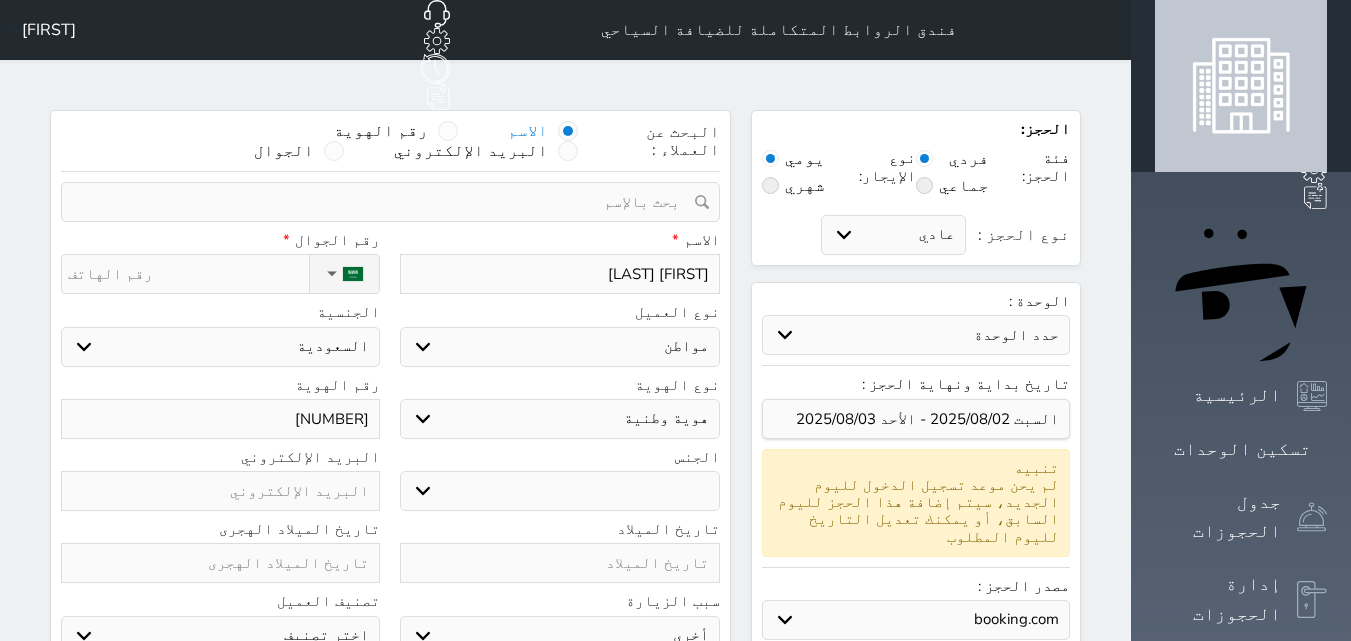 type on "[NAME] [LAST]" 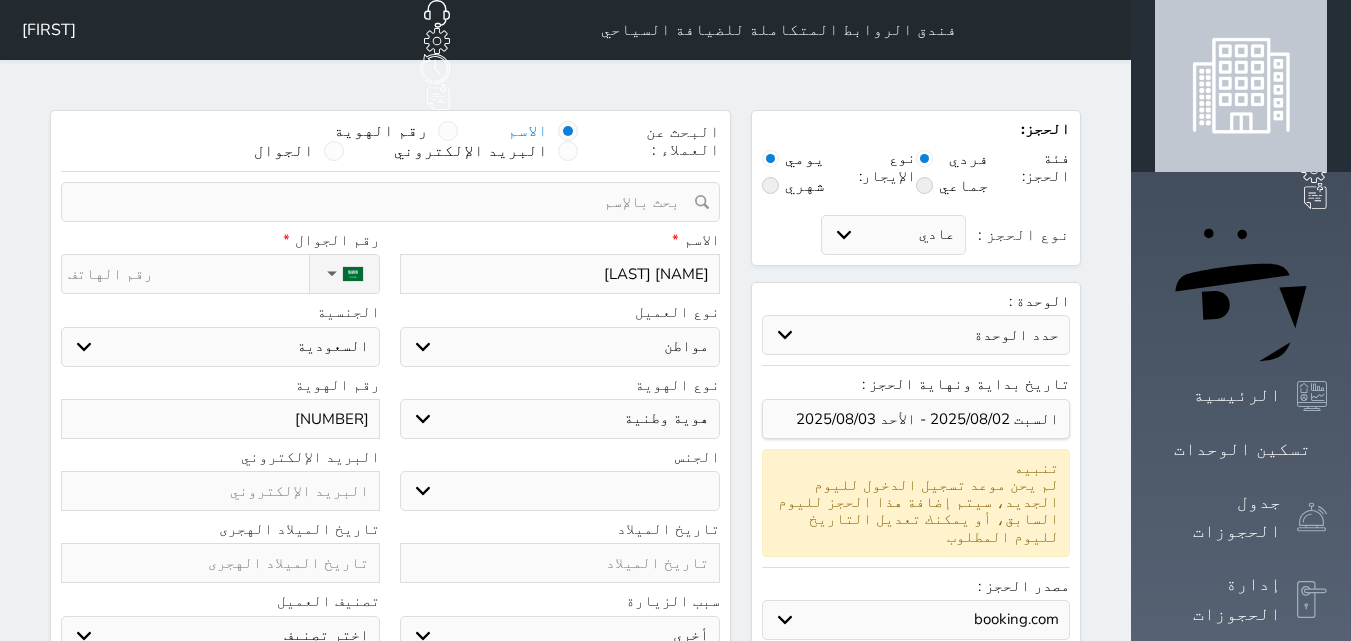 type on "[NAME] [LAST] [LAST]" 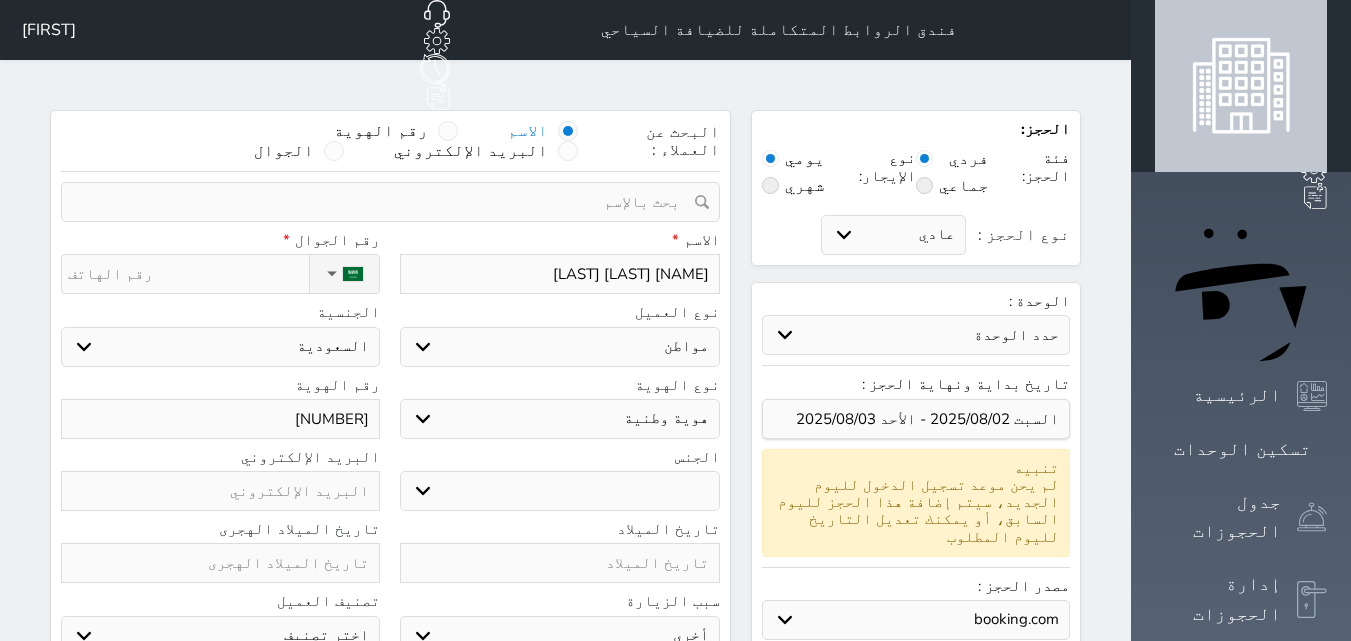 type on "[NAME] [LAST]" 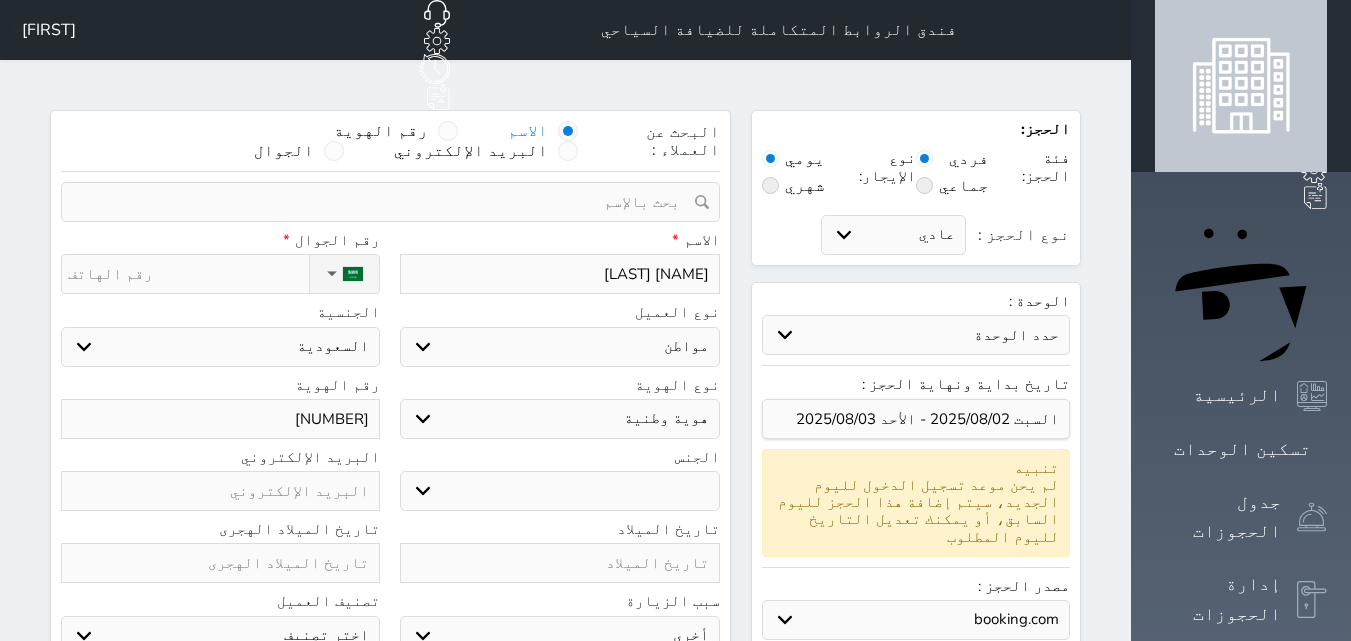 type on "[NAME] [LAST] [LAST]" 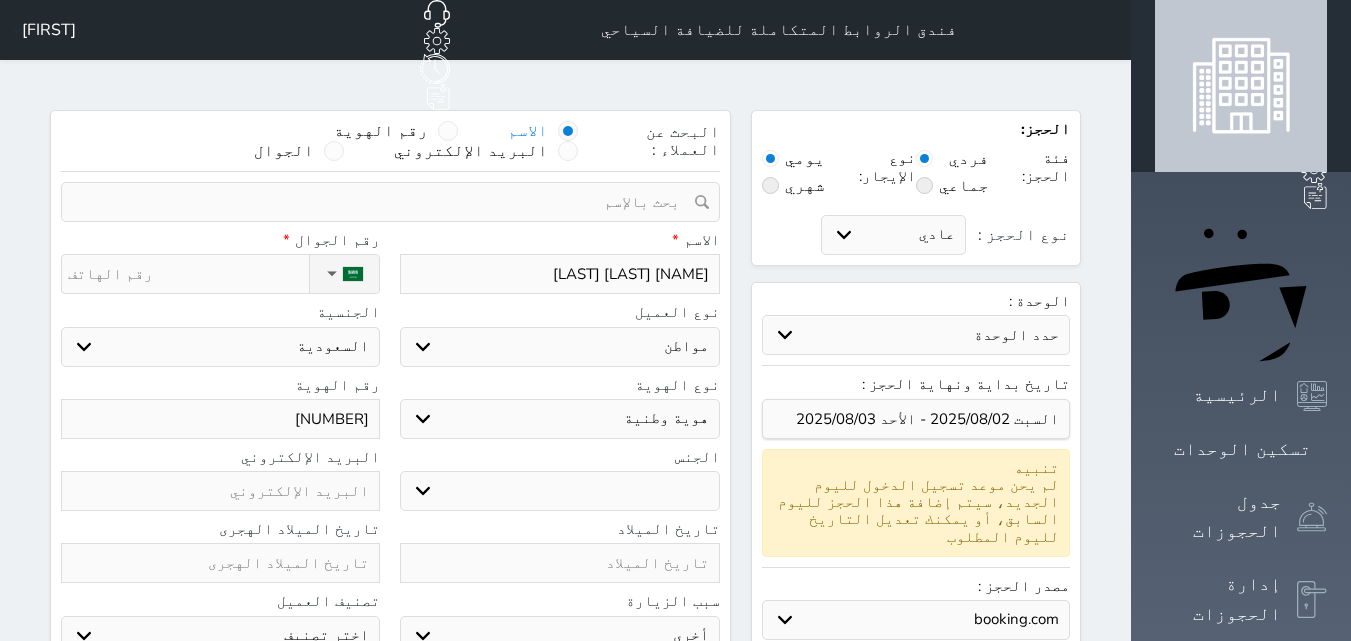type on "[NAME] [LAST] [LAST]" 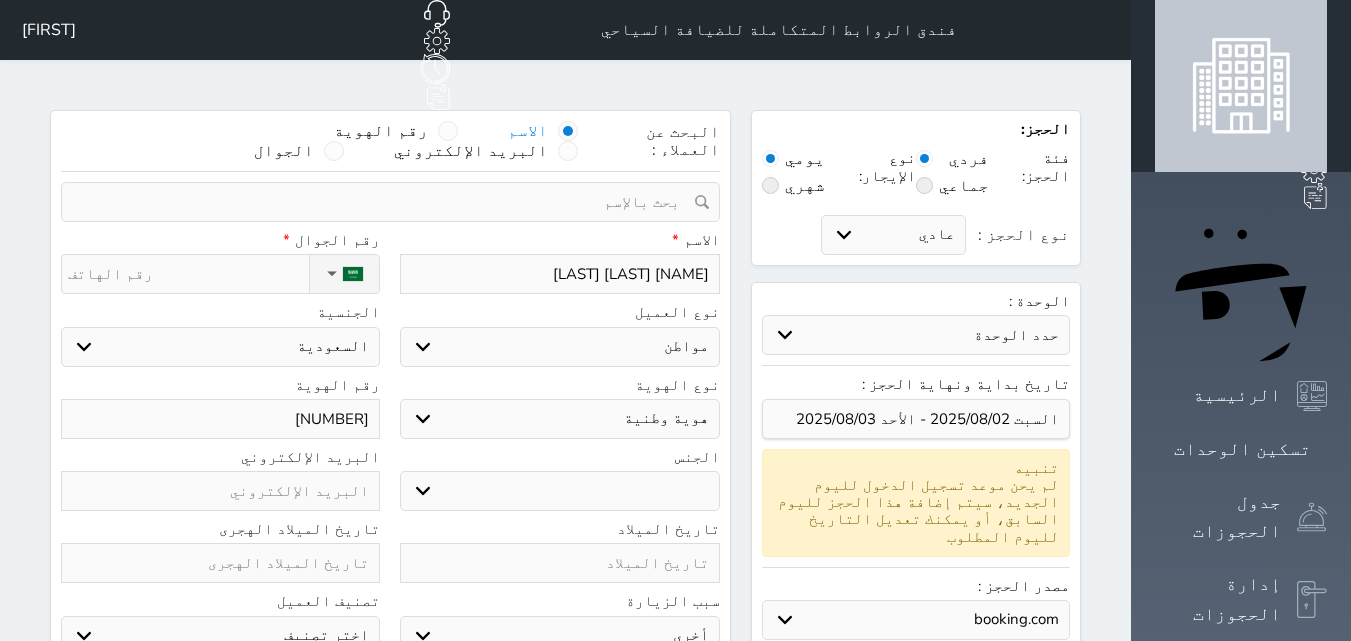 type on "[NAME] [LAST] [LAST]" 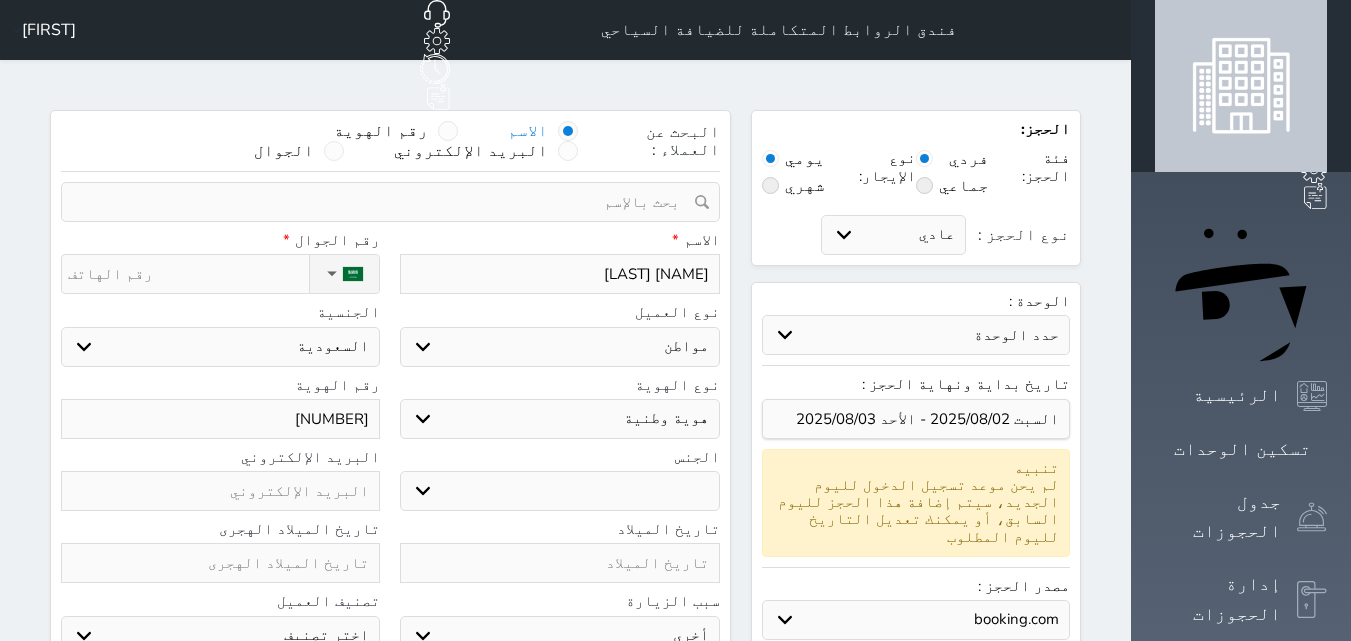 type on "[NAME] [LAST] [LAST]" 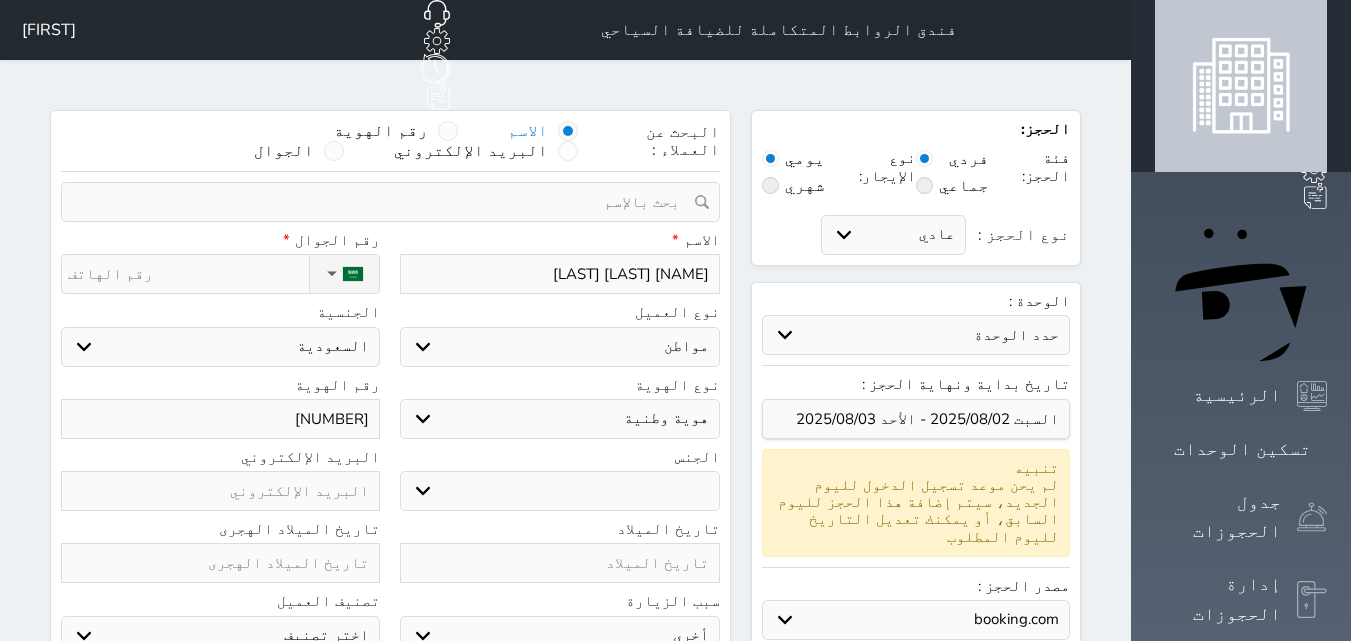 type on "[NAME] [LAST]" 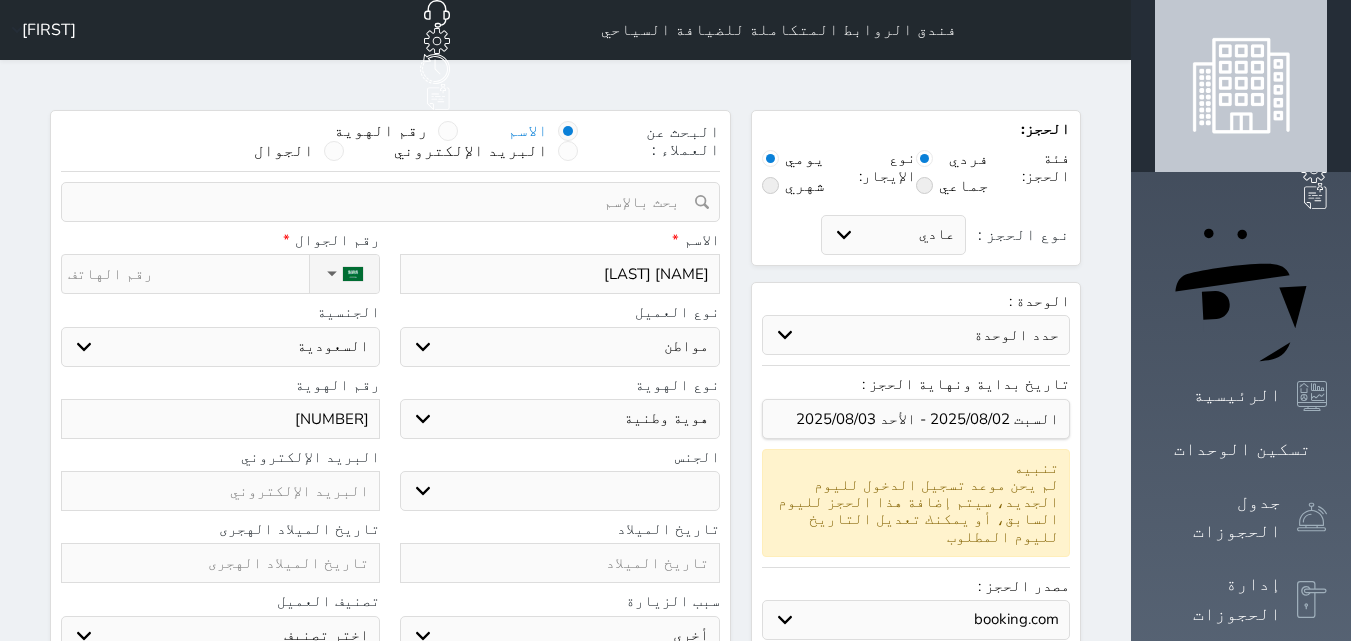 type on "[FIRST] [LAST]" 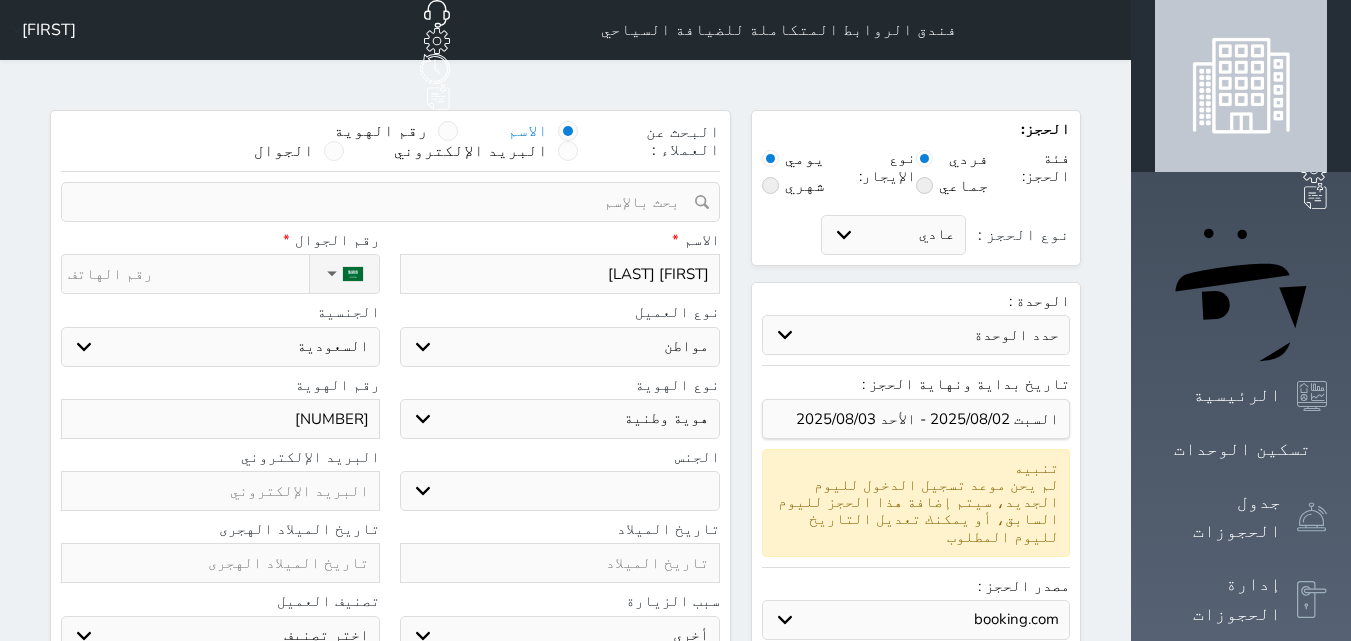 type on "[NAME] [LAST]" 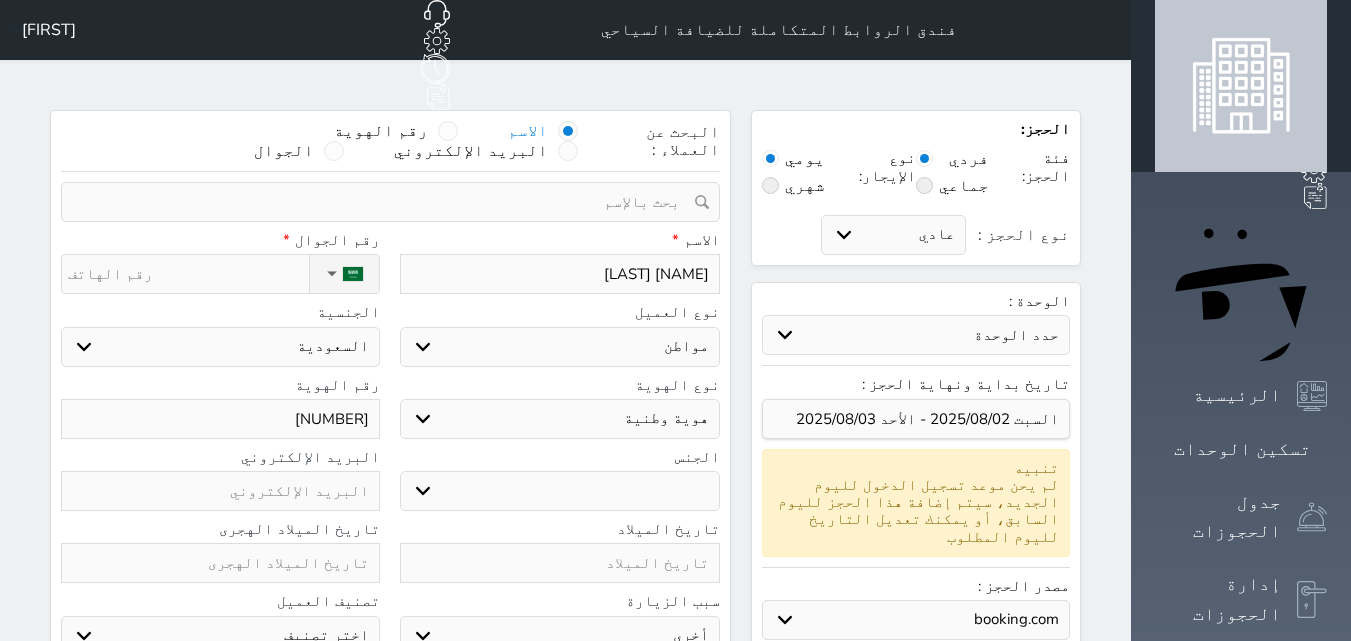 type on "[NAME] [LAST]" 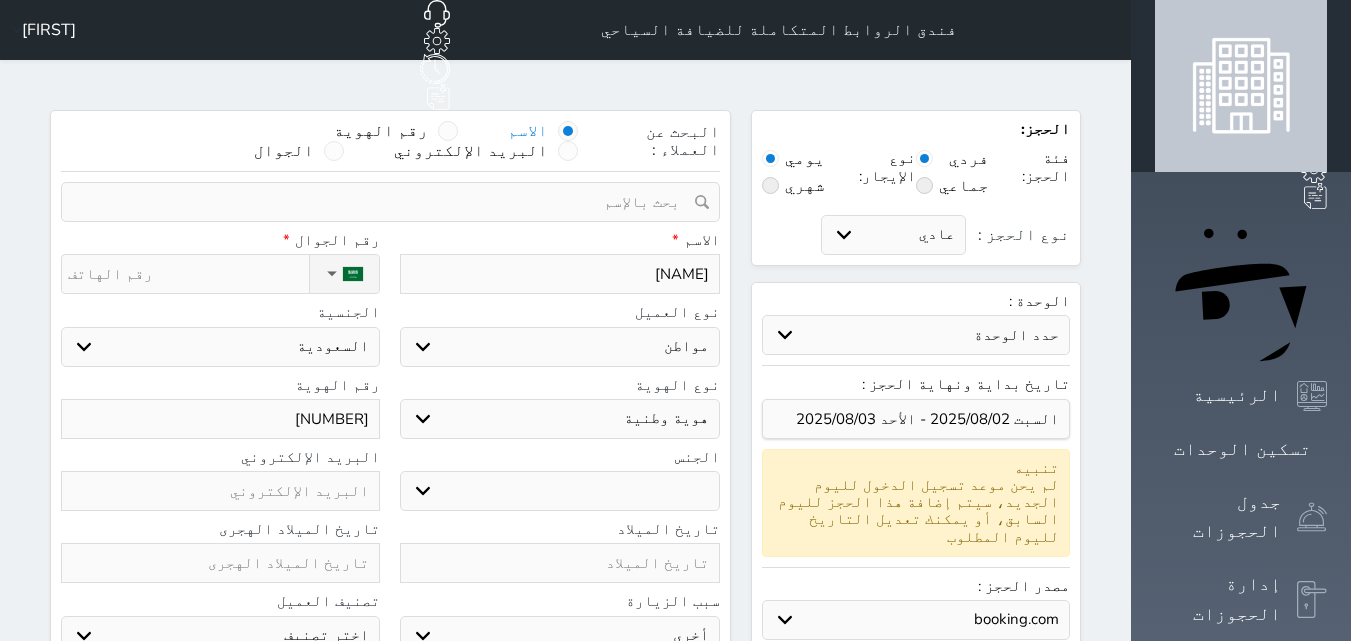 type on "[NAME]" 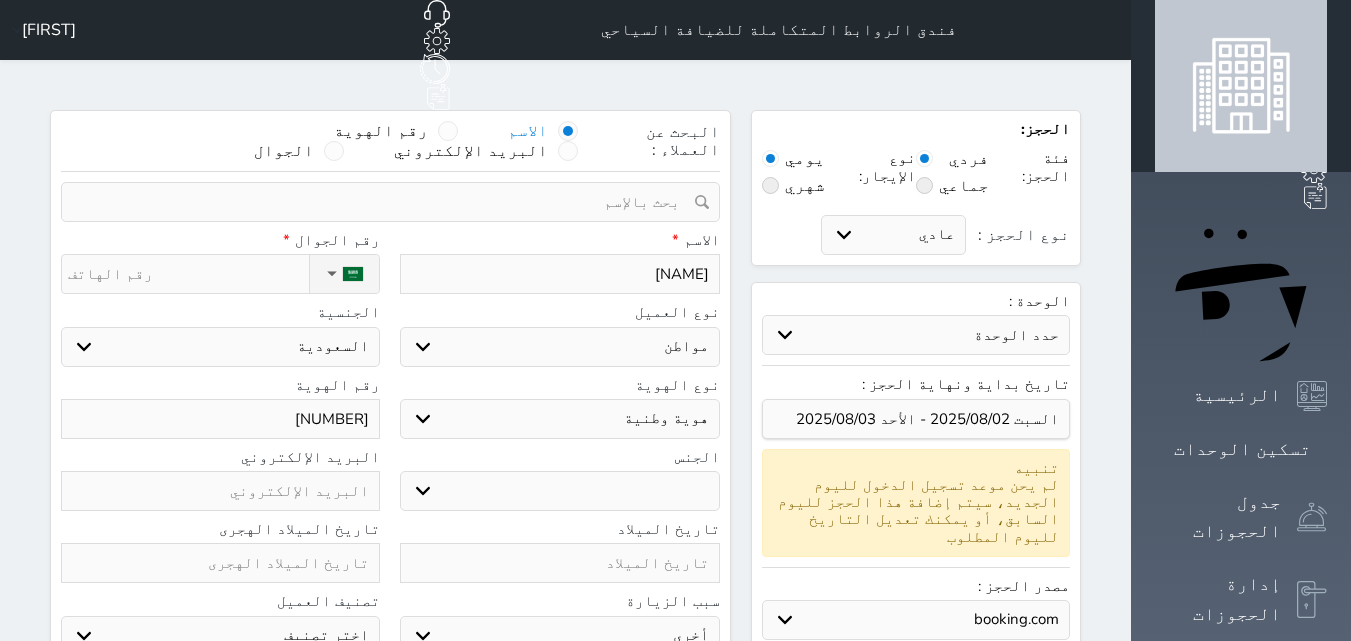 type on "[FIRST]" 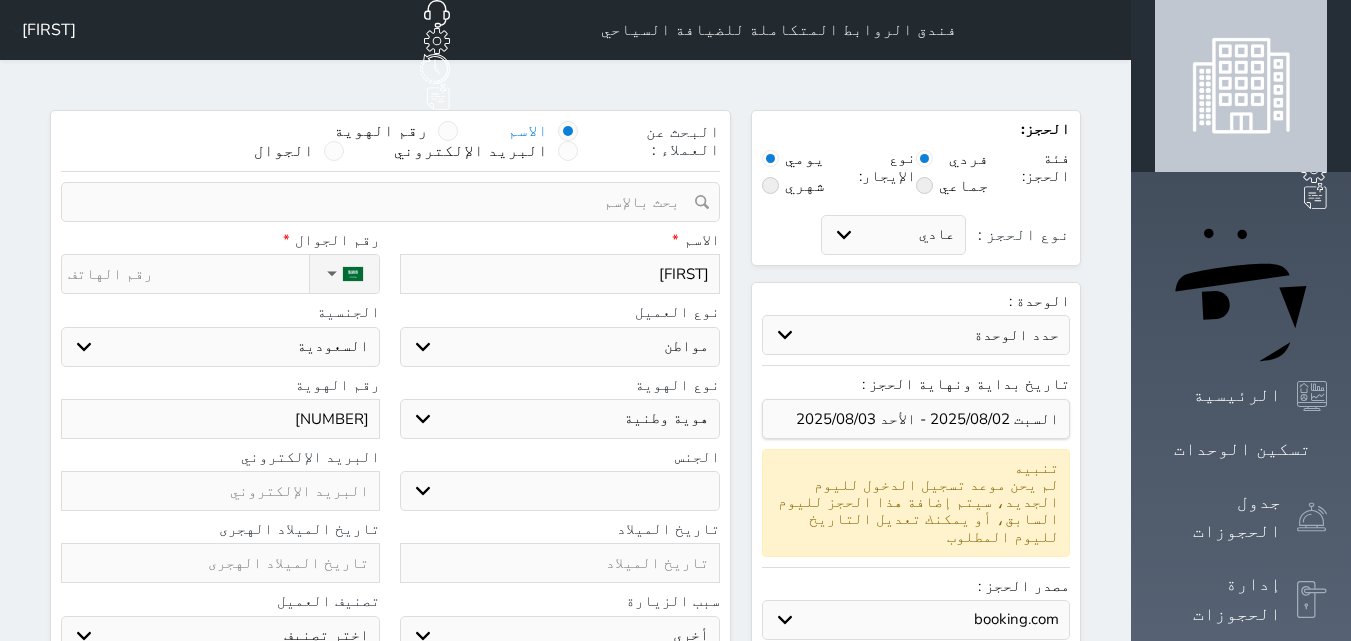 type on "[FIRST]" 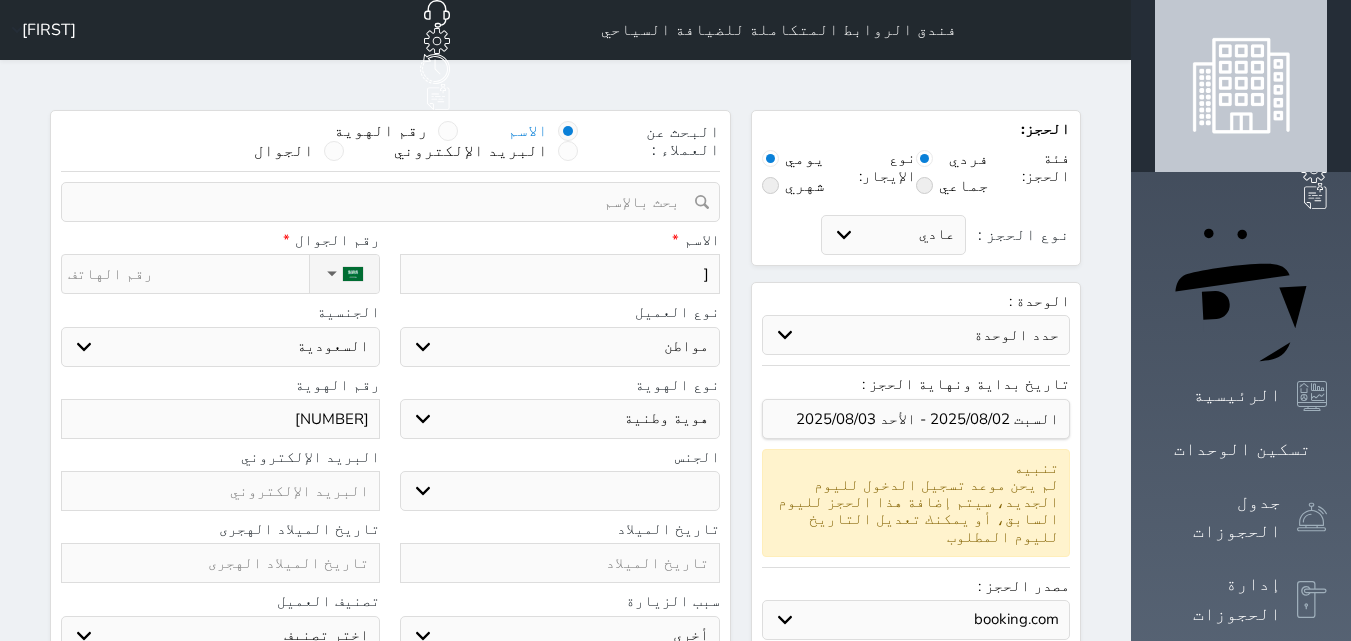 type 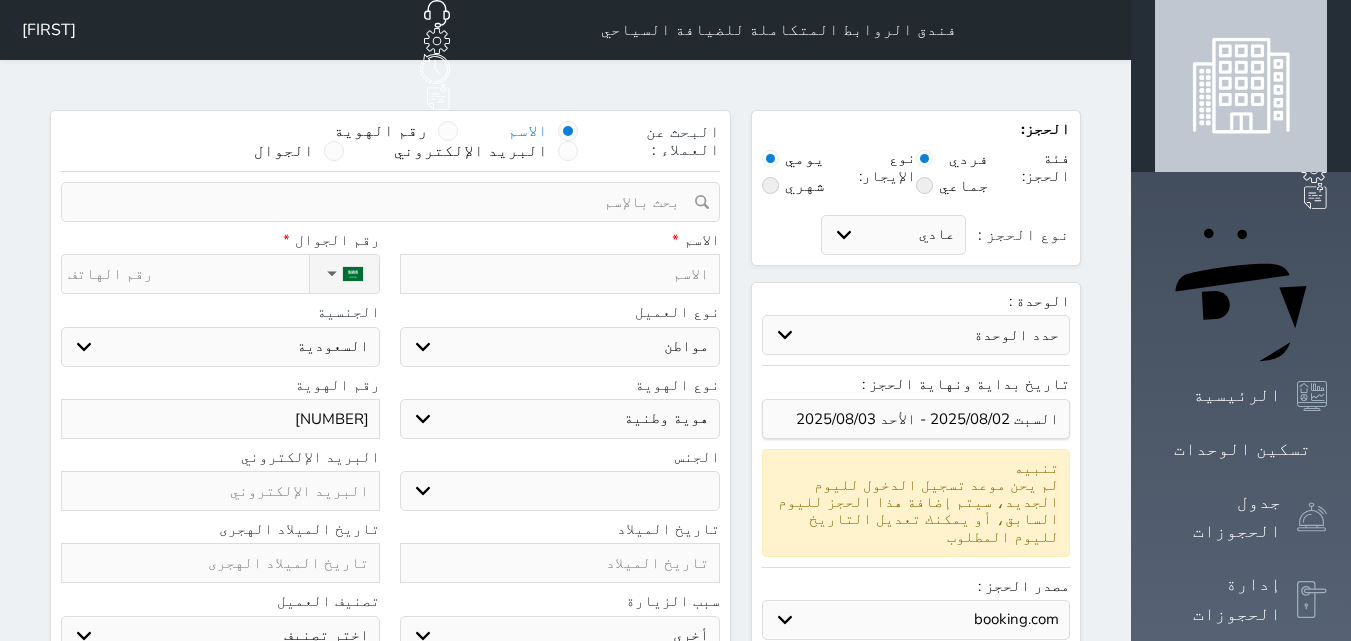 type on "ج" 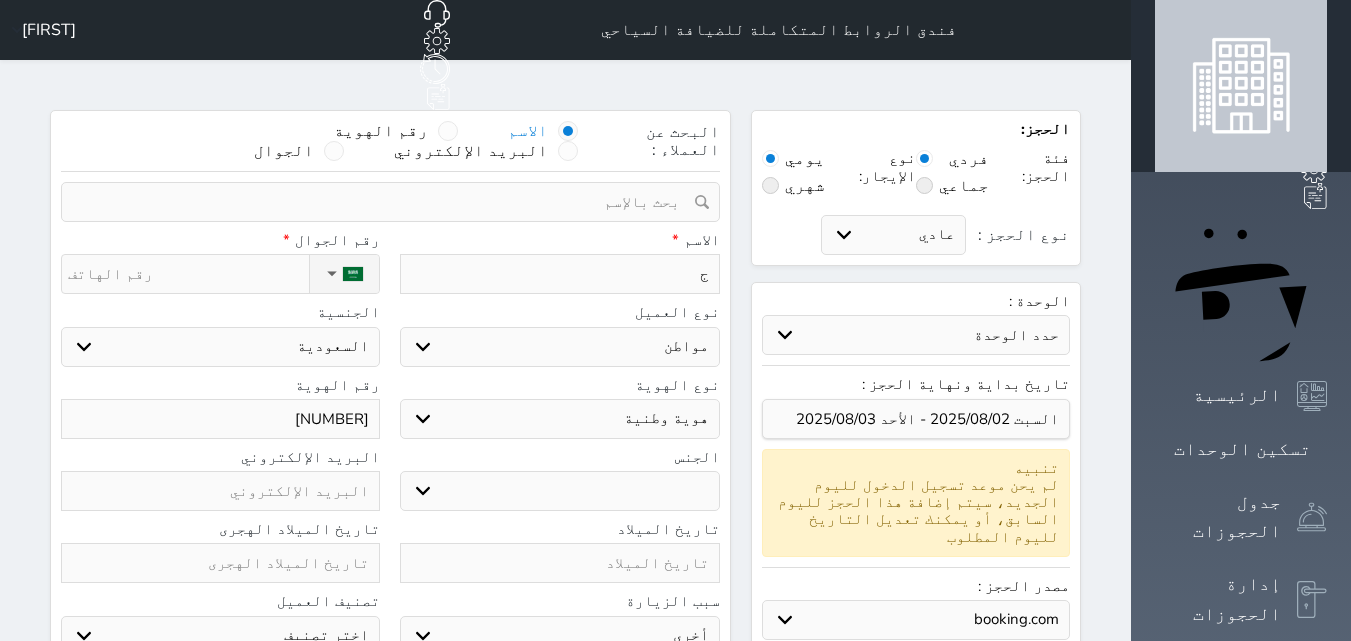 type on "جا" 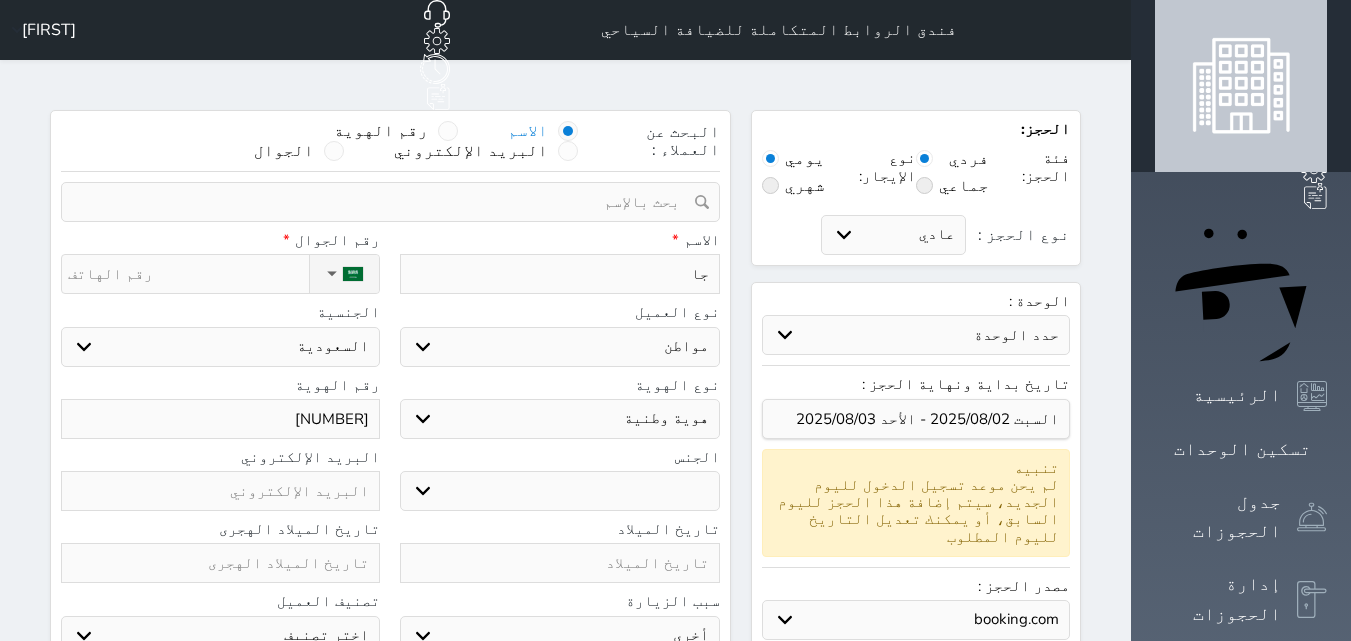 type on "جاب" 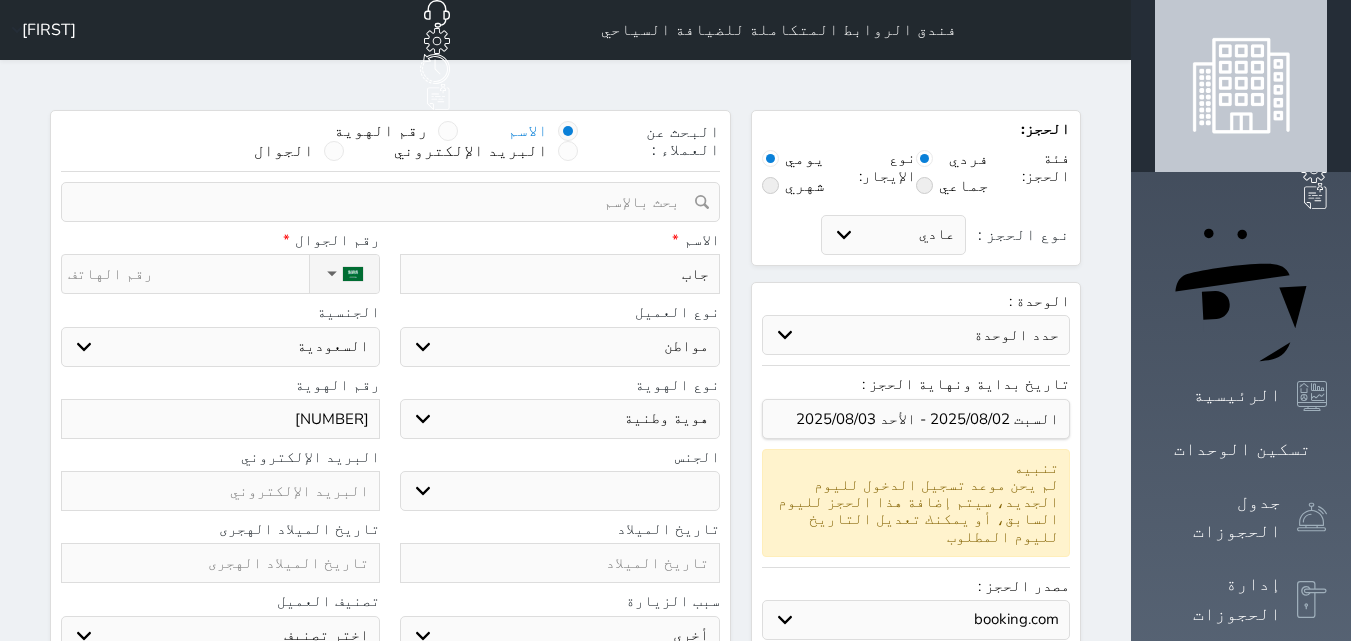 type on "جاب" 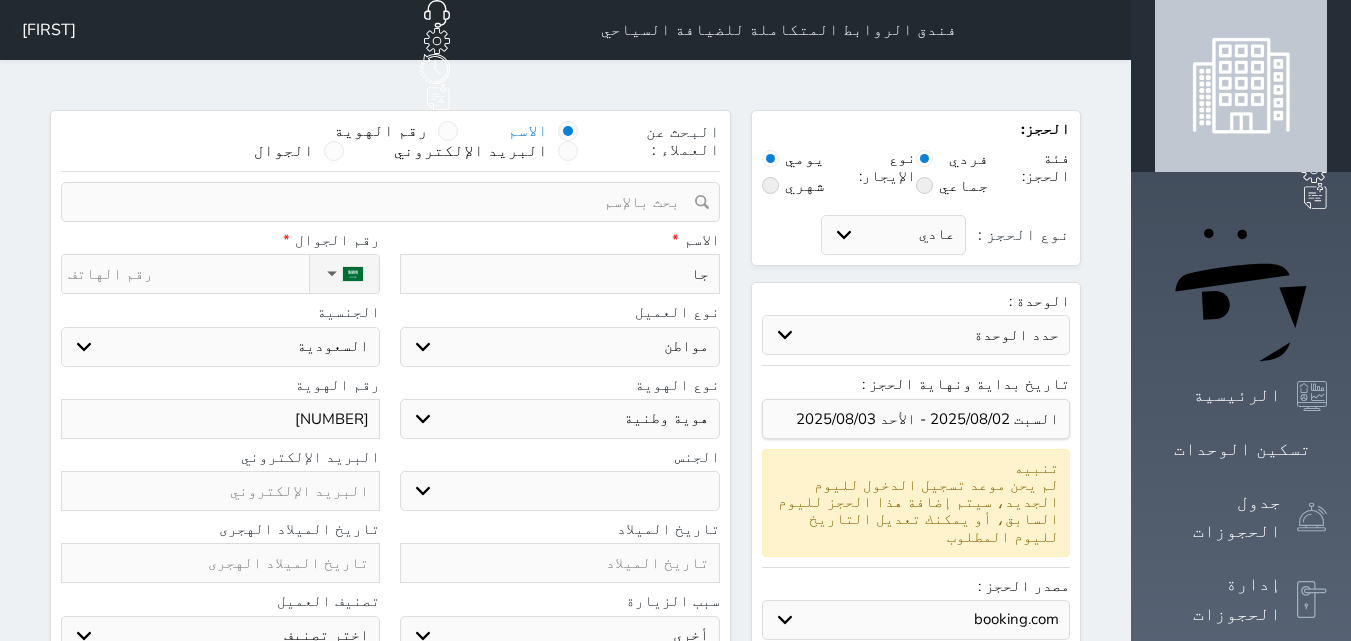 type on "جاب" 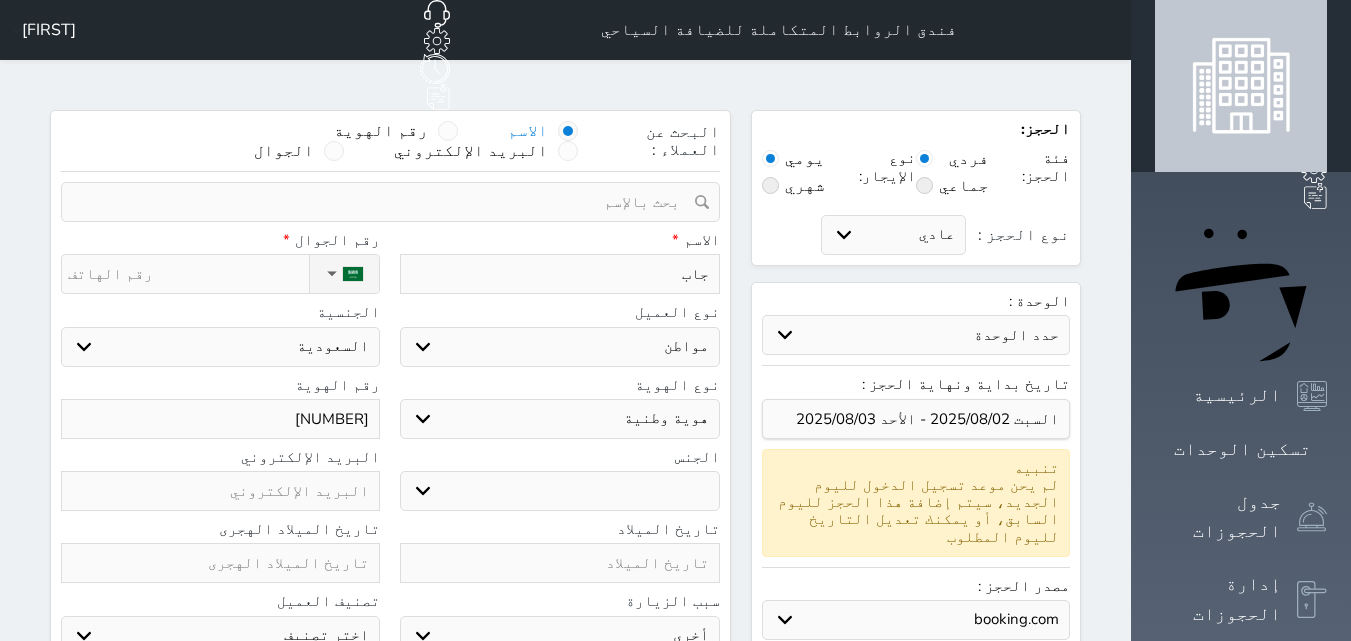 type on "[FIRST]" 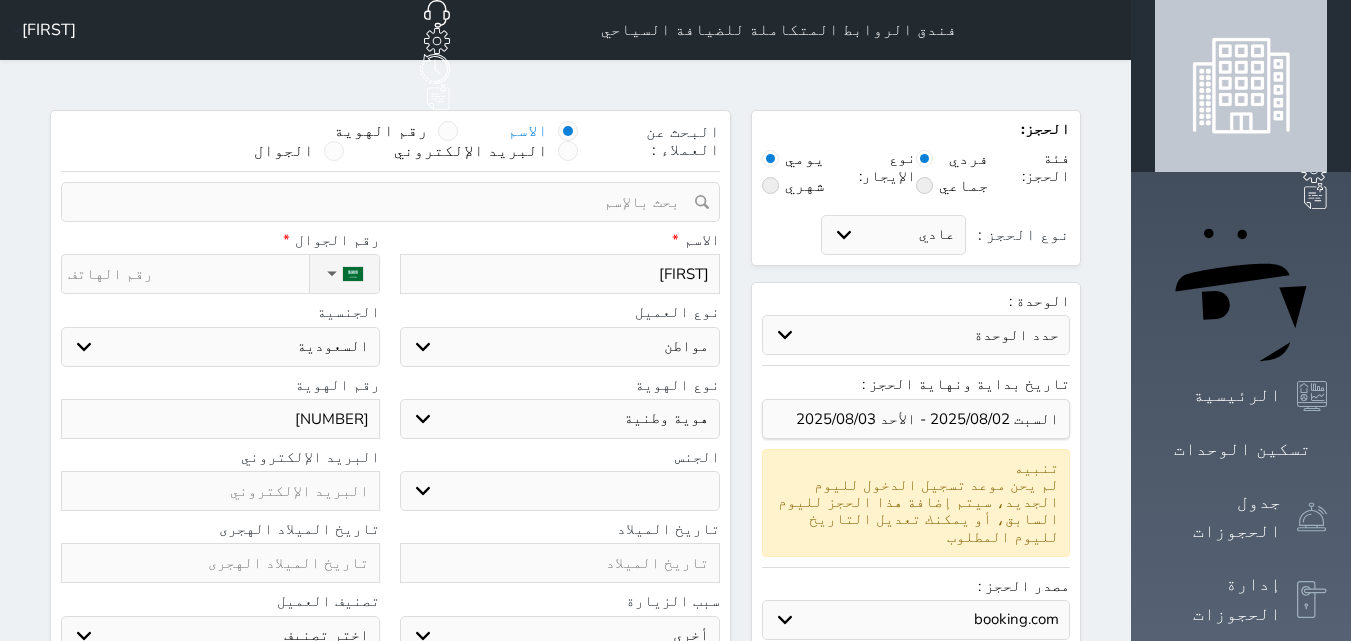 type on "[FIRST]" 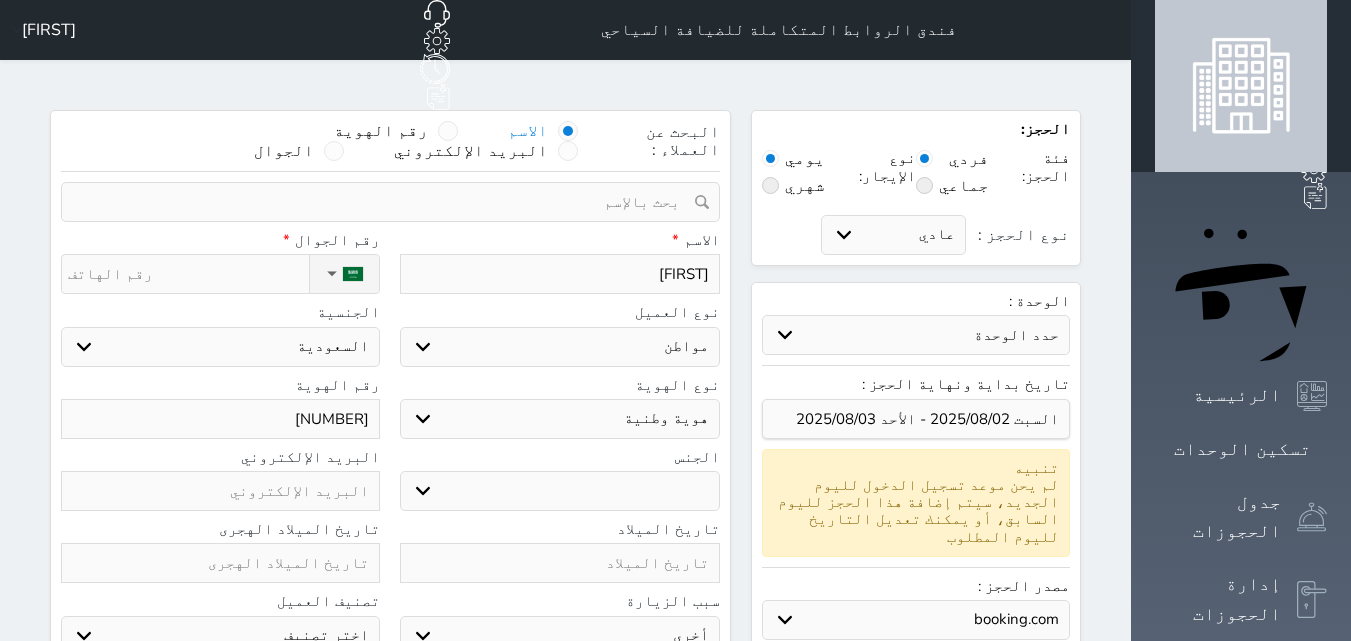 type on "[FIRST] [LAST]" 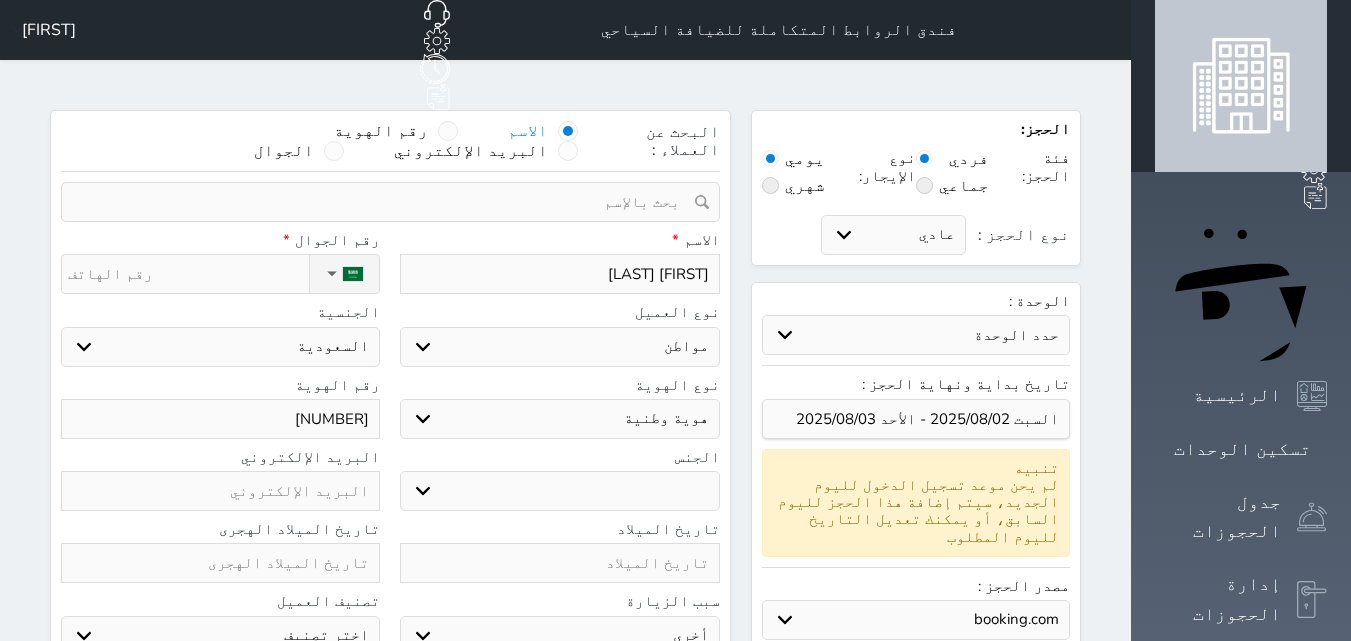 type on "[FIRST] [LAST]" 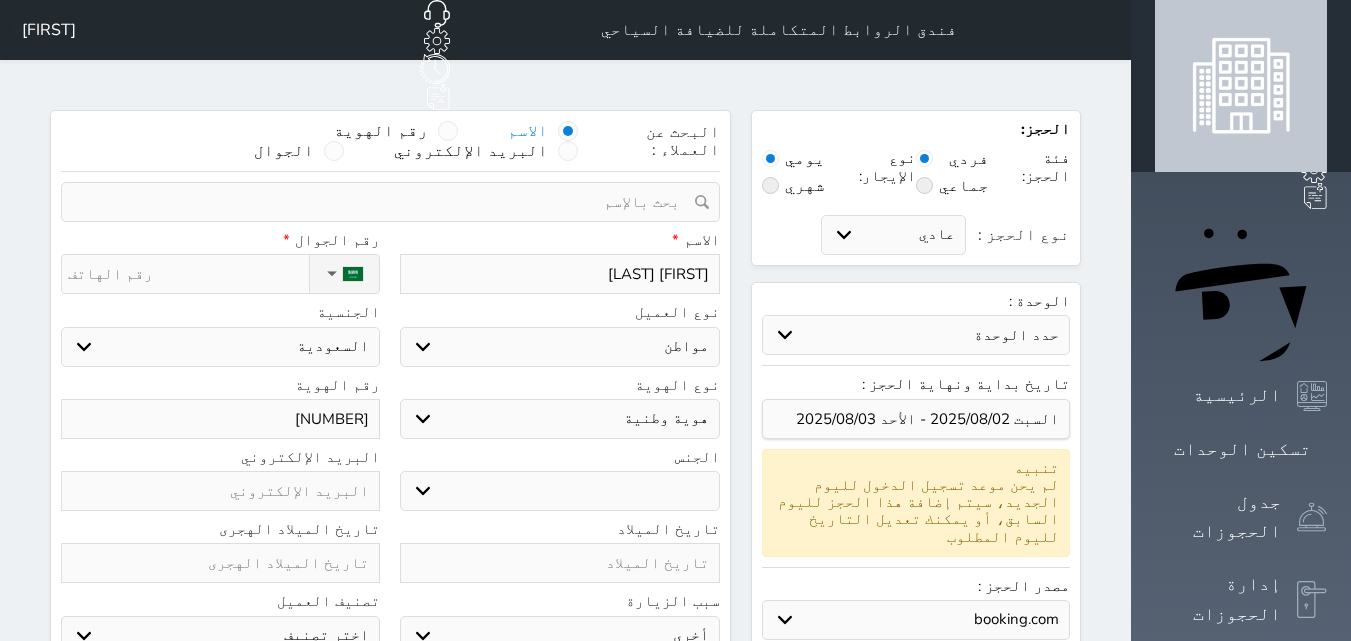 type on "[FIRST] [LAST]" 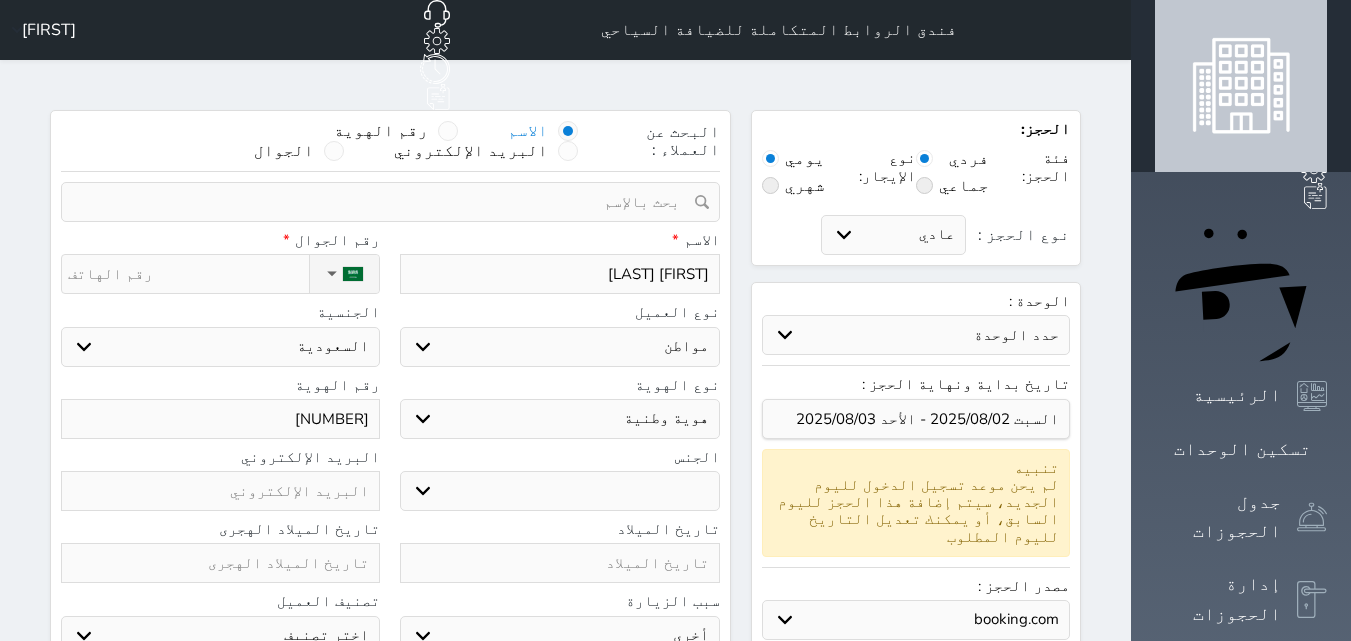 type on "[FIRST] [LAST]" 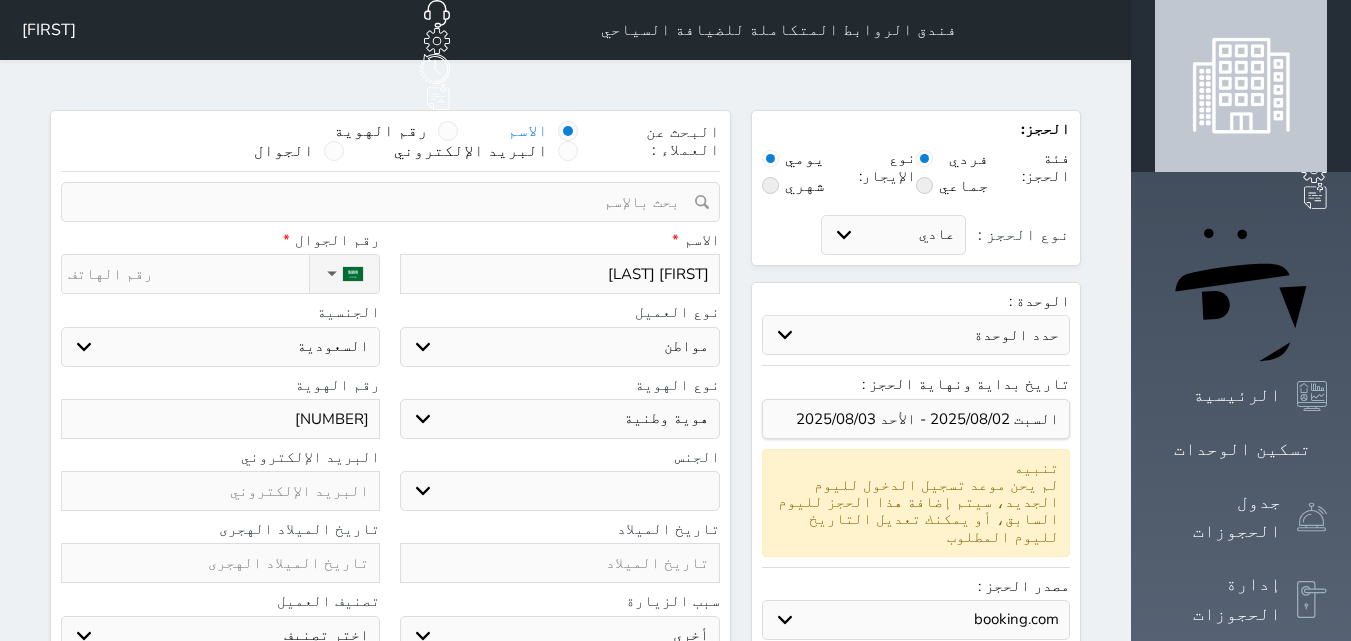 type 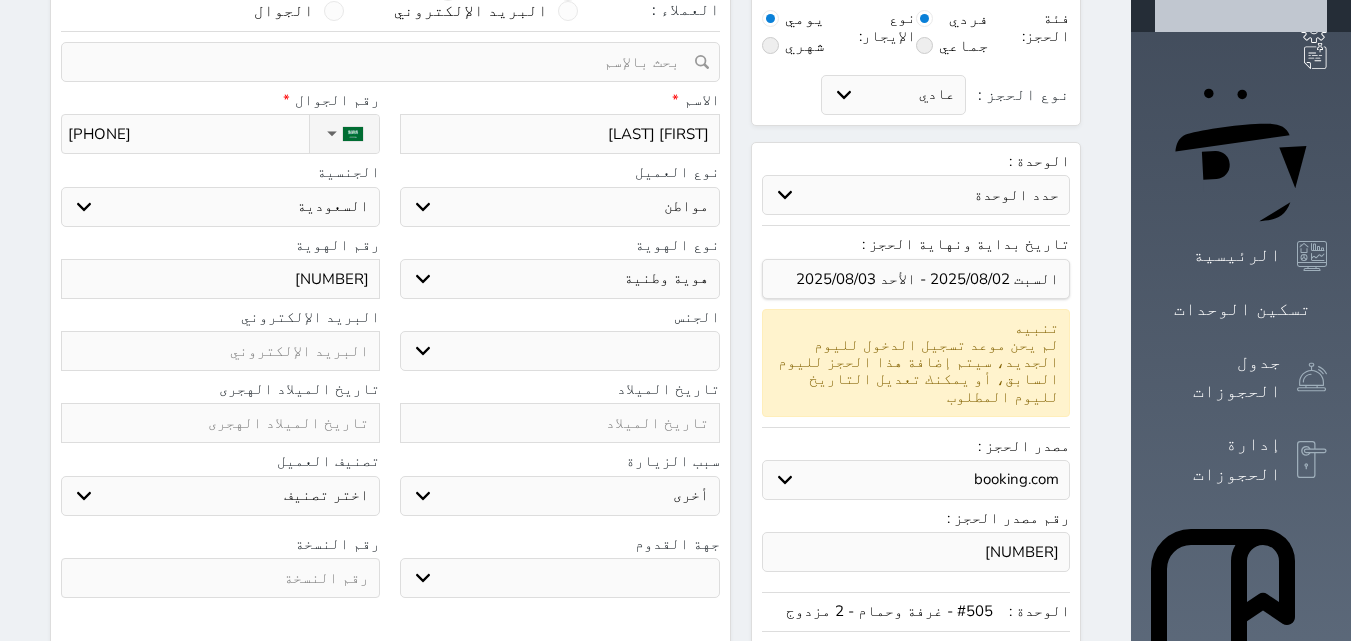 scroll, scrollTop: 300, scrollLeft: 0, axis: vertical 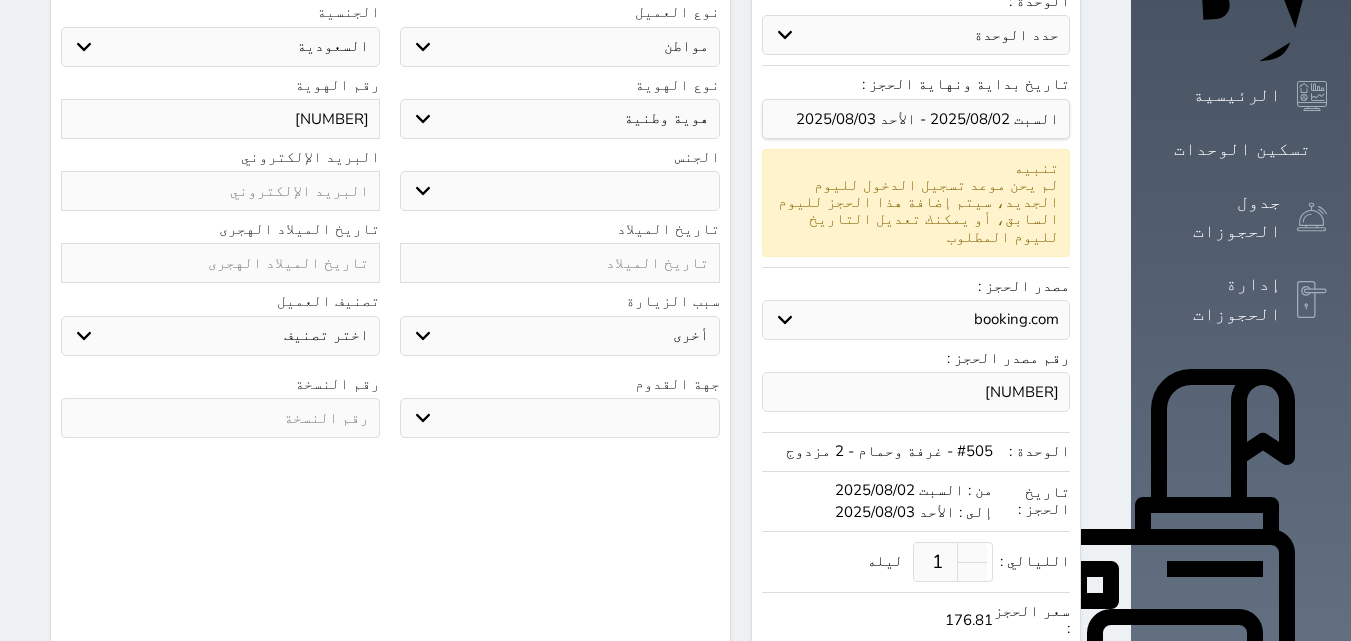 click on "ذكر   انثى" at bounding box center [559, 191] 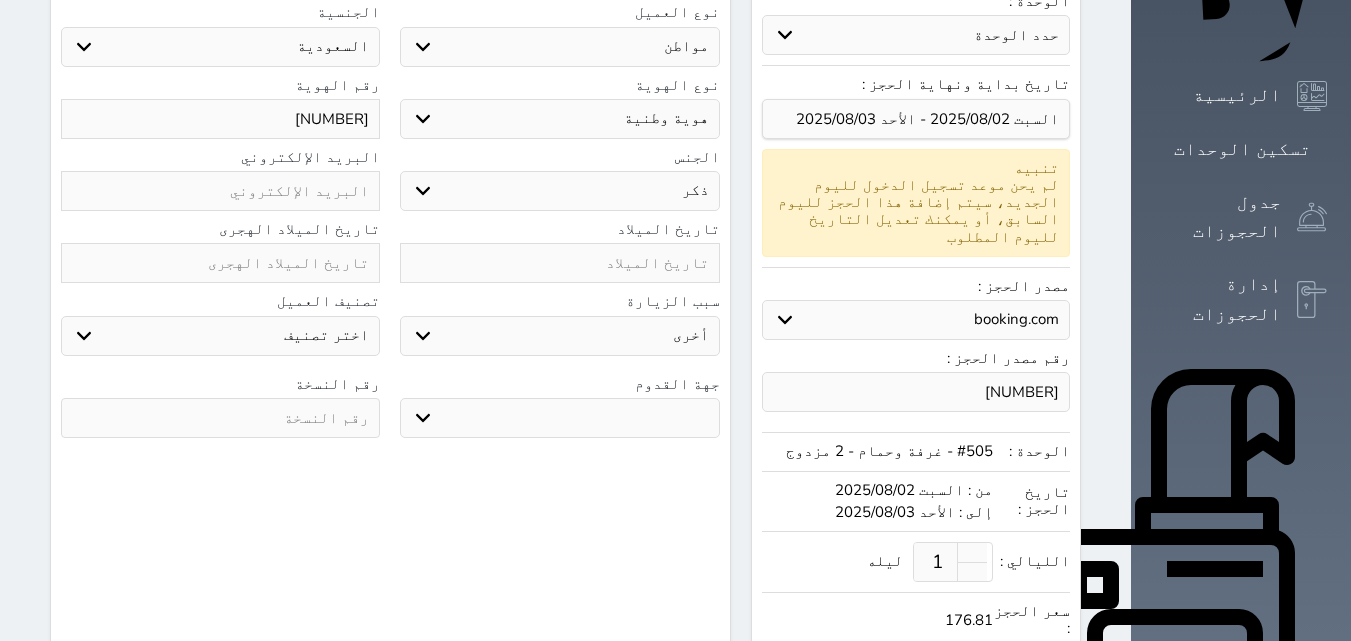 click on "ذكر   انثى" at bounding box center (559, 191) 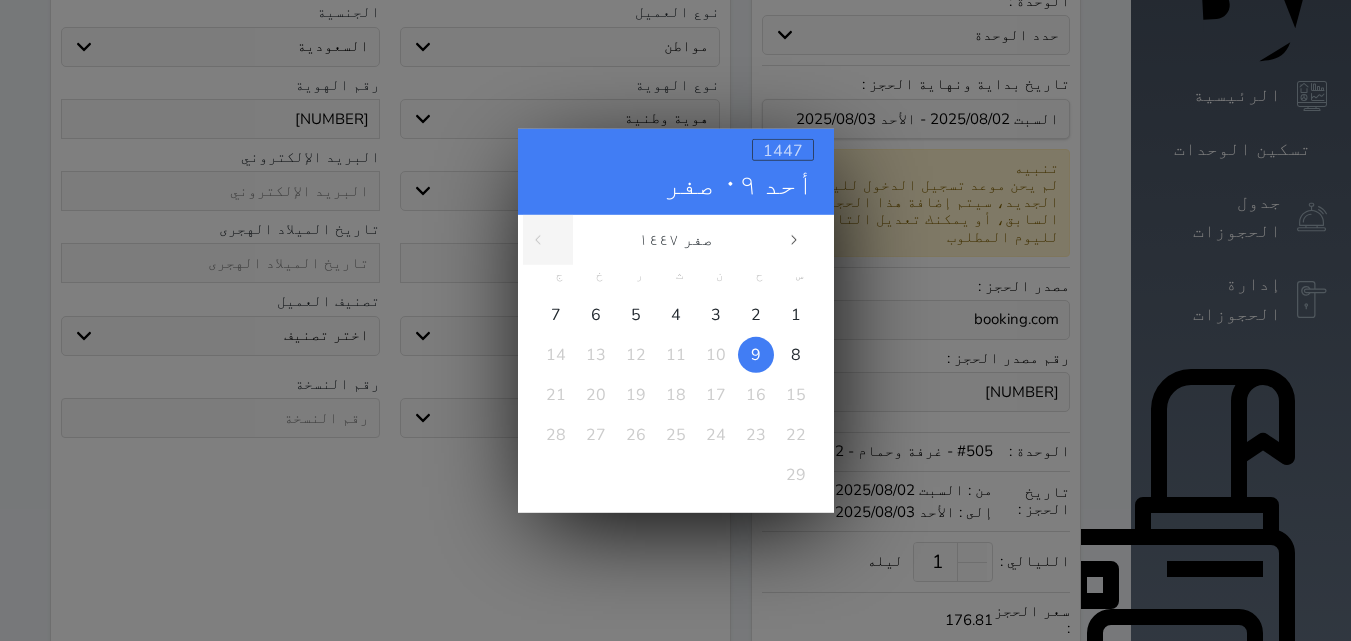 click on "1447" at bounding box center (783, 150) 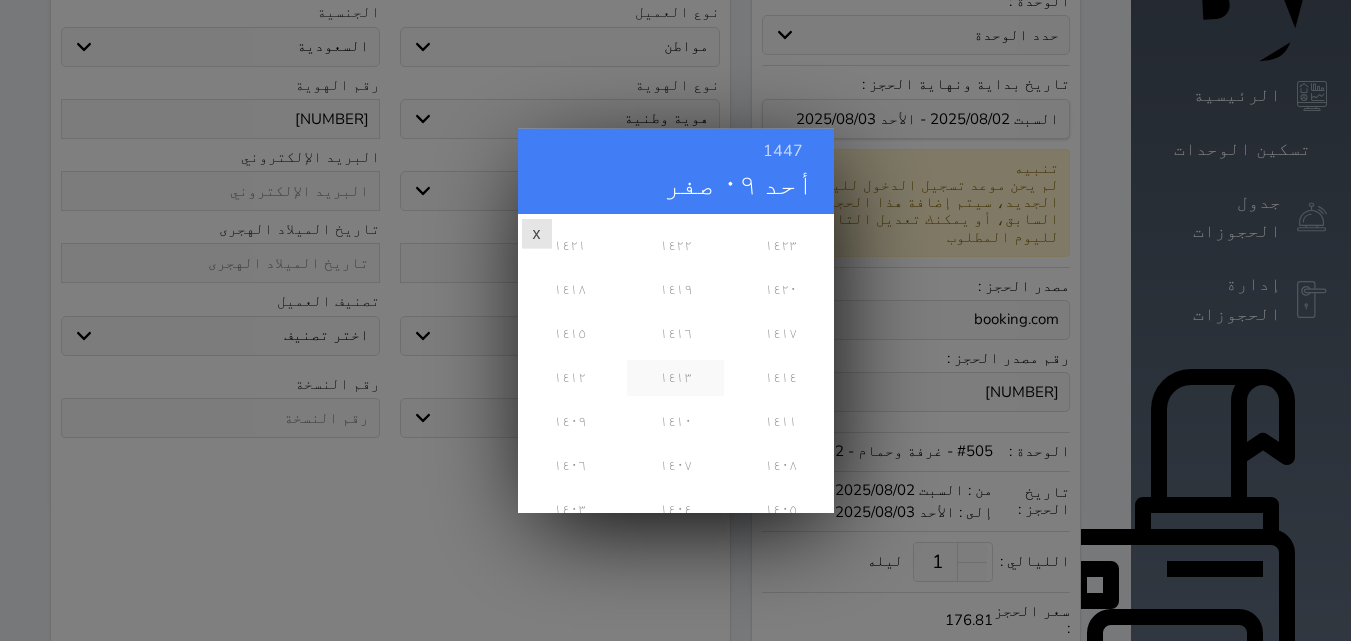 scroll, scrollTop: 473, scrollLeft: 0, axis: vertical 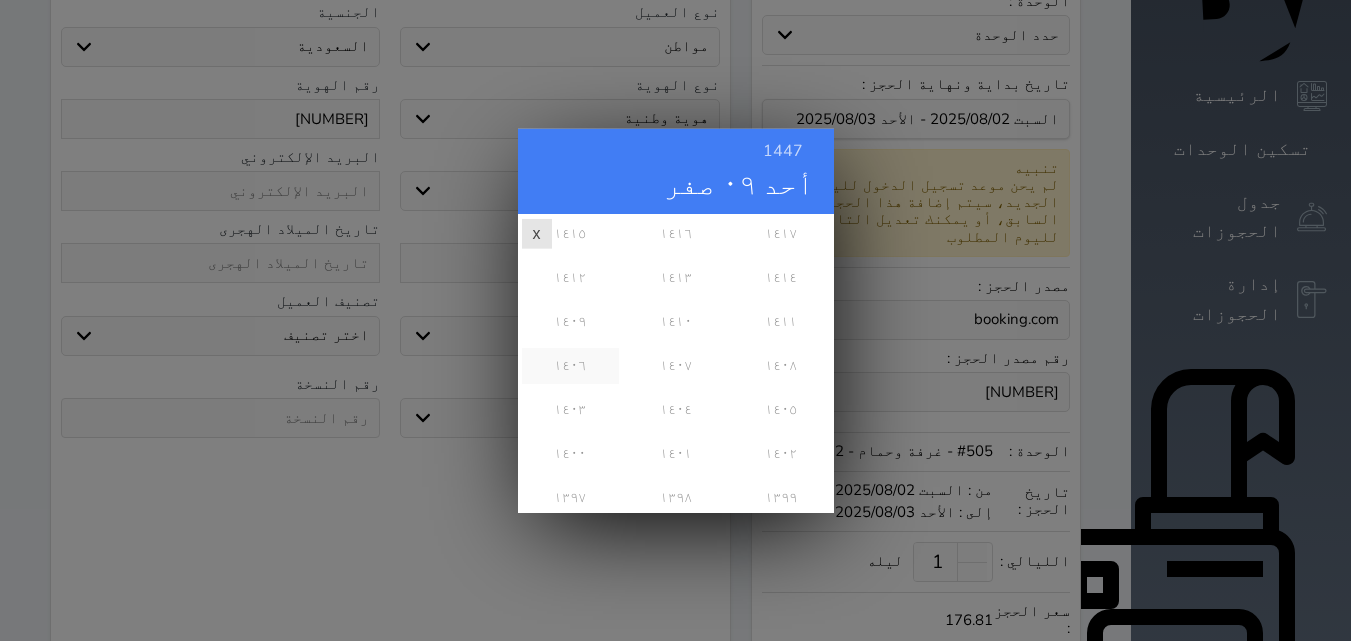 click on "١٤٠٦" at bounding box center [570, 365] 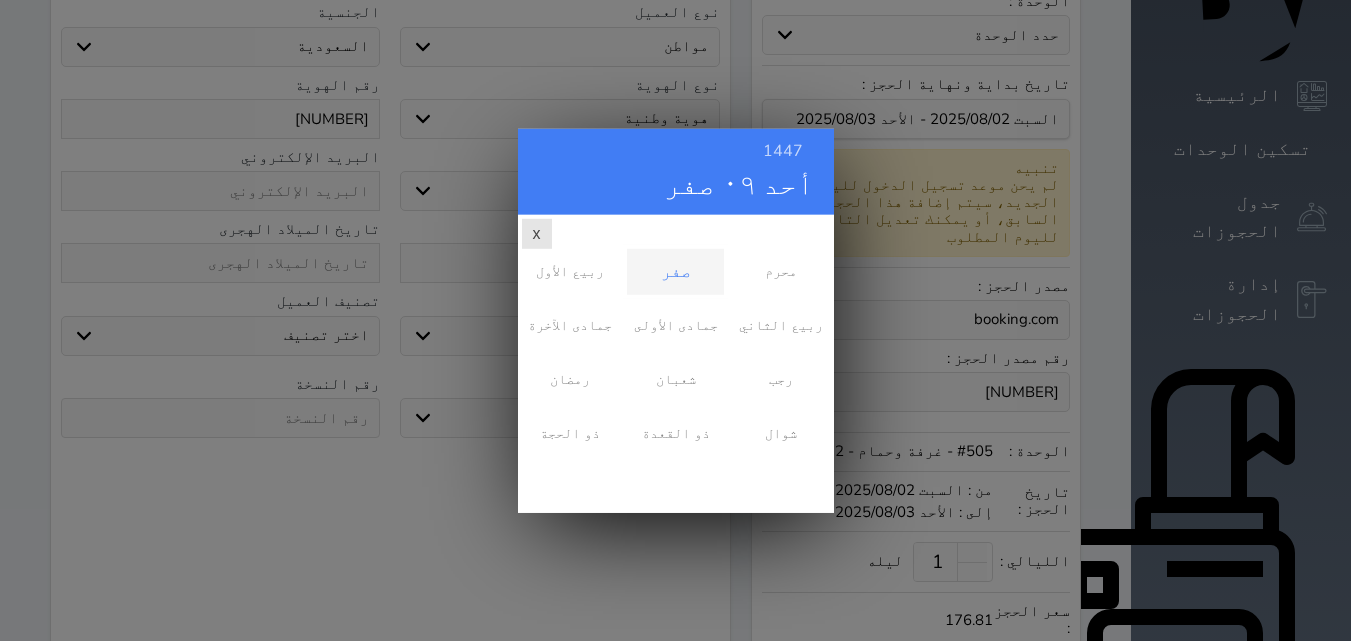 scroll, scrollTop: 0, scrollLeft: 0, axis: both 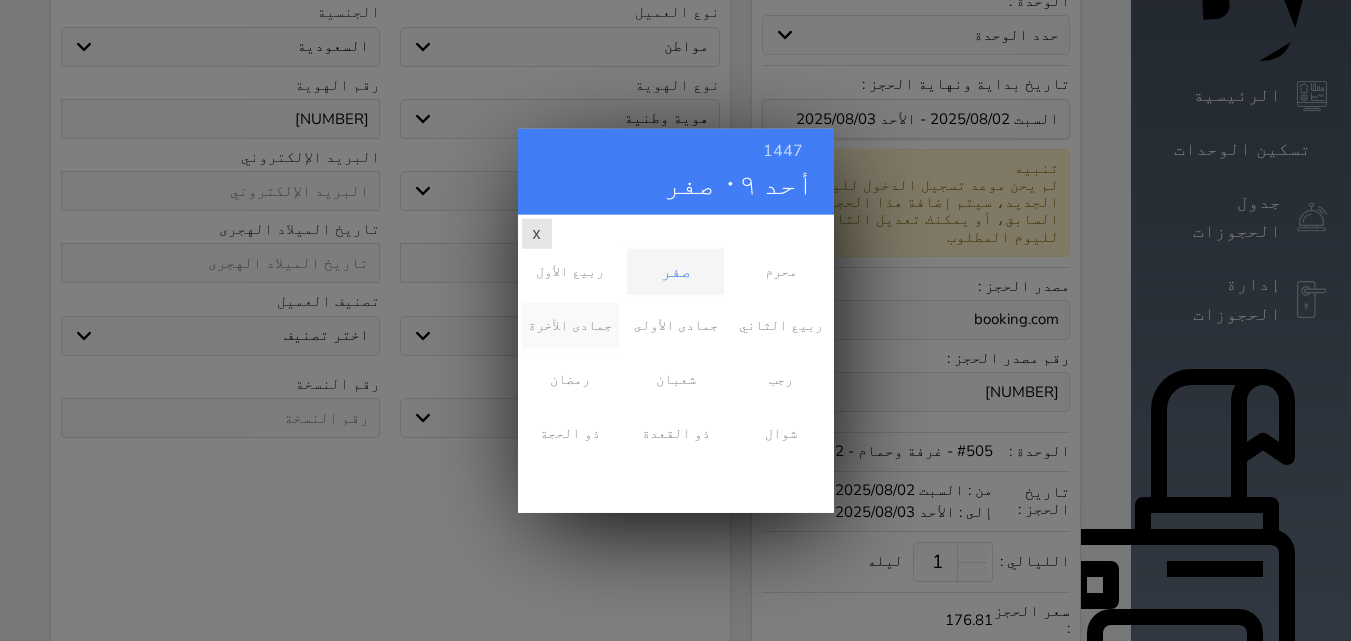 click on "جمادى الآخرة" at bounding box center (570, 325) 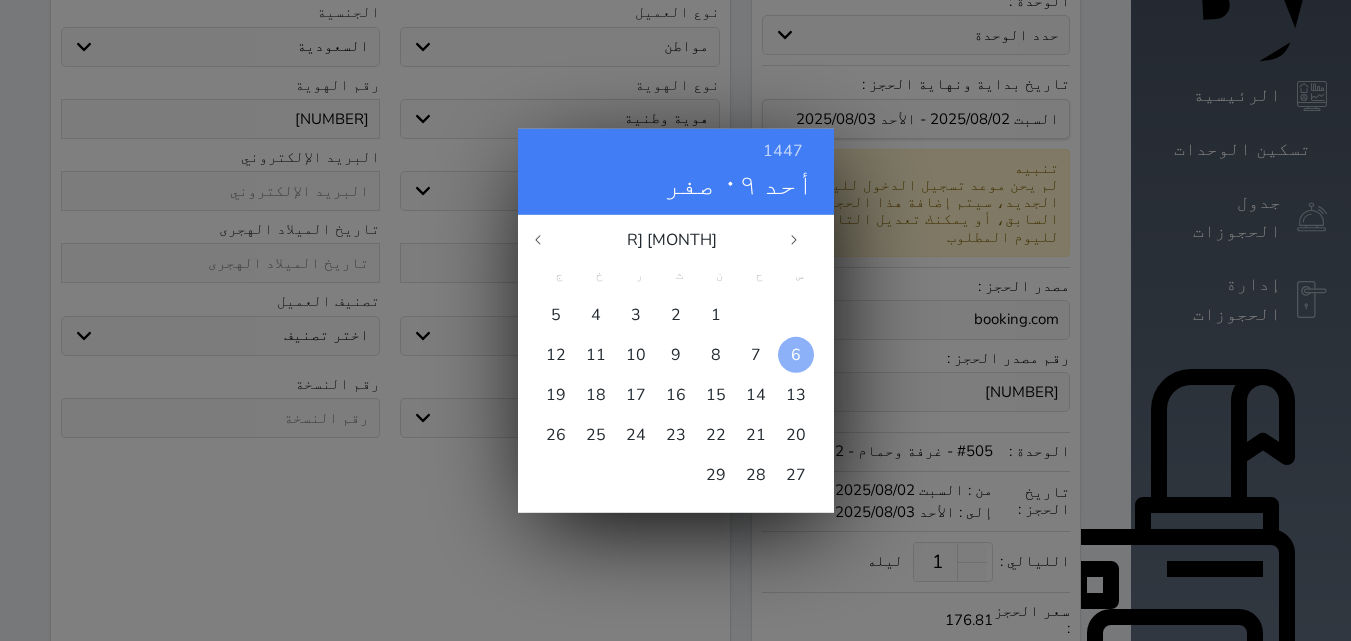 click on "6" at bounding box center [796, 354] 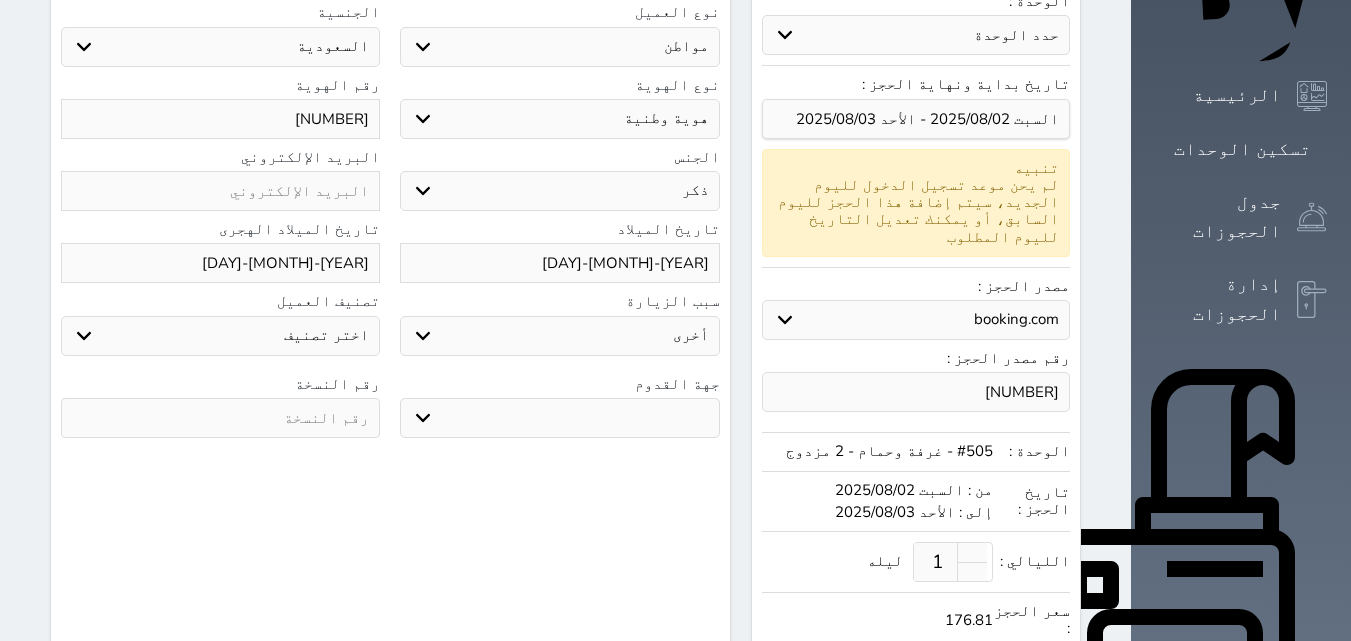 click at bounding box center [220, 418] 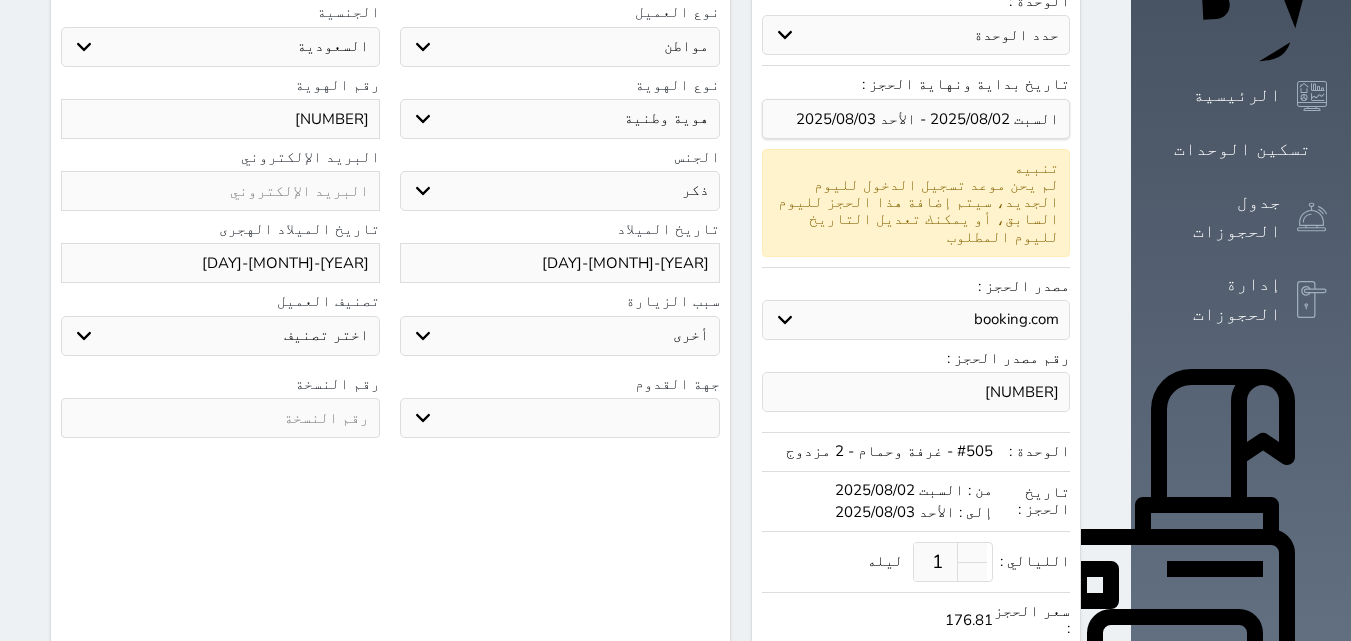 scroll, scrollTop: 0, scrollLeft: 0, axis: both 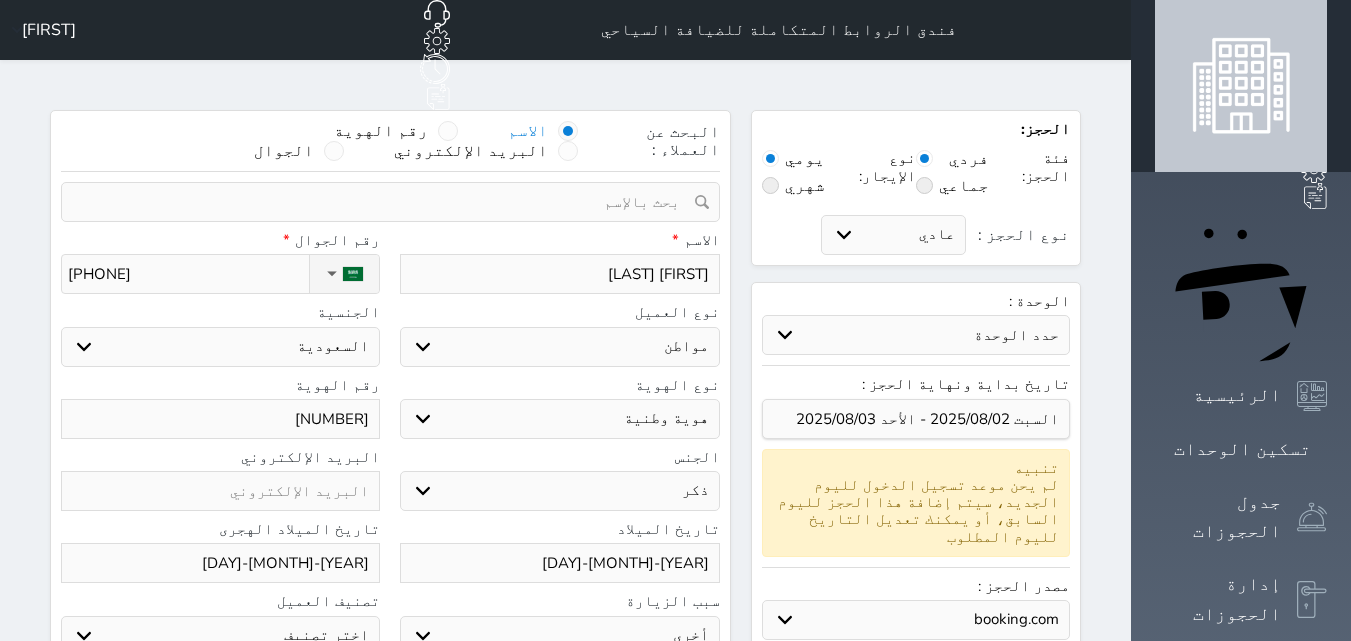 click on "[FIRST] [LAST]" at bounding box center (559, 274) 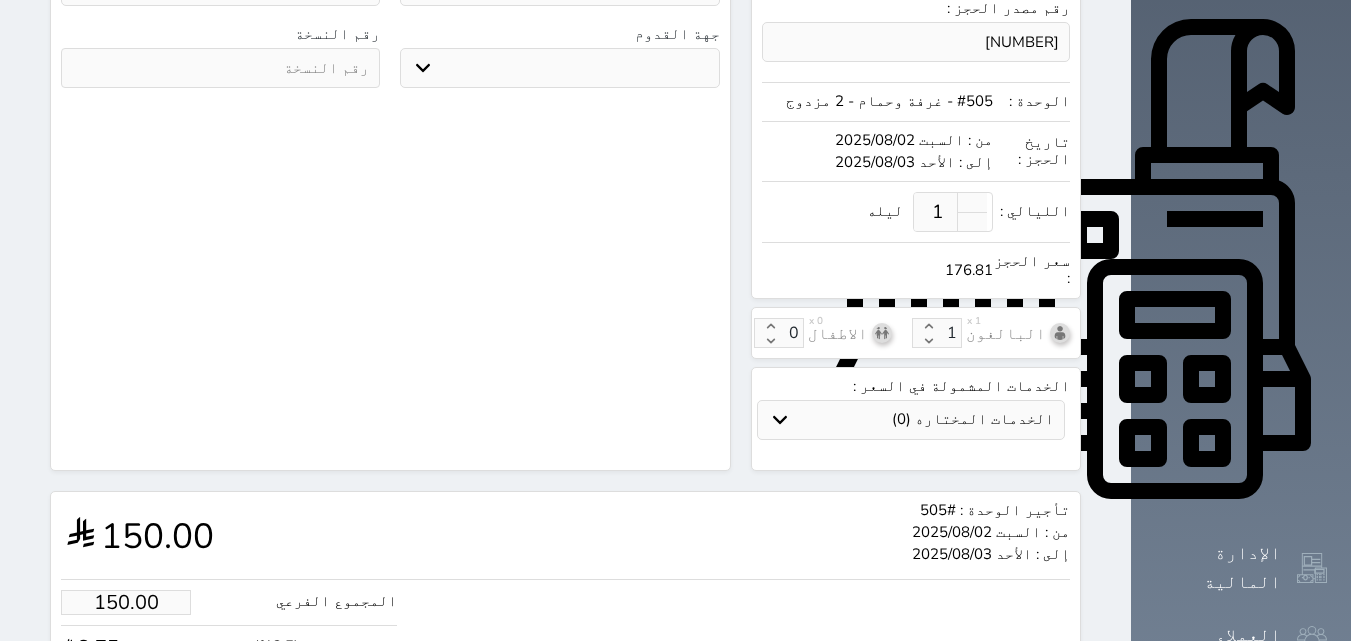scroll, scrollTop: 558, scrollLeft: 0, axis: vertical 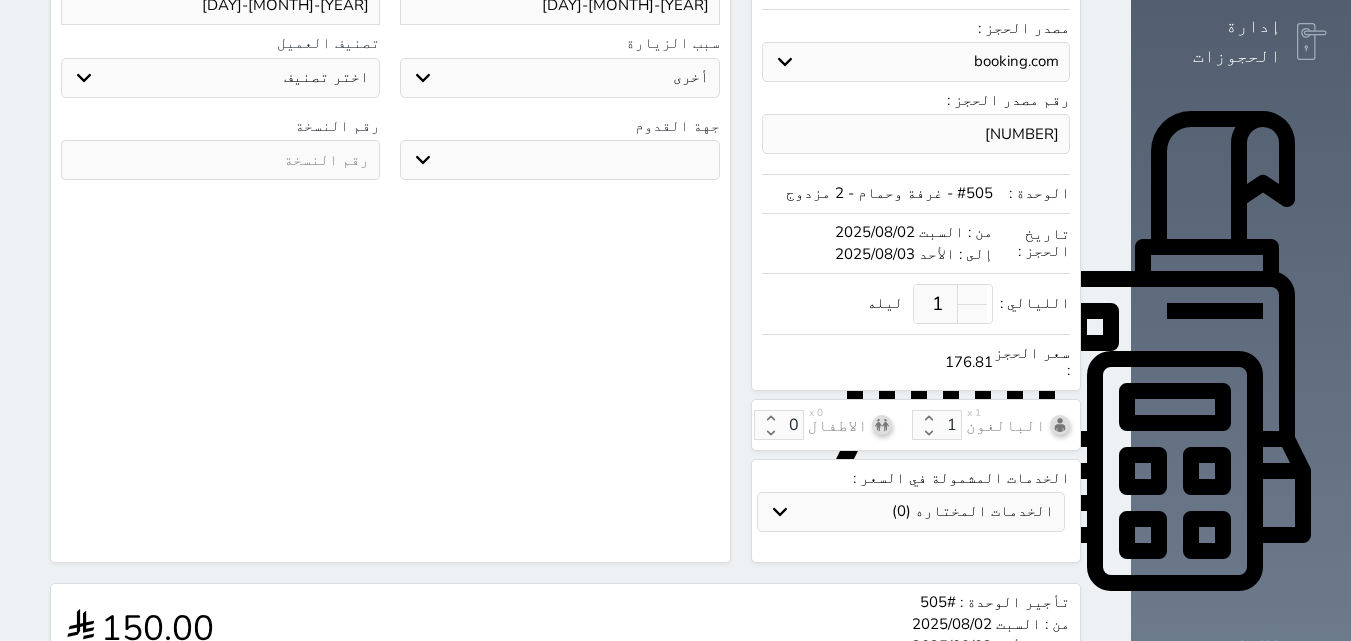 click at bounding box center (220, 160) 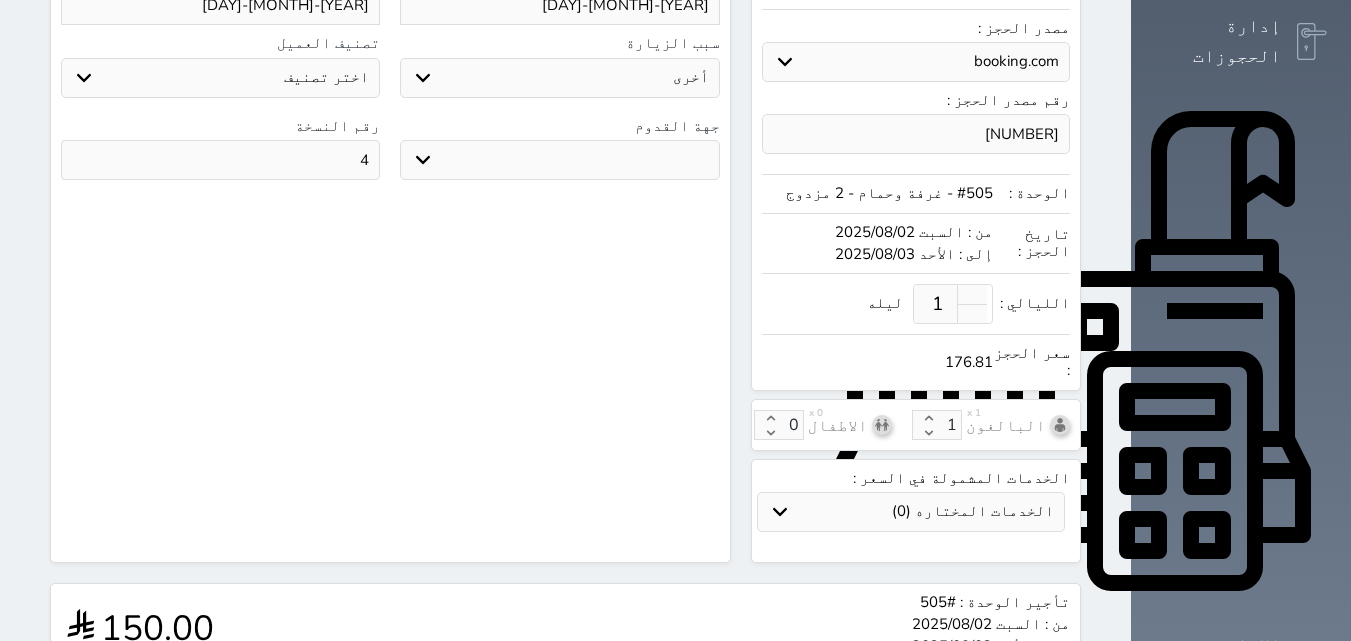 click on "البحث عن العملاء :        الاسم       رقم الهوية       البريد الإلكتروني       الجوال           تغيير العميل                      ملاحظات                           سجل حجوزات العميل [FIRST] [LAST] [NUMBER]                   إجمالى رصيد العميل : 0 ريال     رقم الحجز   الوحدة   من   إلى   نوع الحجز   الرصيد   الاجرائات         النتائج  : من (  ) - إلى  (  )   العدد  :              سجل الكمبيالات الغير محصلة على العميل [FIRST] [LAST] [NUMBER]                 رقم الحجز   المبلغ الكلى    المبلغ المحصل    المبلغ المتبقى    تاريخ الإستحقاق         النتائج  : من (  ) - إلى  (  )   العدد  :      الاسم *   [FIRST] [LAST] [NUMBER]   رقم الجوال *       ▼       +93     +355     +213" at bounding box center (390, 57) 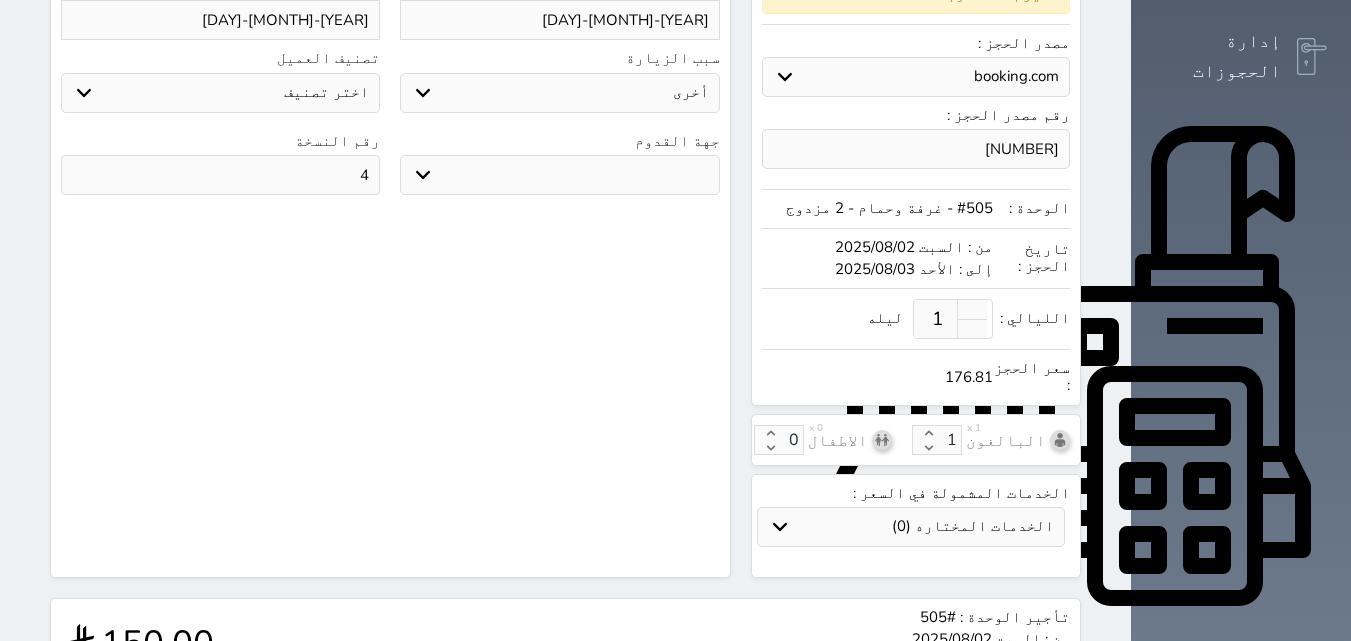 scroll, scrollTop: 758, scrollLeft: 0, axis: vertical 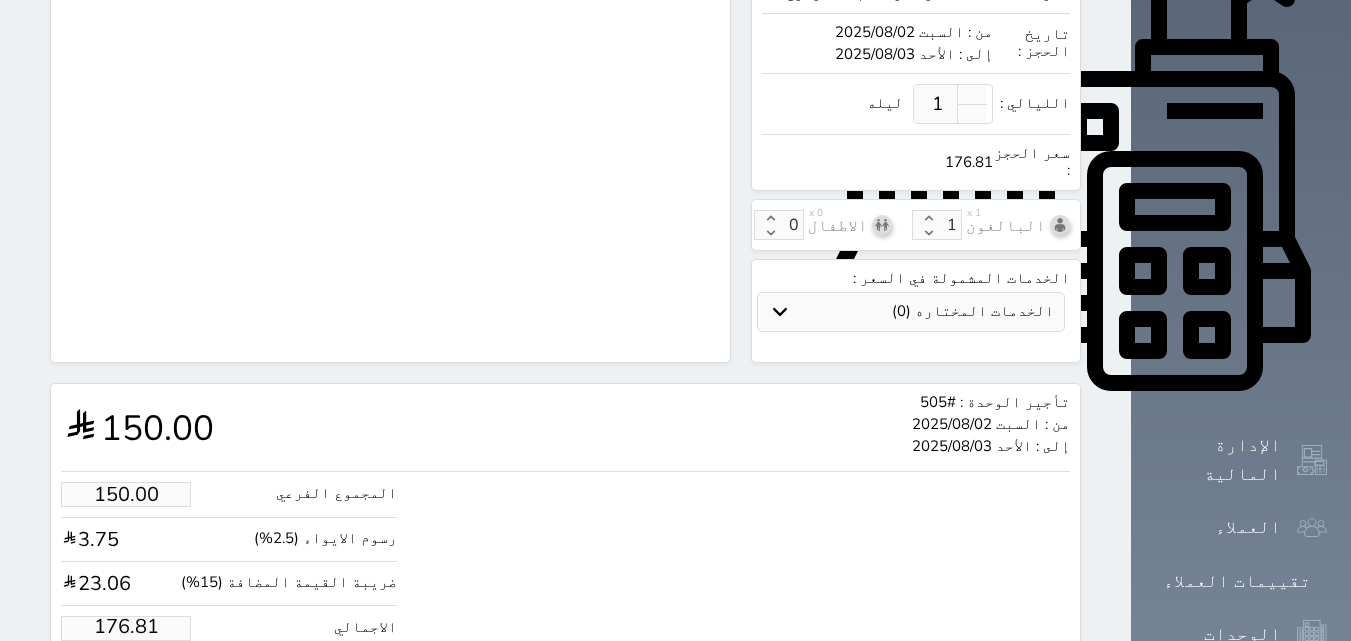 drag, startPoint x: 141, startPoint y: 545, endPoint x: 0, endPoint y: 558, distance: 141.59802 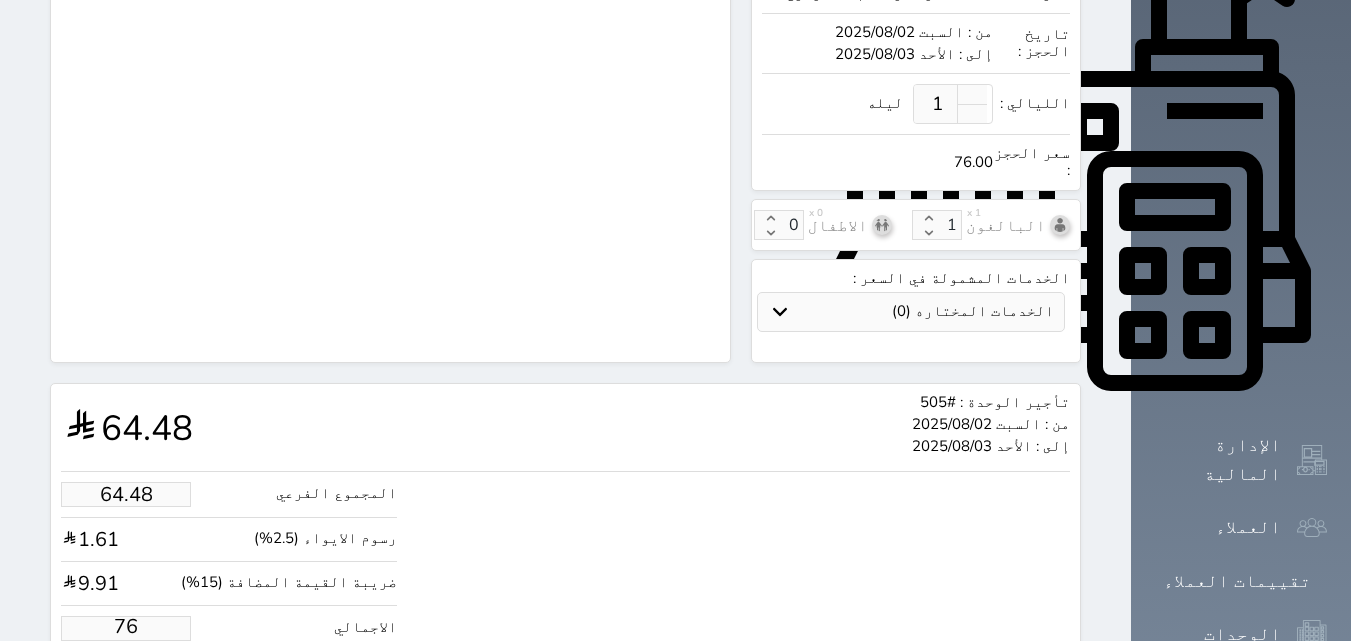 scroll, scrollTop: 0, scrollLeft: 0, axis: both 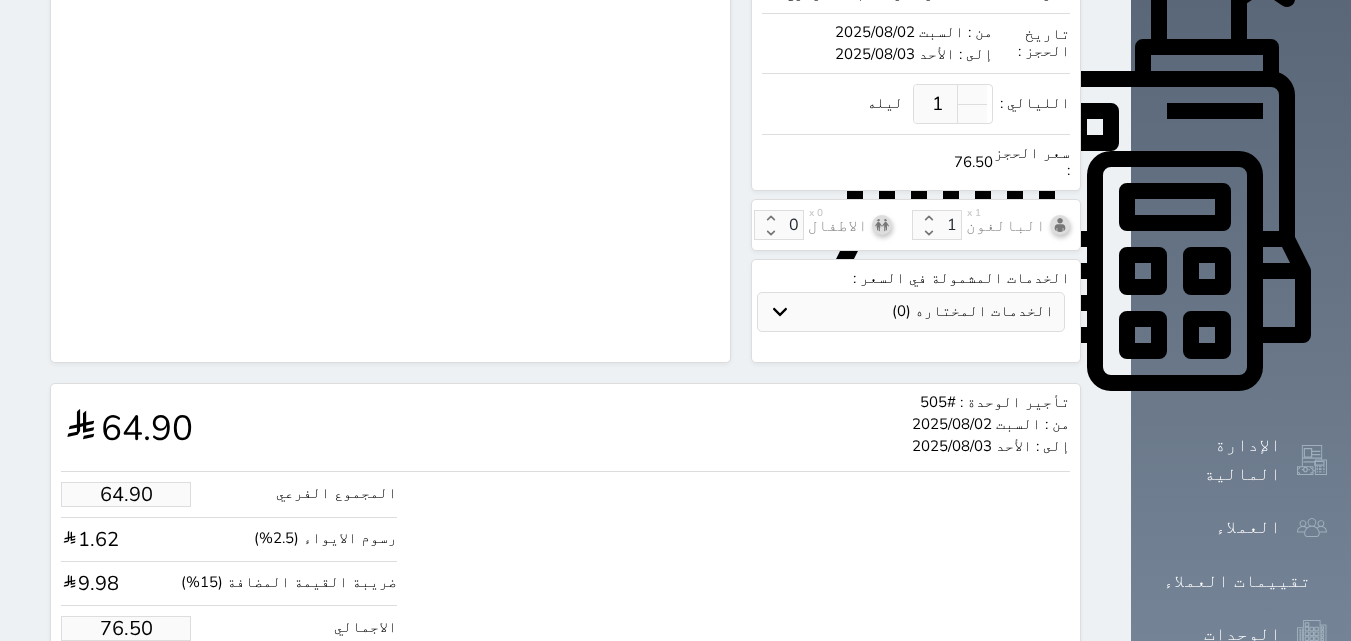 click on "تأجير الوحدة : #505   من : [DATE]   إلى : [DATE]    64.90" at bounding box center (565, 427) 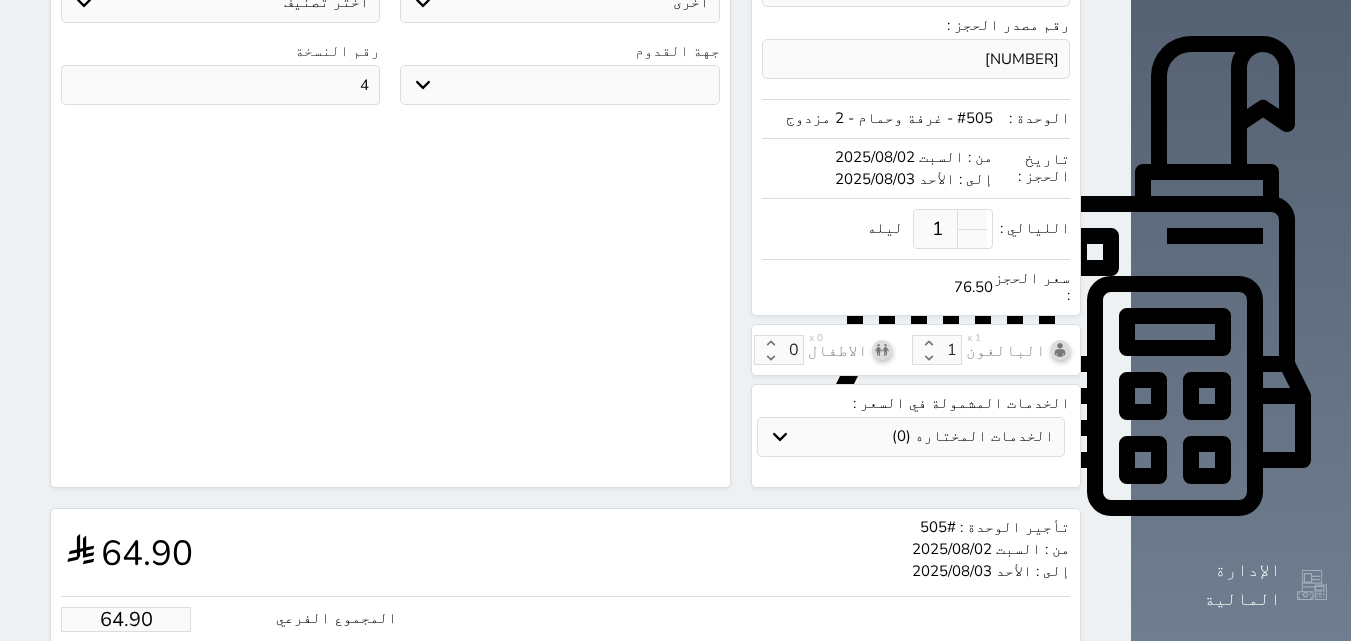 scroll, scrollTop: 758, scrollLeft: 0, axis: vertical 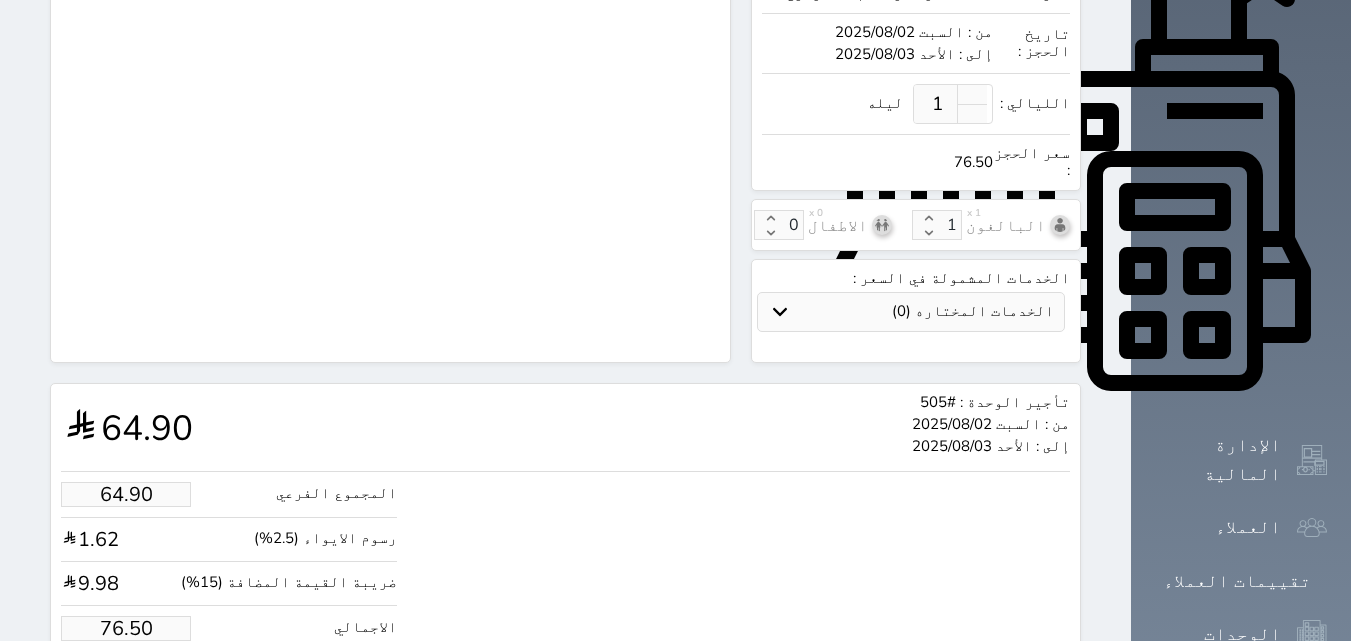 click on "حجز" at bounding box center [149, 689] 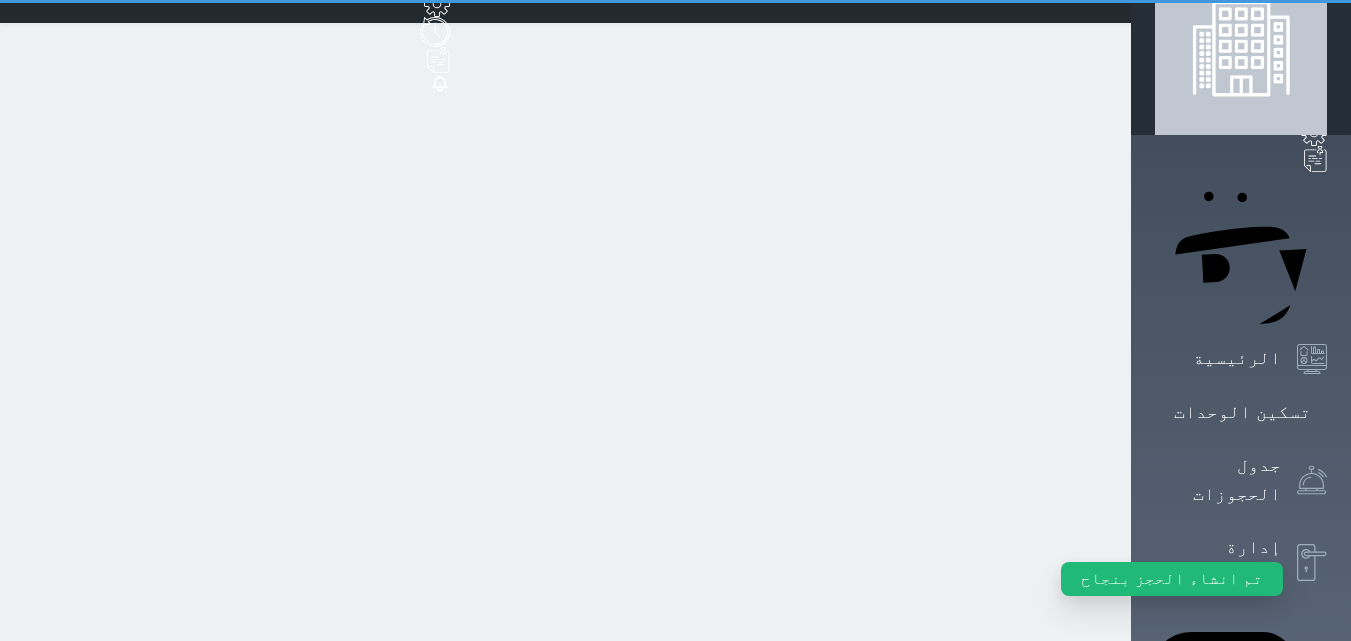 scroll, scrollTop: 0, scrollLeft: 0, axis: both 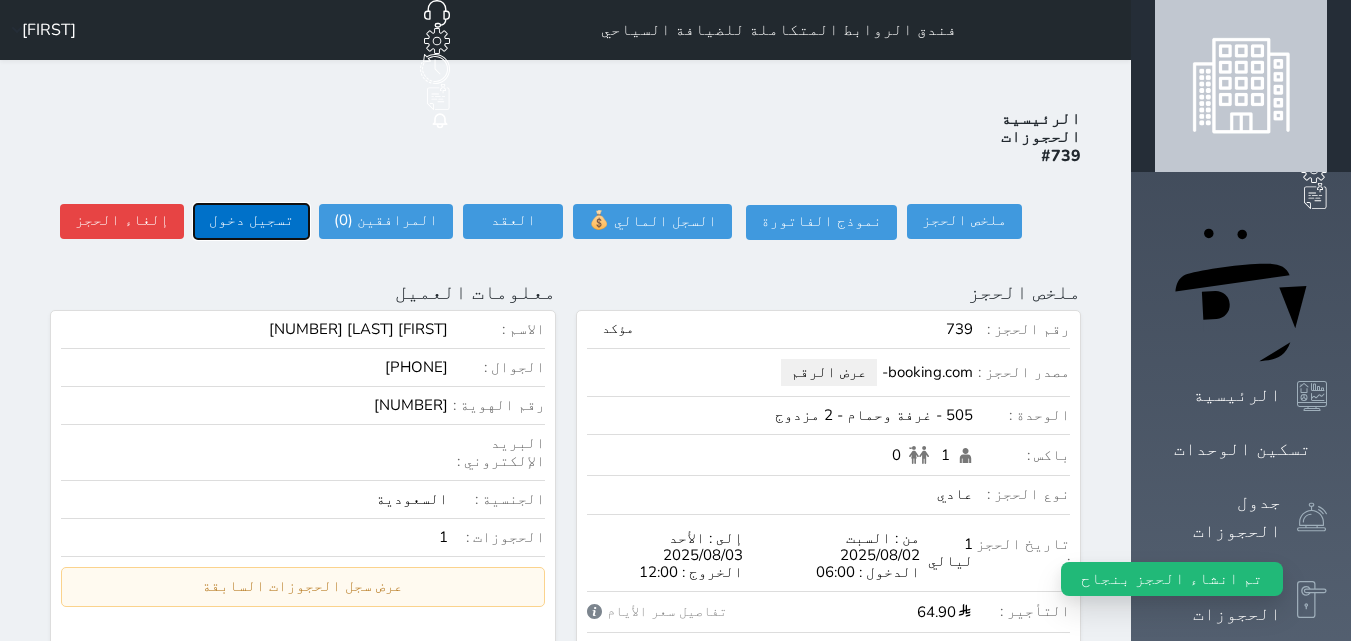 click on "تسجيل دخول" at bounding box center [251, 221] 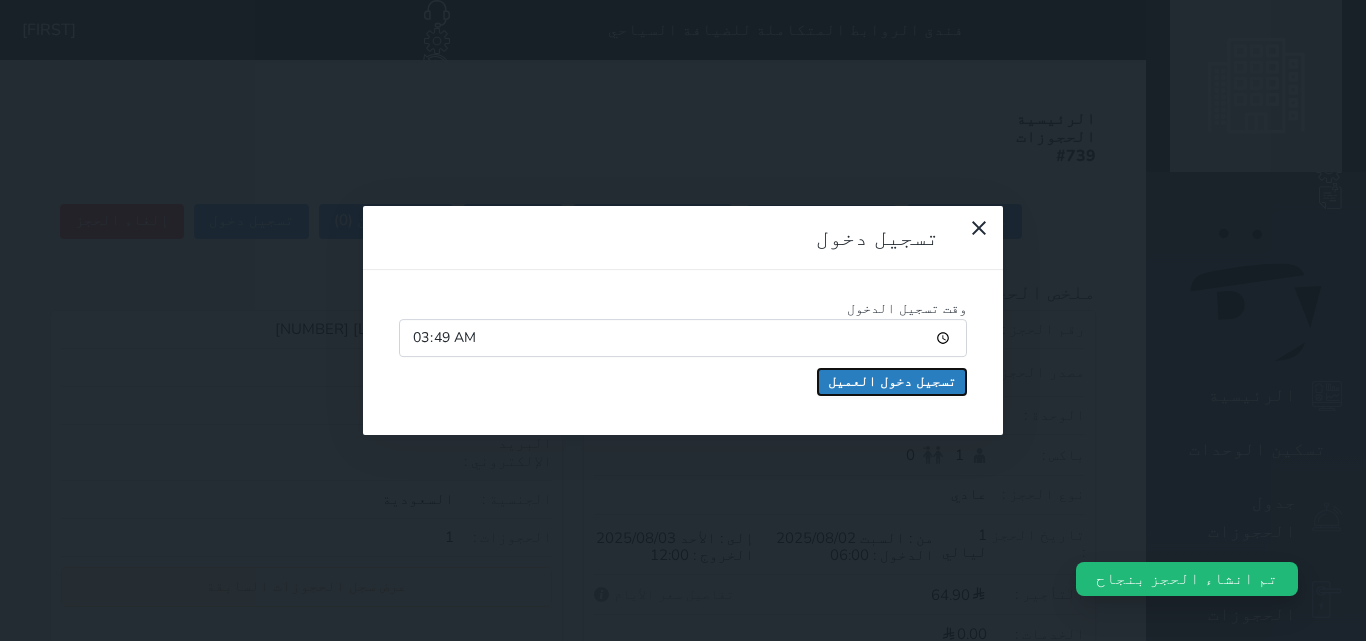 click on "تسجيل دخول العميل" at bounding box center [892, 382] 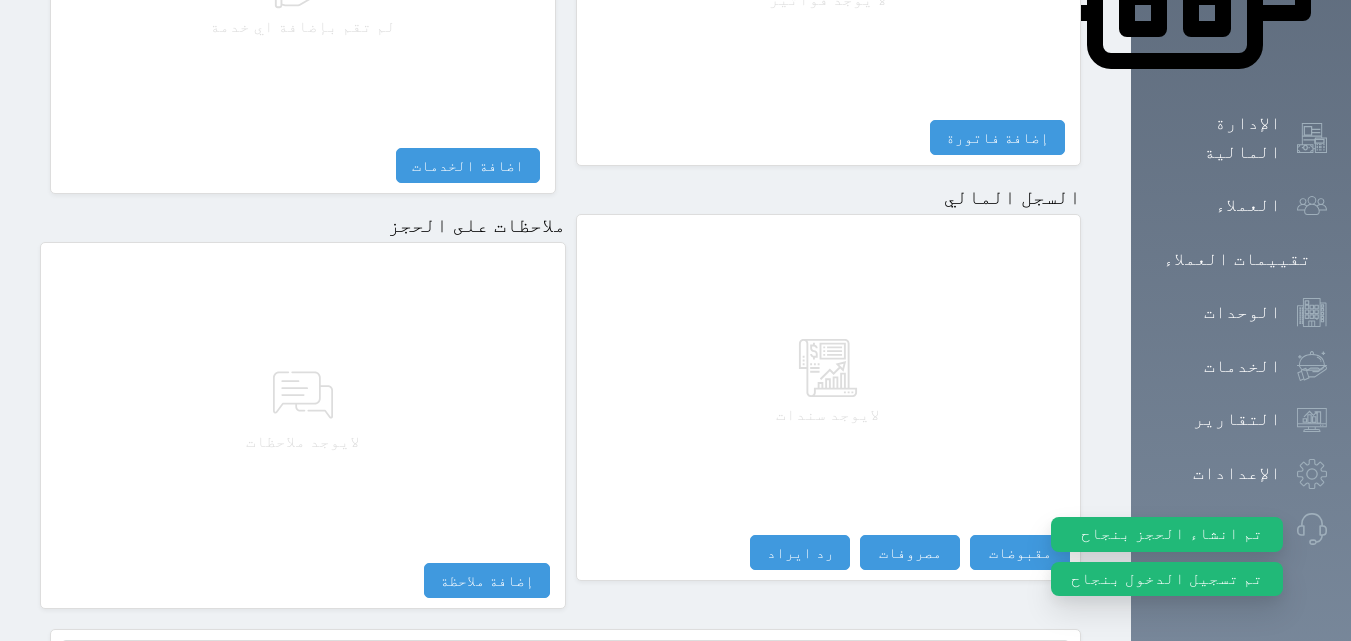 scroll, scrollTop: 1140, scrollLeft: 0, axis: vertical 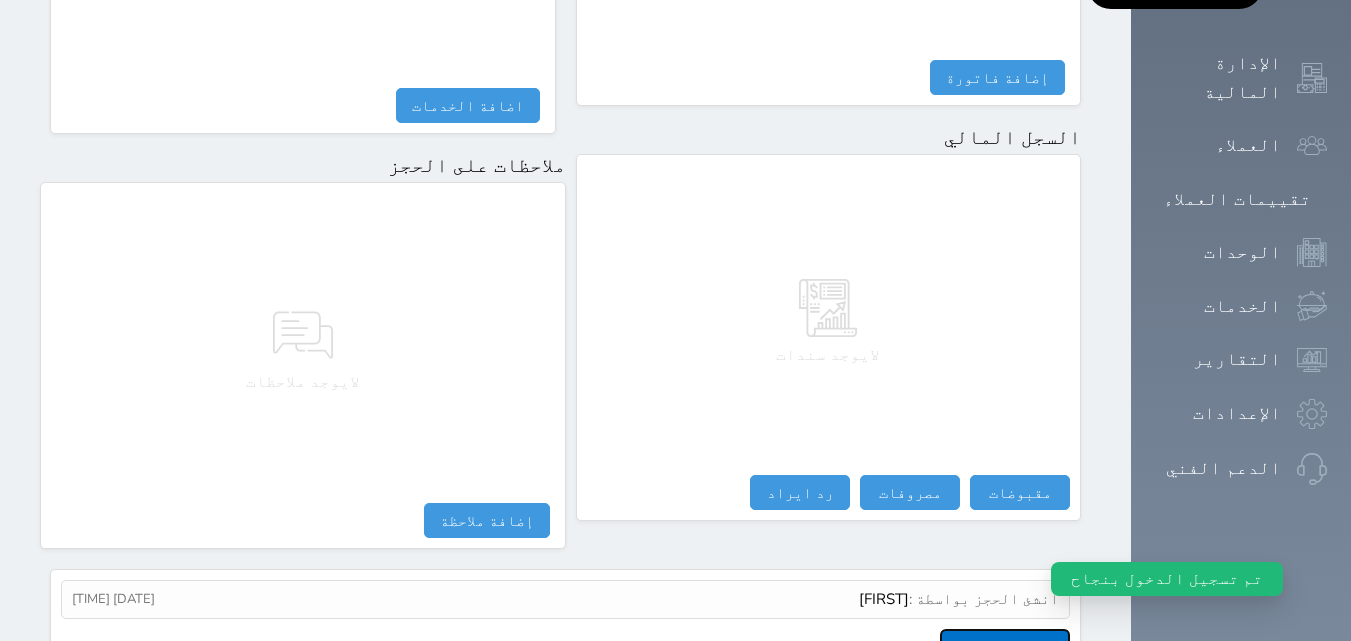 click on "عرض سجل شموس" at bounding box center [1005, 646] 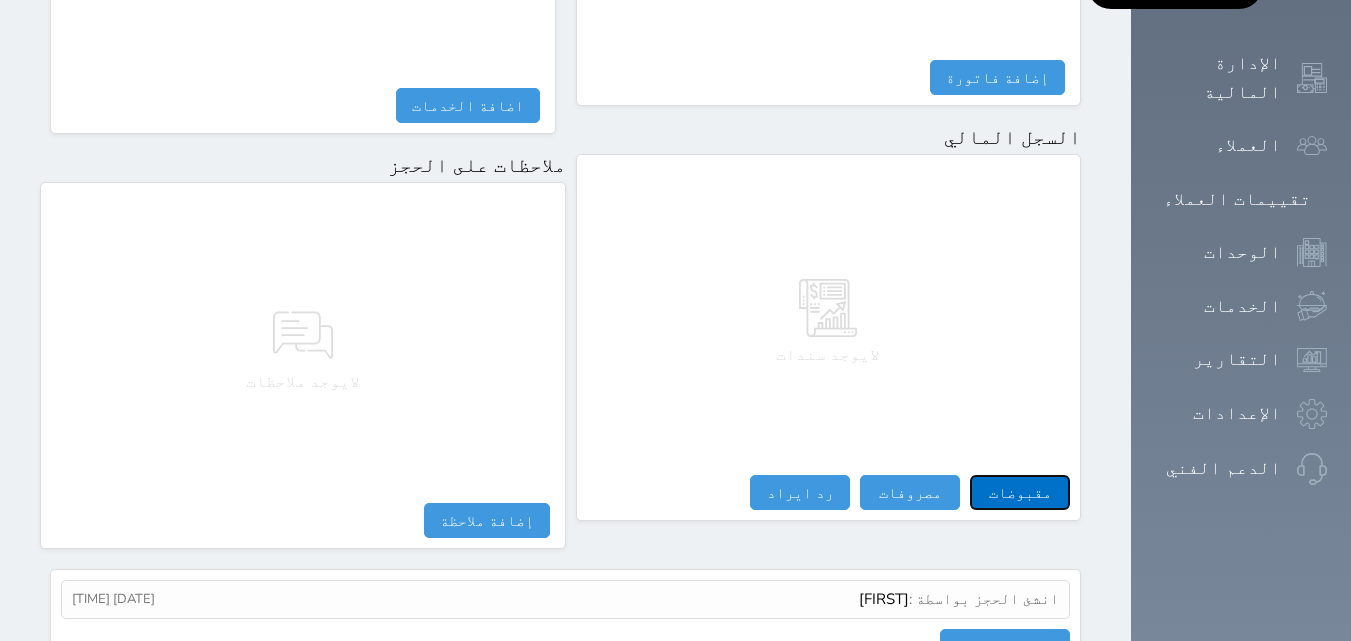 click on "مقبوضات" at bounding box center [1020, 492] 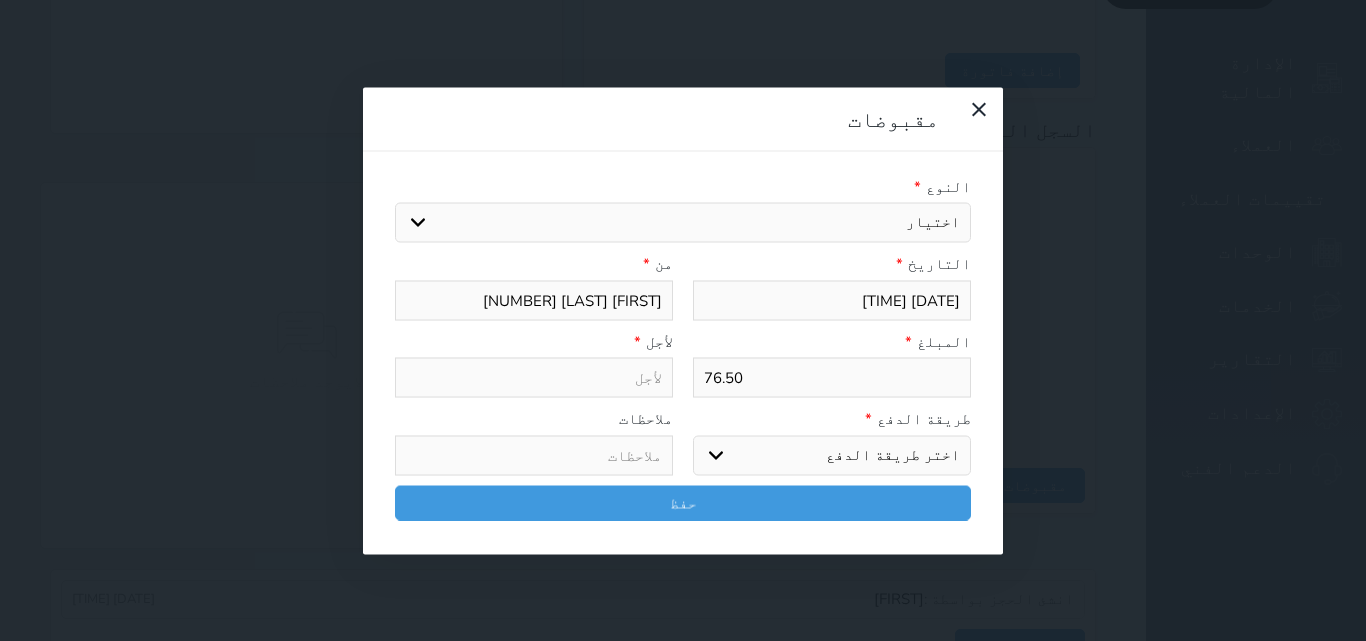 click on "اختر طريقة الدفع   دفع نقدى   تحويل بنكى   مدى   بطاقة ائتمان   آجل" at bounding box center [832, 455] 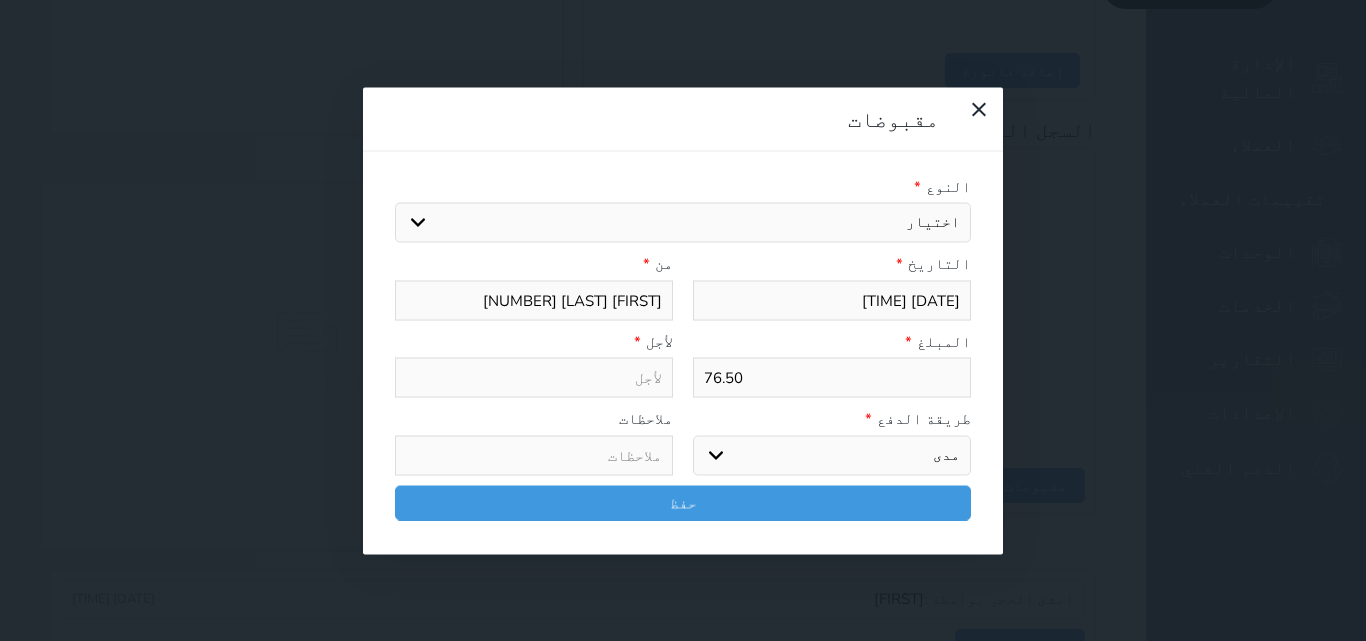 click on "اختر طريقة الدفع   دفع نقدى   تحويل بنكى   مدى   بطاقة ائتمان   آجل" at bounding box center [832, 455] 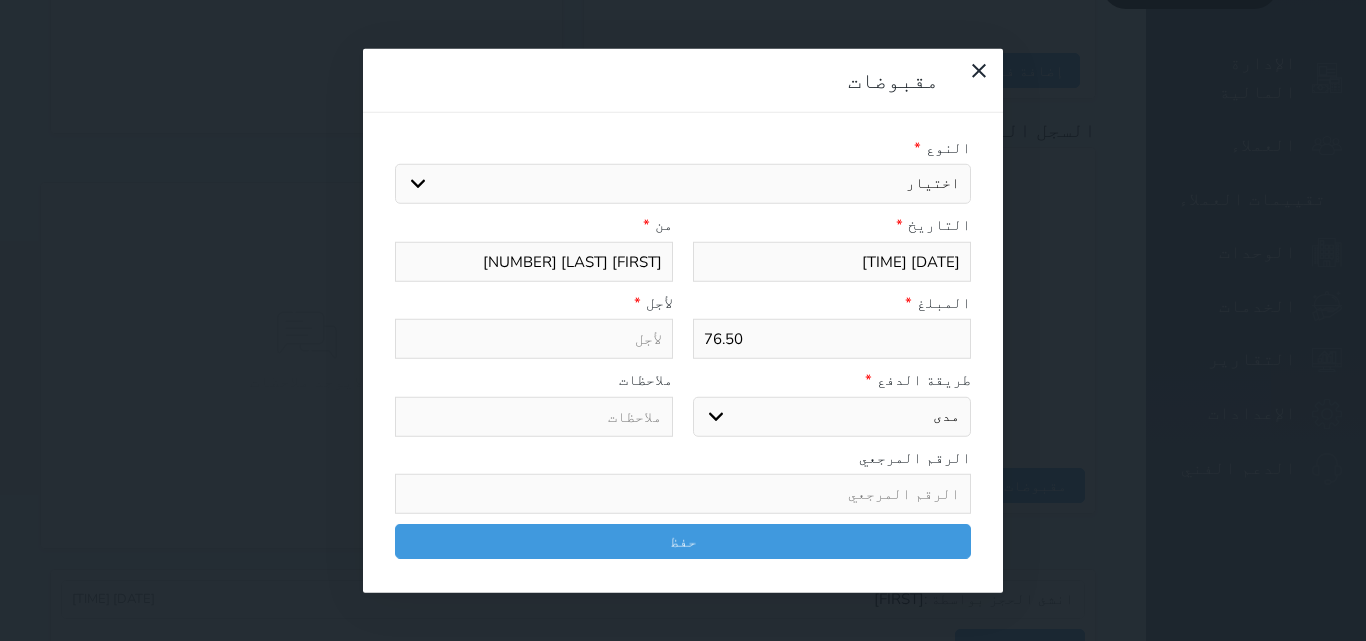 click on "اختيار   مقبوضات عامة قيمة إيجار فواتير تامين عربون لا ينطبق آخر مغسلة واي فاي - الإنترنت مواقف السيارات طعام الأغذية والمشروبات مشروبات المشروبات الباردة المشروبات الساخنة الإفطار غداء عشاء مخبز و كعك حمام سباحة الصالة الرياضية سبا و خدمات الجمال اختيار وإسقاط (خدمات النقل) ميني بار كابل - تلفزيون سرير إضافي تصفيف الشعر التسوق خدمات الجولات السياحية المنظمة خدمات الدليل السياحي رسوم خروج متأخر تمديد رسوم تسجيل دخول مبكر" at bounding box center (683, 184) 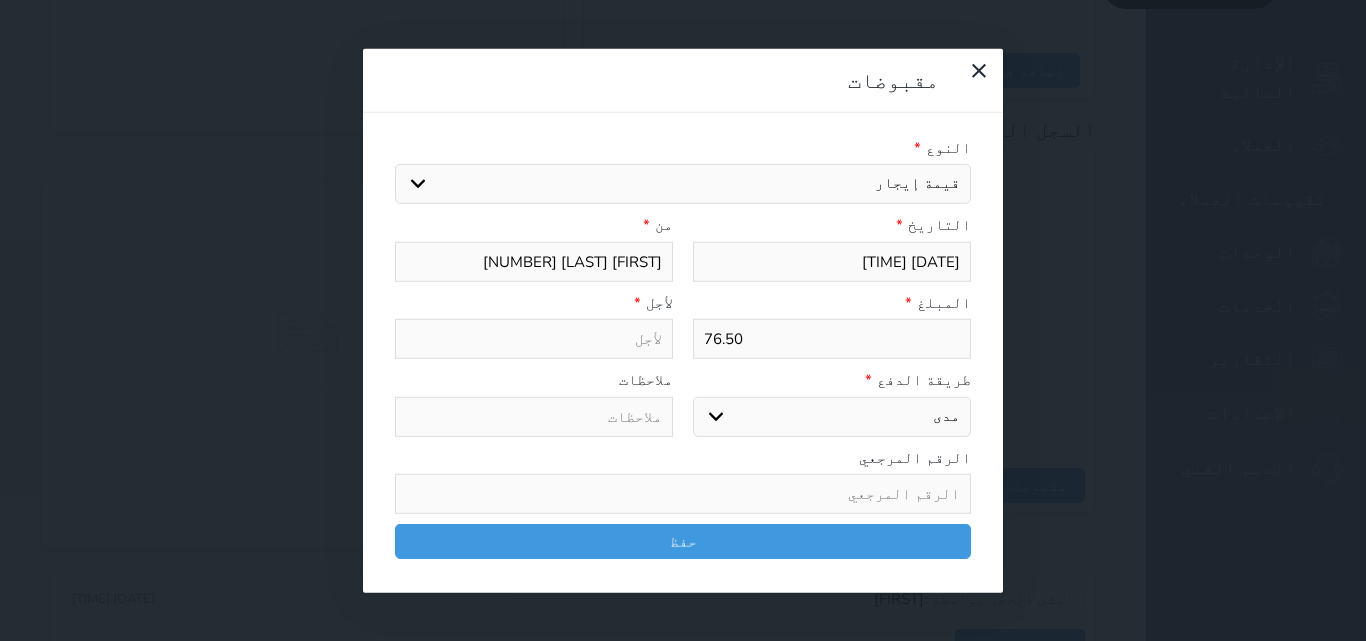 click on "اختيار   مقبوضات عامة قيمة إيجار فواتير تامين عربون لا ينطبق آخر مغسلة واي فاي - الإنترنت مواقف السيارات طعام الأغذية والمشروبات مشروبات المشروبات الباردة المشروبات الساخنة الإفطار غداء عشاء مخبز و كعك حمام سباحة الصالة الرياضية سبا و خدمات الجمال اختيار وإسقاط (خدمات النقل) ميني بار كابل - تلفزيون سرير إضافي تصفيف الشعر التسوق خدمات الجولات السياحية المنظمة خدمات الدليل السياحي رسوم خروج متأخر تمديد رسوم تسجيل دخول مبكر" at bounding box center (683, 184) 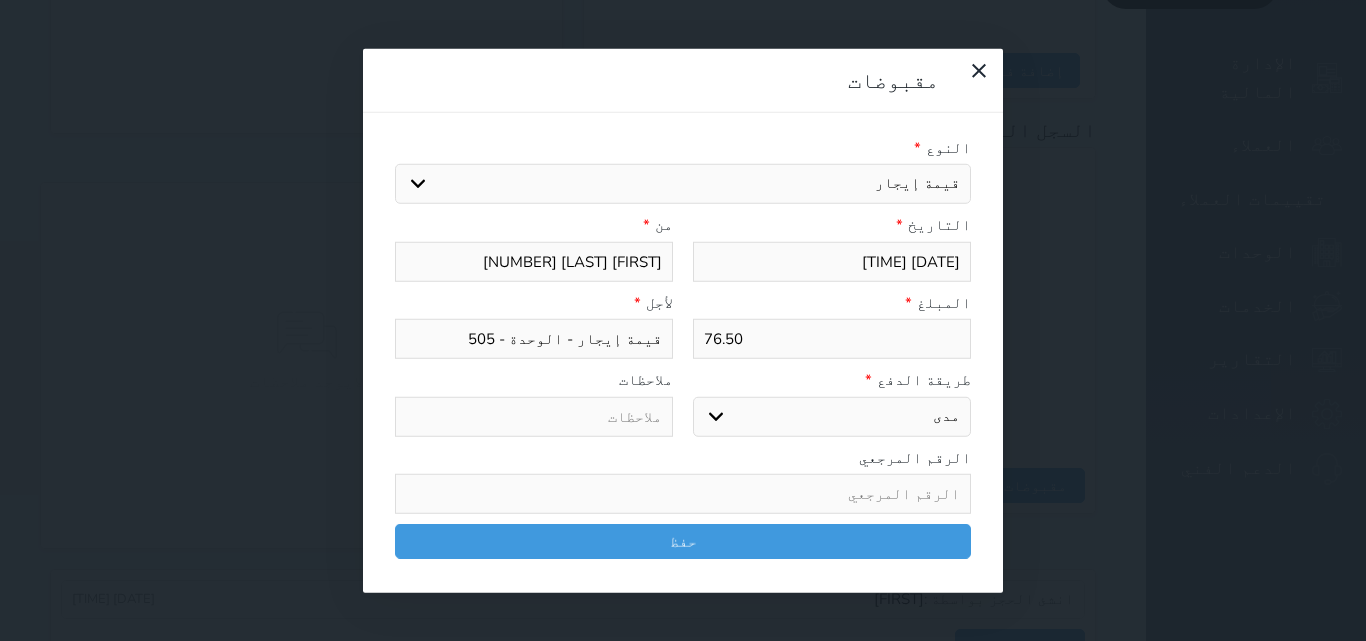 click on "الرقم المرجعي" at bounding box center [683, 480] 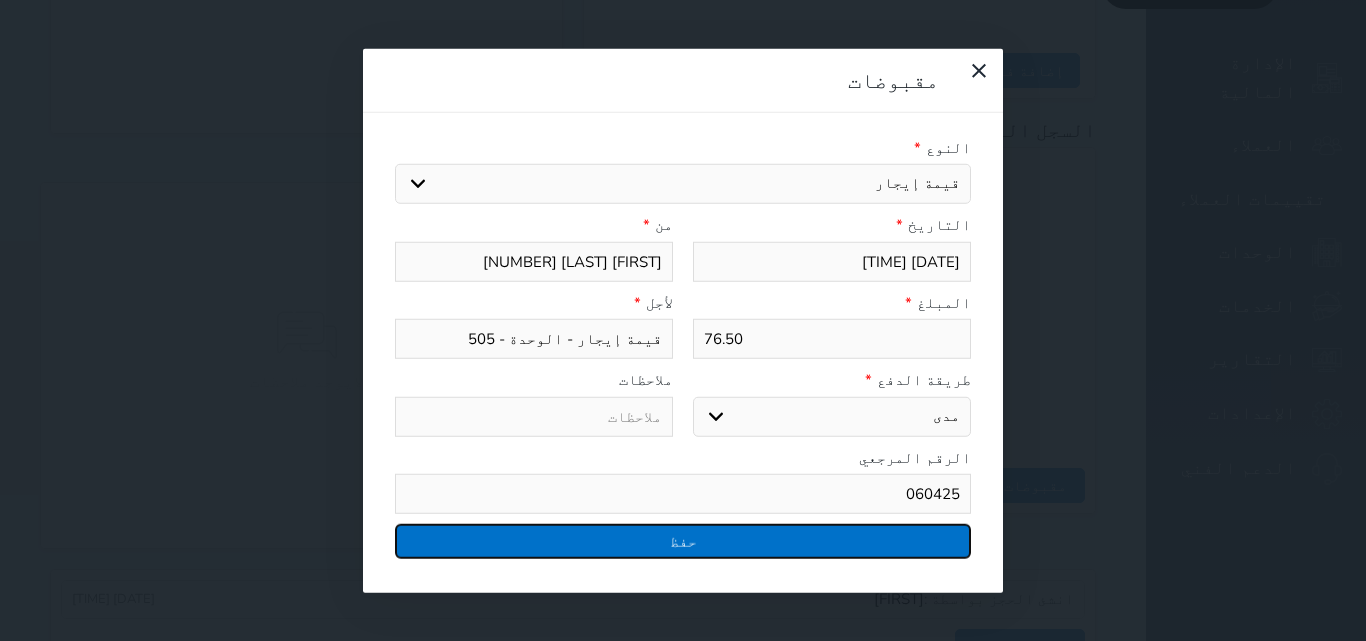 click on "حفظ" at bounding box center (683, 541) 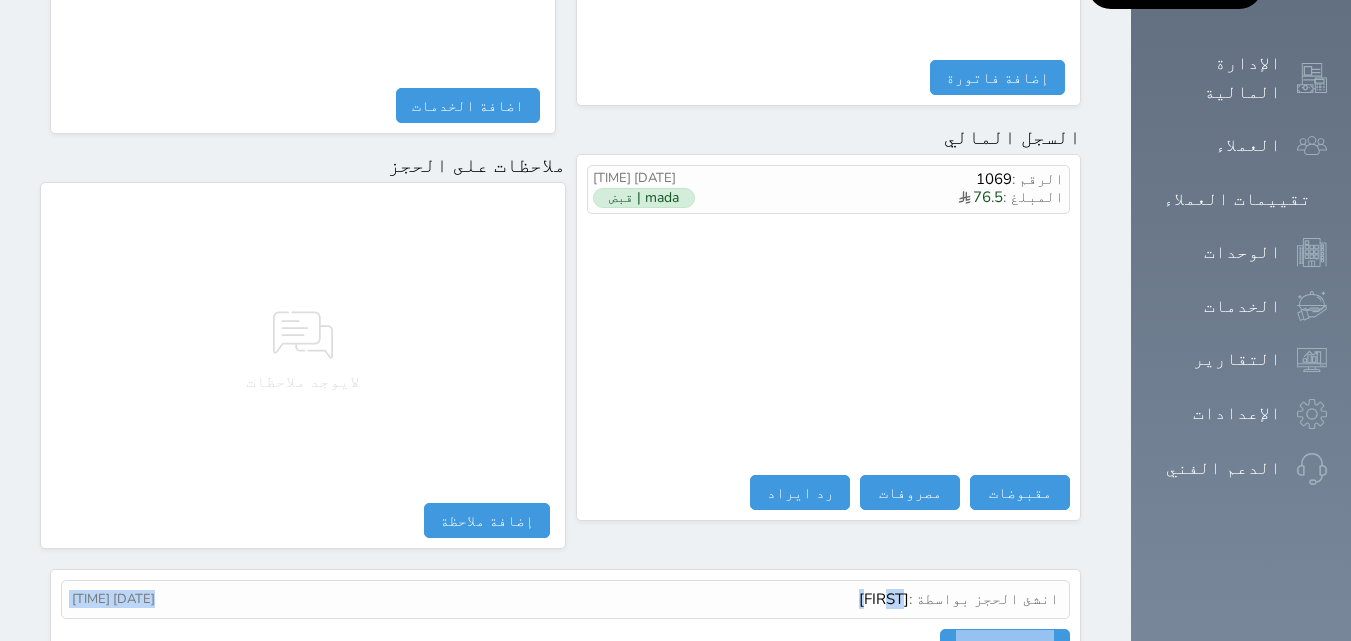 drag, startPoint x: 779, startPoint y: 494, endPoint x: 780, endPoint y: 536, distance: 42.0119 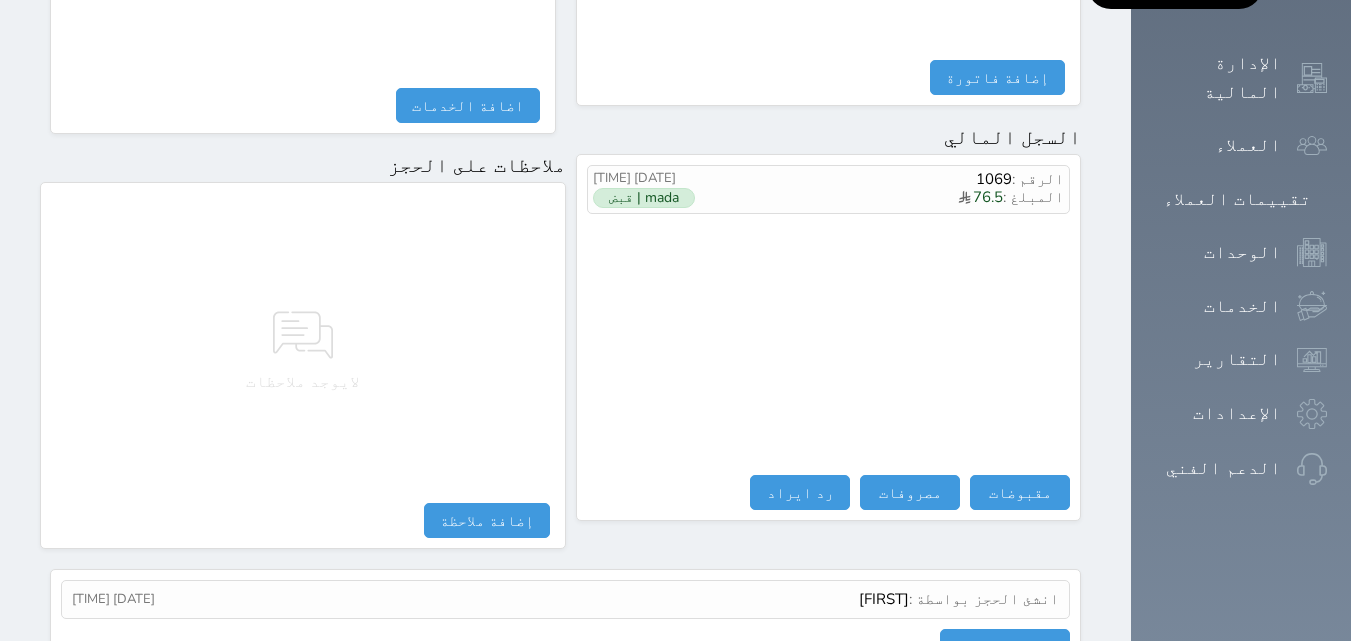 click on "عرض سجل شموس   201 :  تم الانشاء في شموس    - تم الحفظ بنجاح   [DATE] [TIME]" at bounding box center (565, 671) 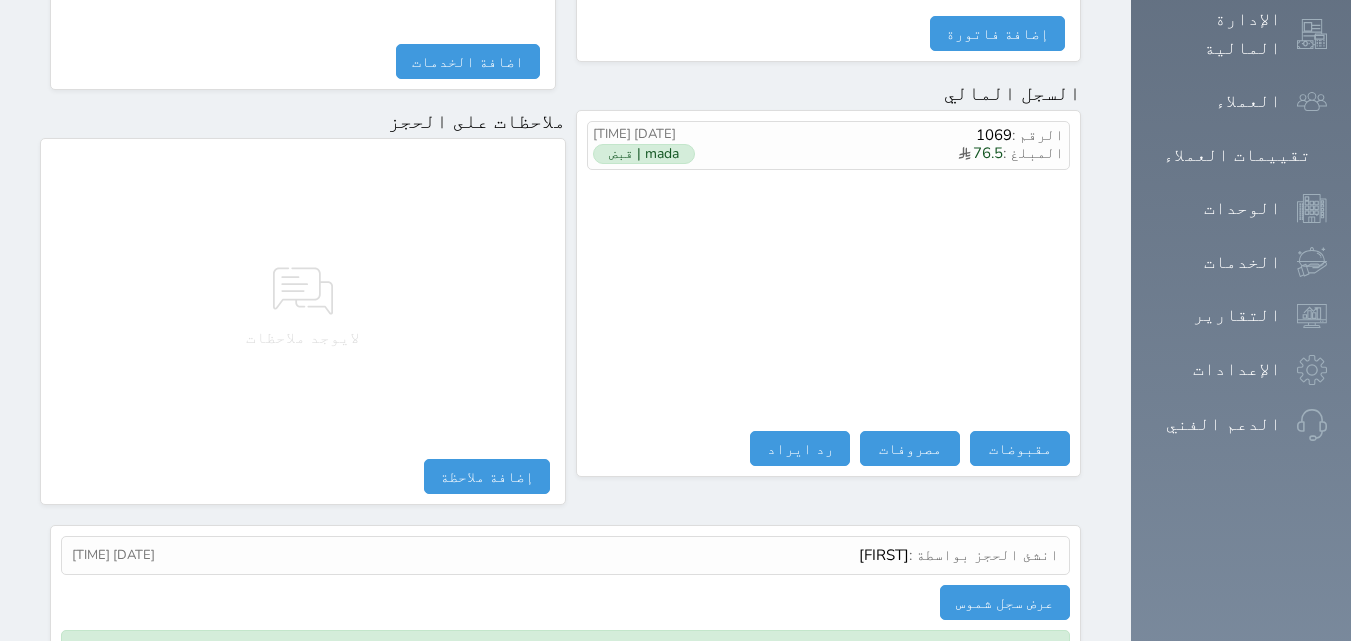 scroll, scrollTop: 1189, scrollLeft: 0, axis: vertical 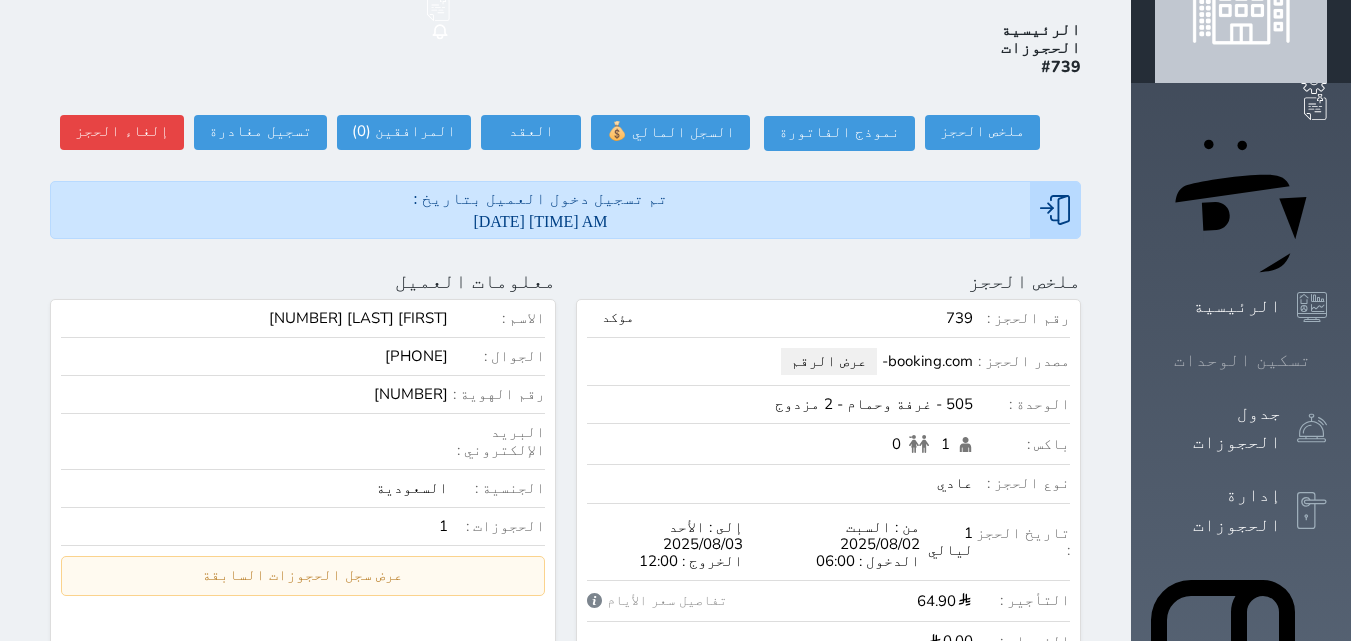 click 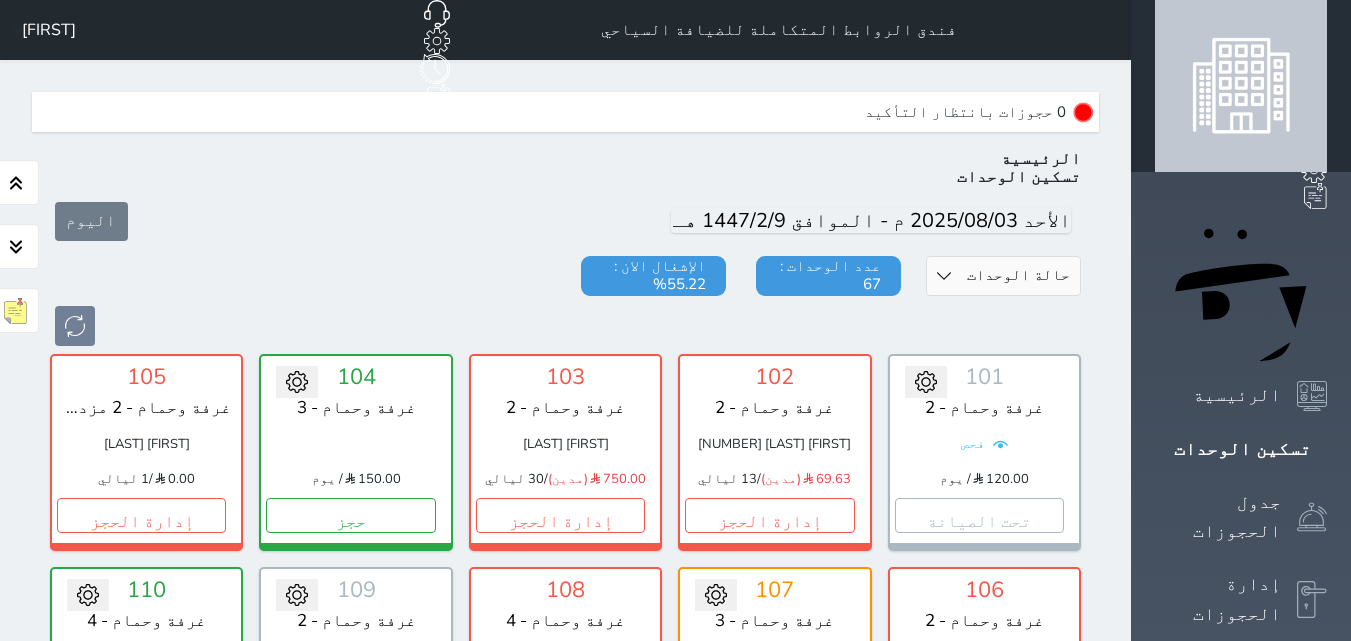 scroll, scrollTop: 60, scrollLeft: 0, axis: vertical 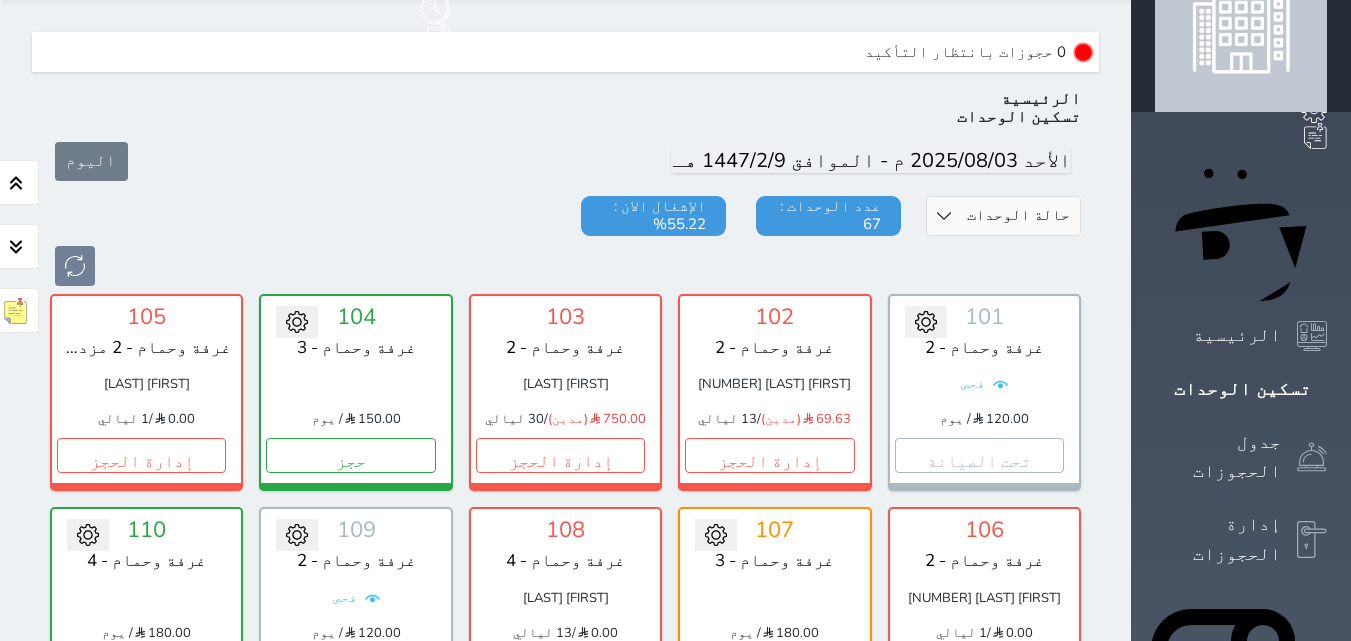 click on "حالة الوحدات متاح تحت التنظيف تحت الصيانة سجل دخول  لم يتم تسجيل الدخول" at bounding box center [1003, 216] 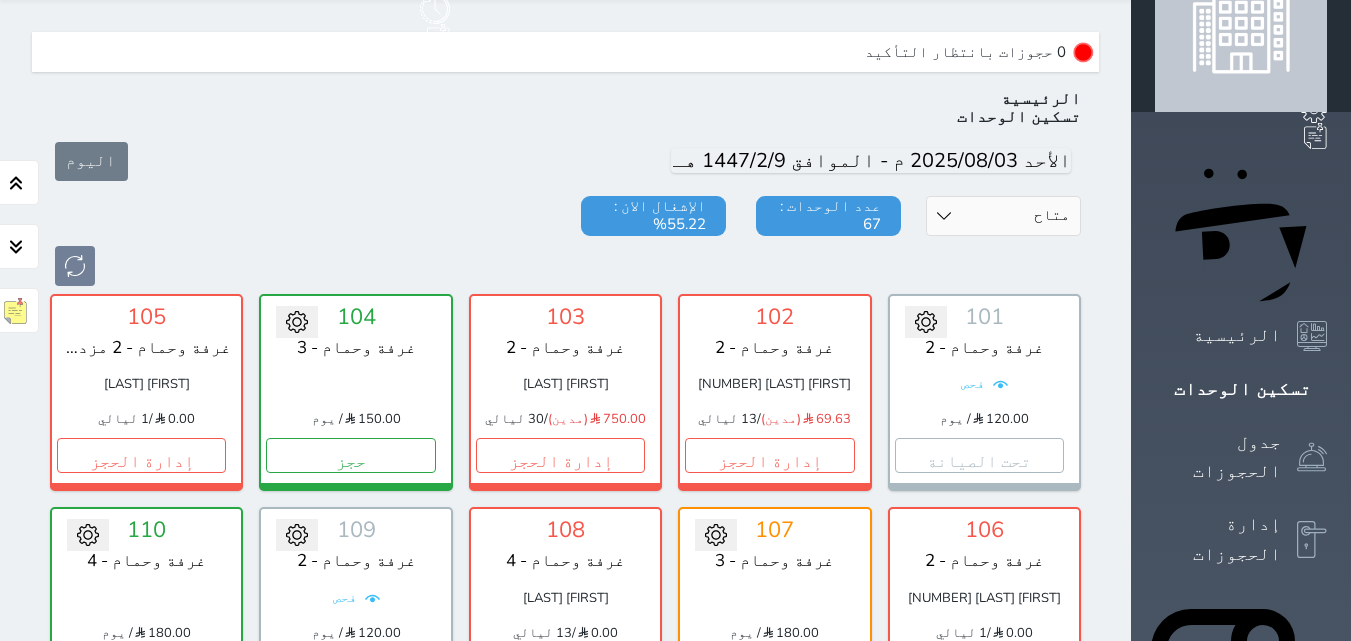 click on "حالة الوحدات متاح تحت التنظيف تحت الصيانة سجل دخول  لم يتم تسجيل الدخول" at bounding box center [1003, 216] 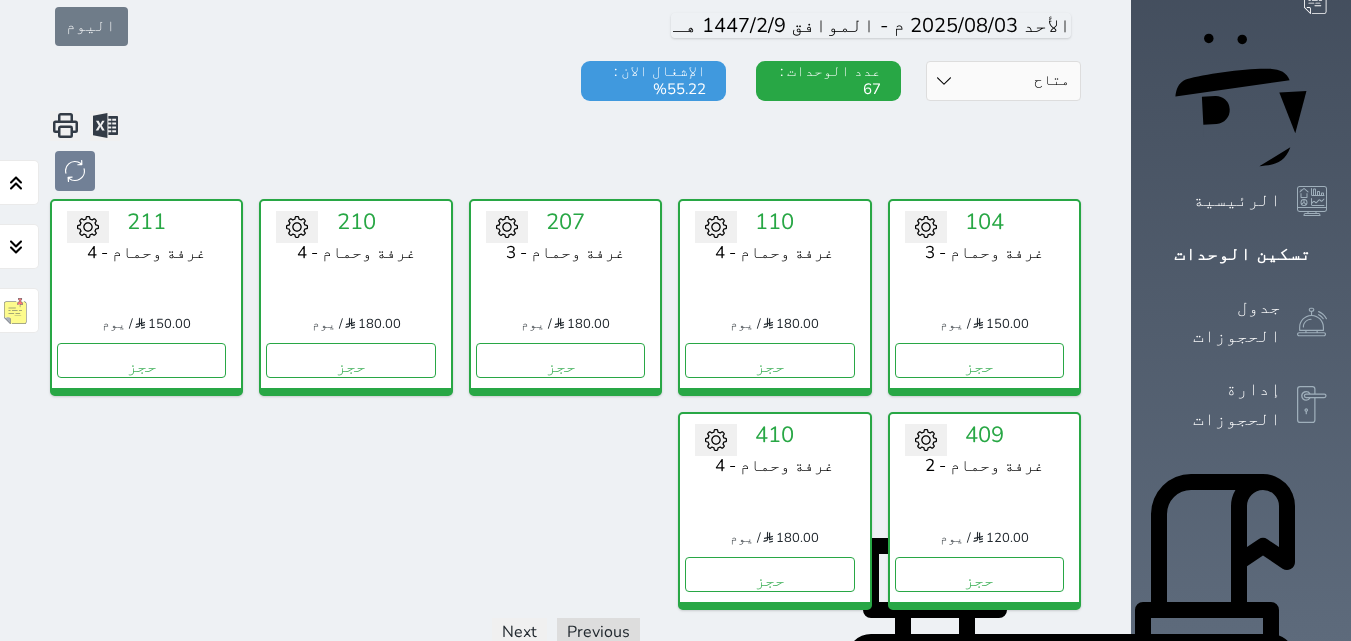 scroll, scrollTop: 160, scrollLeft: 0, axis: vertical 